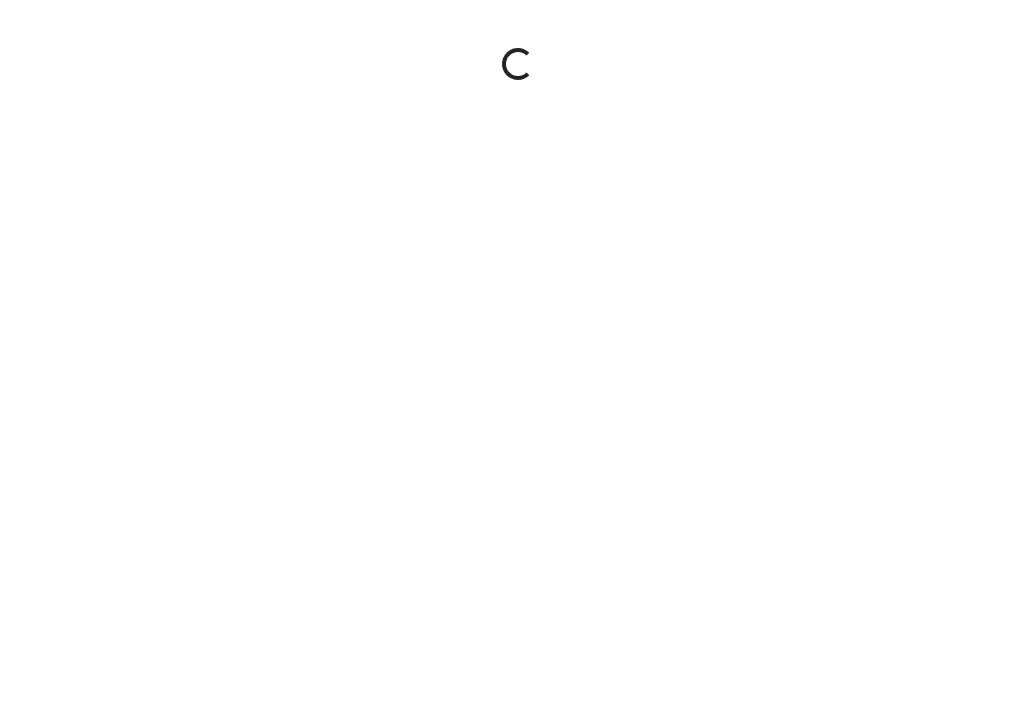 scroll, scrollTop: 0, scrollLeft: 0, axis: both 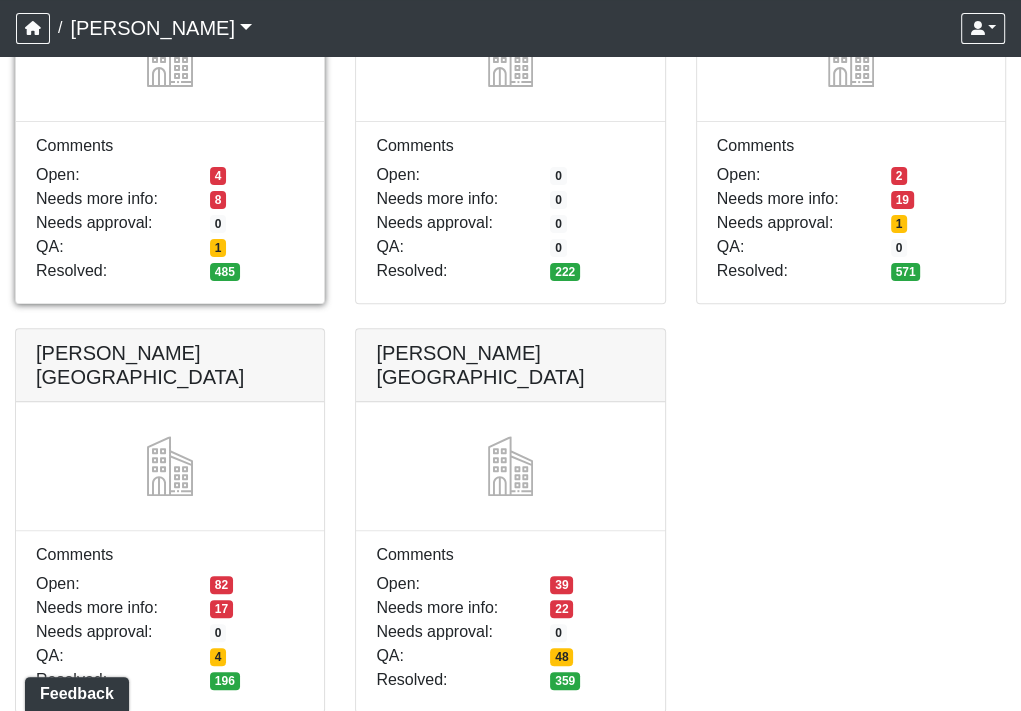 click at bounding box center [170, -56] 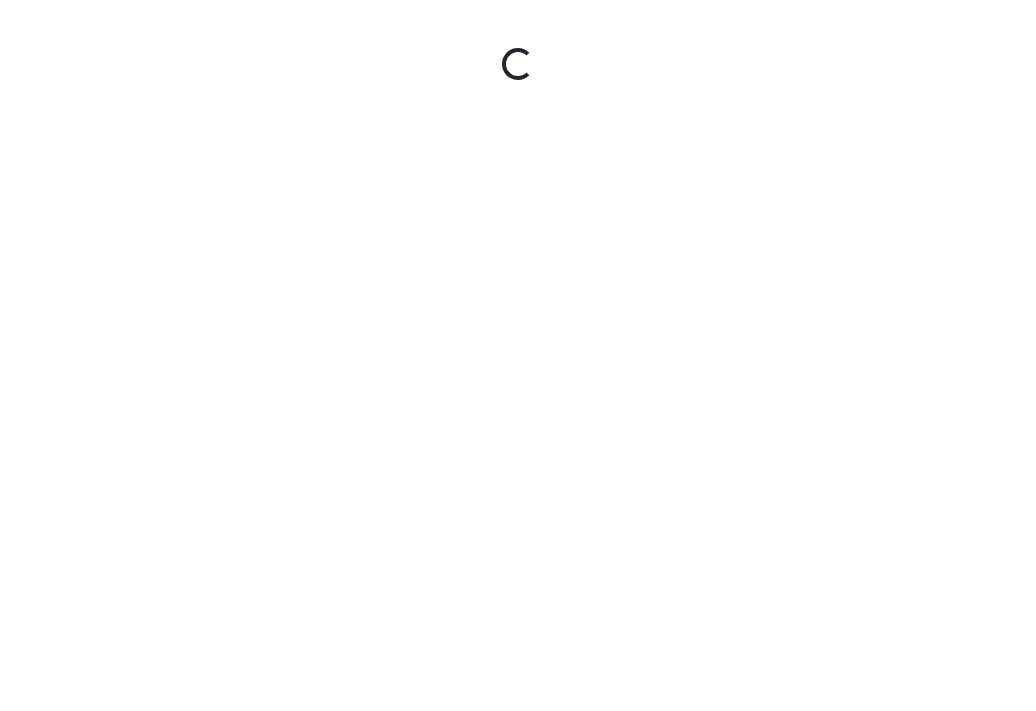 scroll, scrollTop: 0, scrollLeft: 0, axis: both 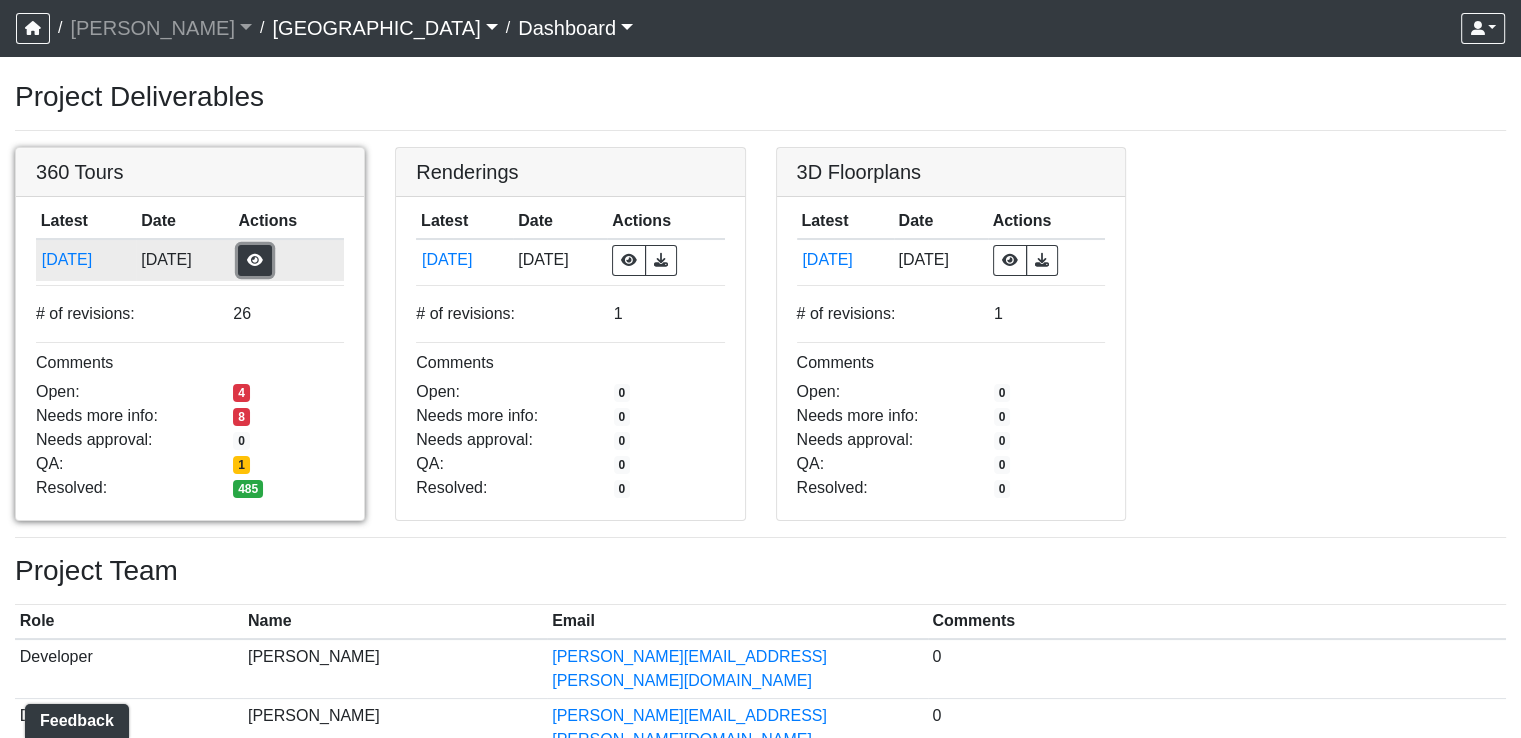 click at bounding box center [255, 260] 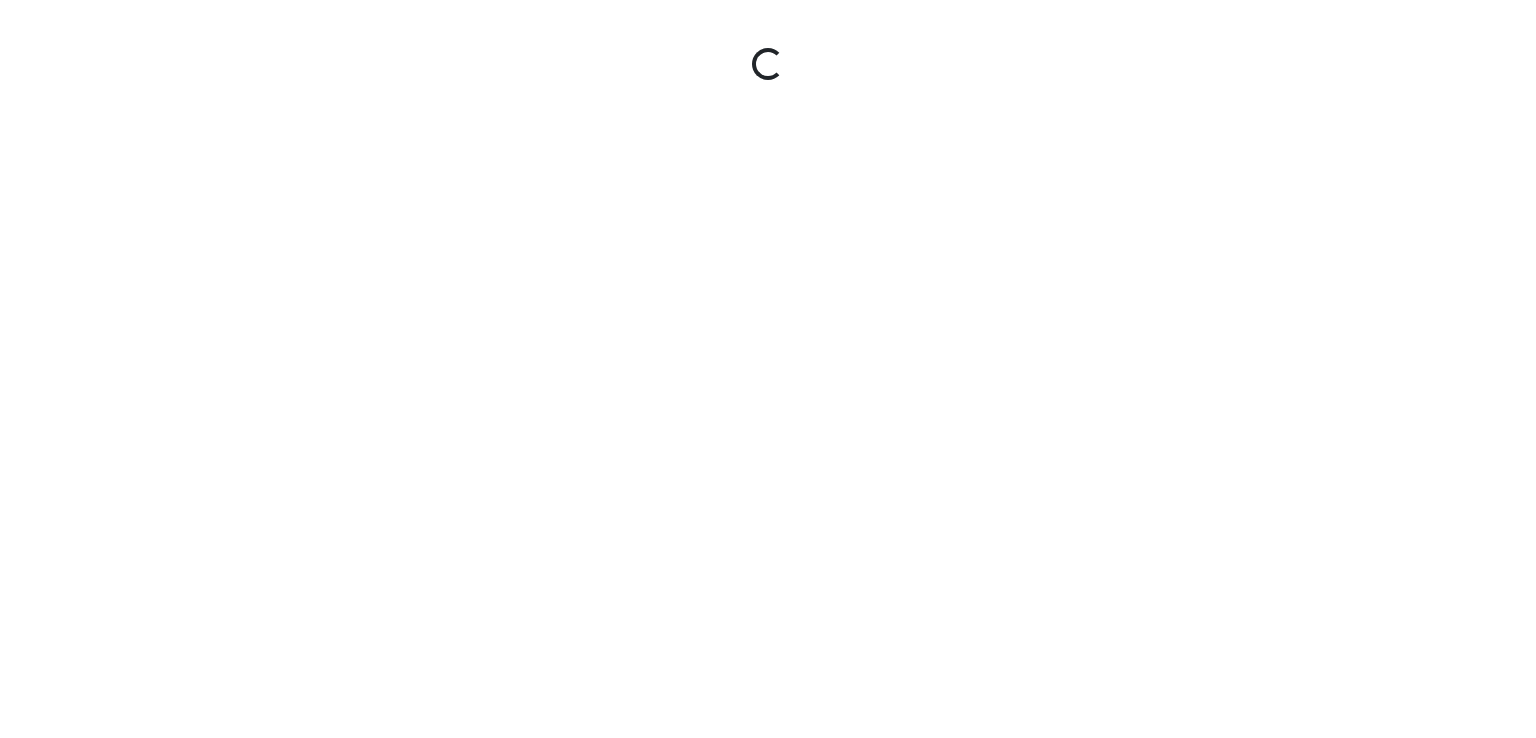 scroll, scrollTop: 0, scrollLeft: 0, axis: both 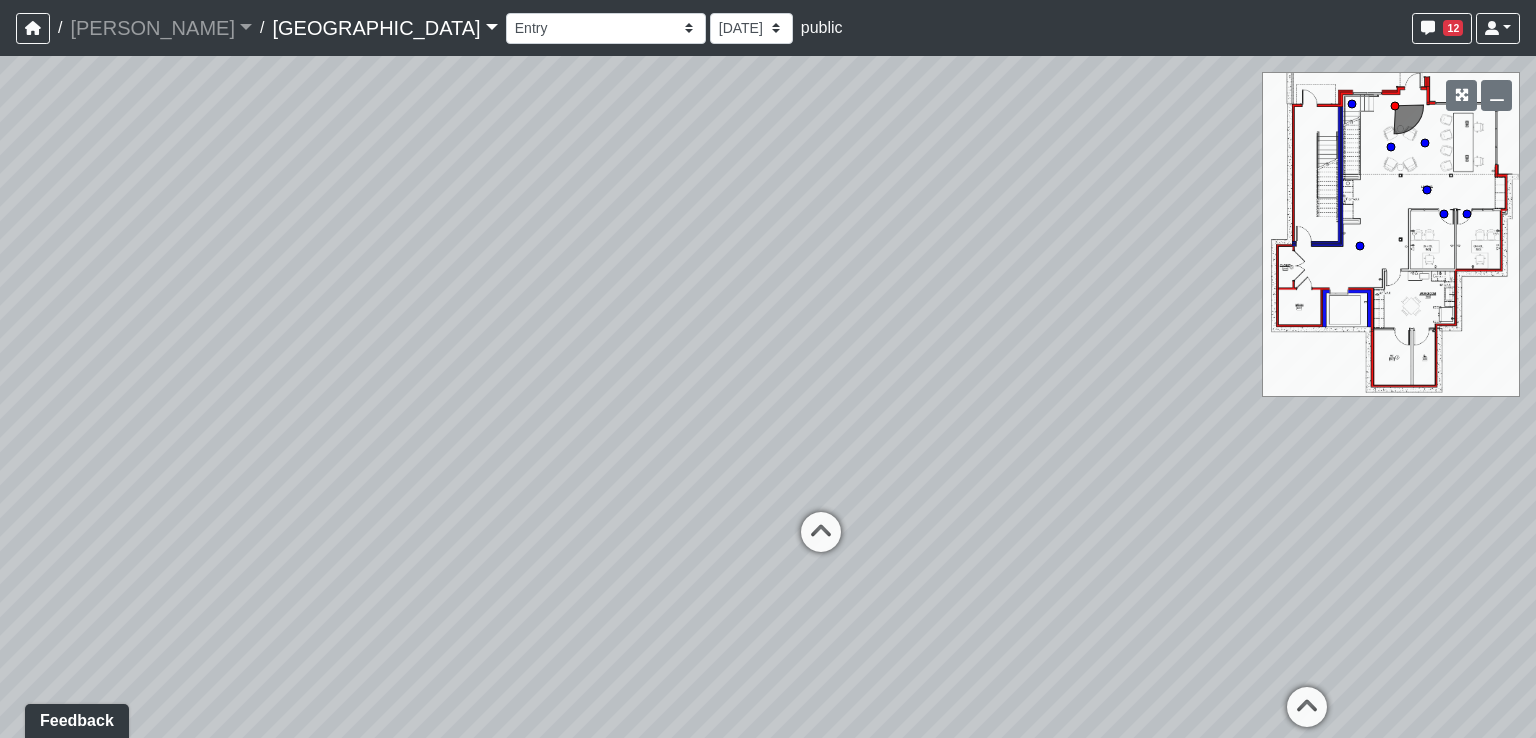 drag, startPoint x: 580, startPoint y: 587, endPoint x: 1128, endPoint y: 483, distance: 557.7813 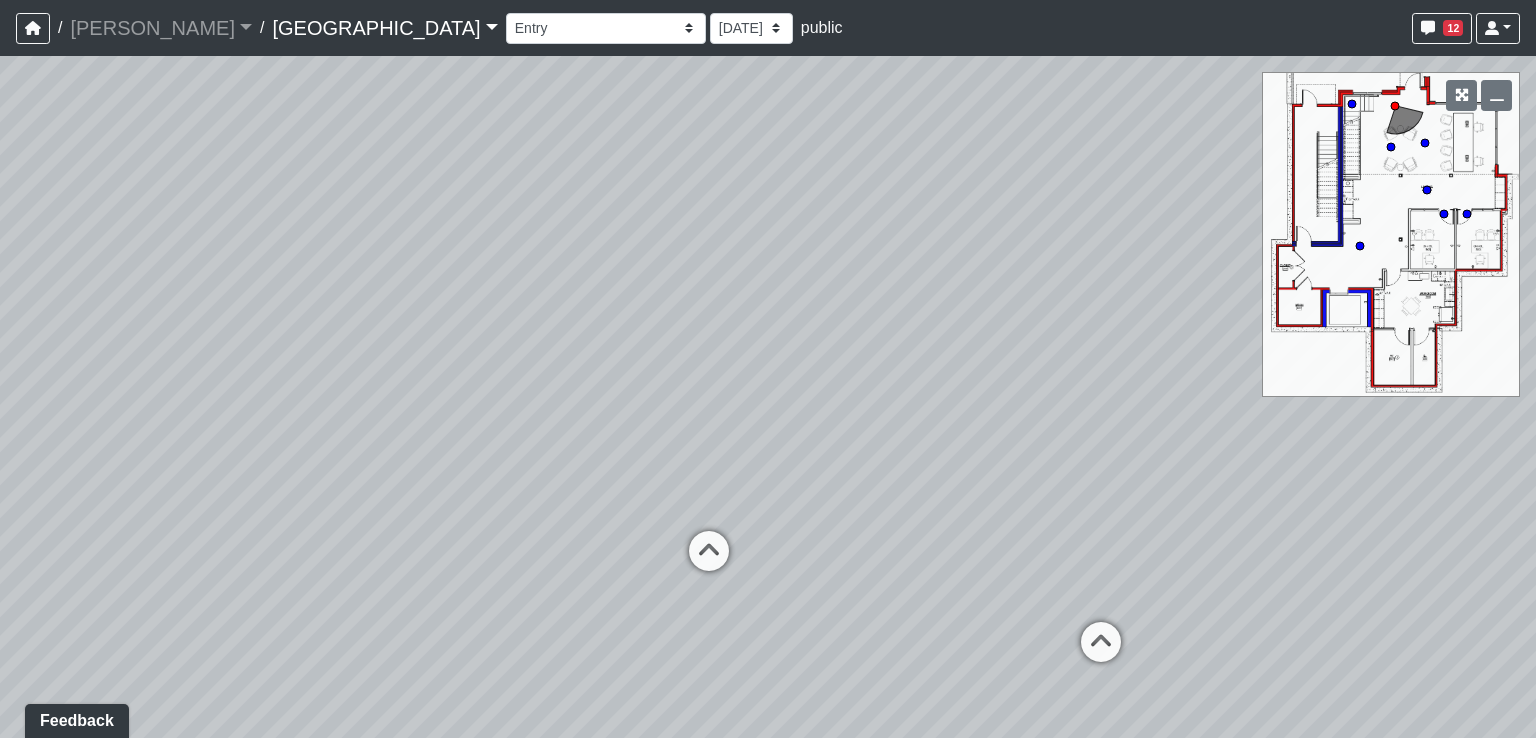 drag, startPoint x: 1021, startPoint y: 405, endPoint x: 826, endPoint y: 425, distance: 196.02296 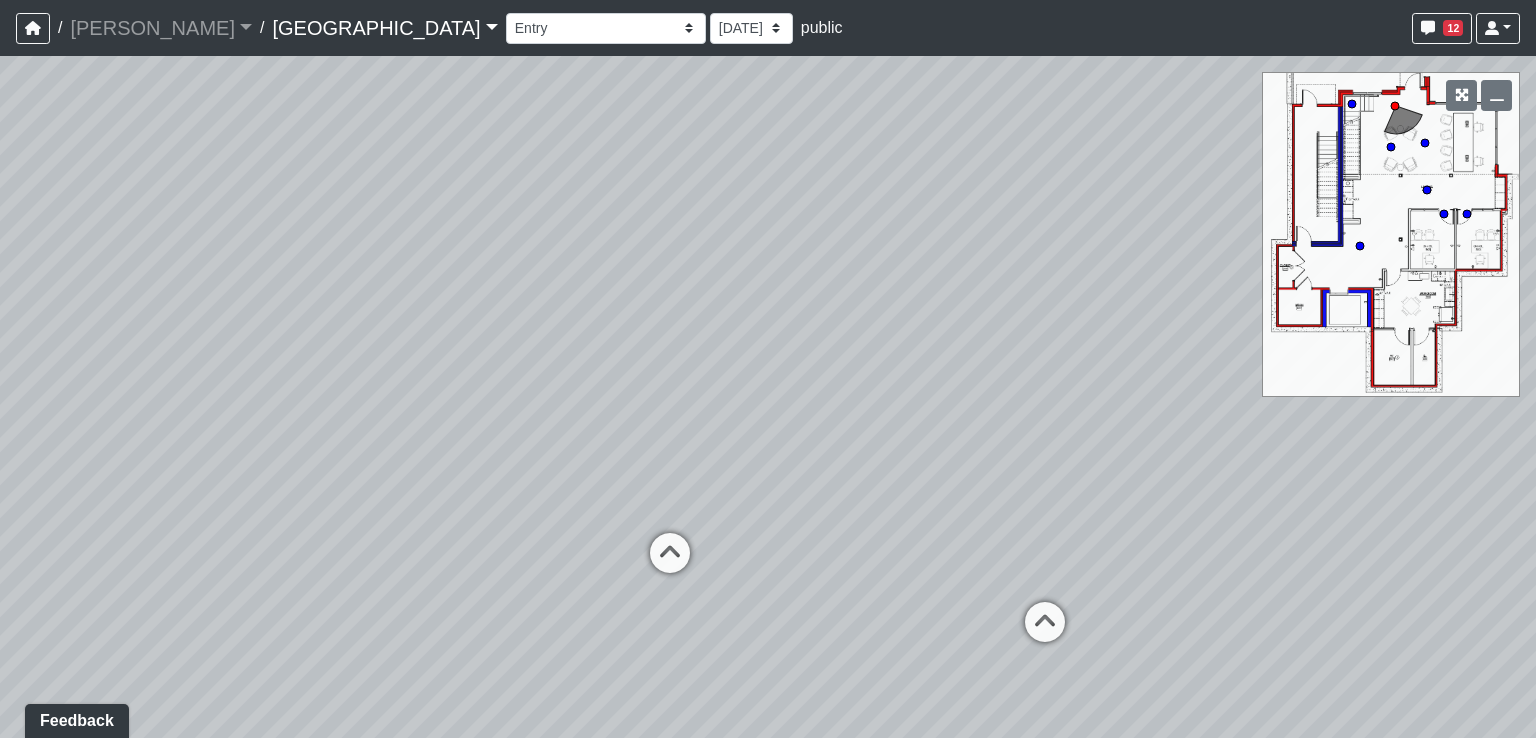 drag, startPoint x: 895, startPoint y: 481, endPoint x: 823, endPoint y: 480, distance: 72.00694 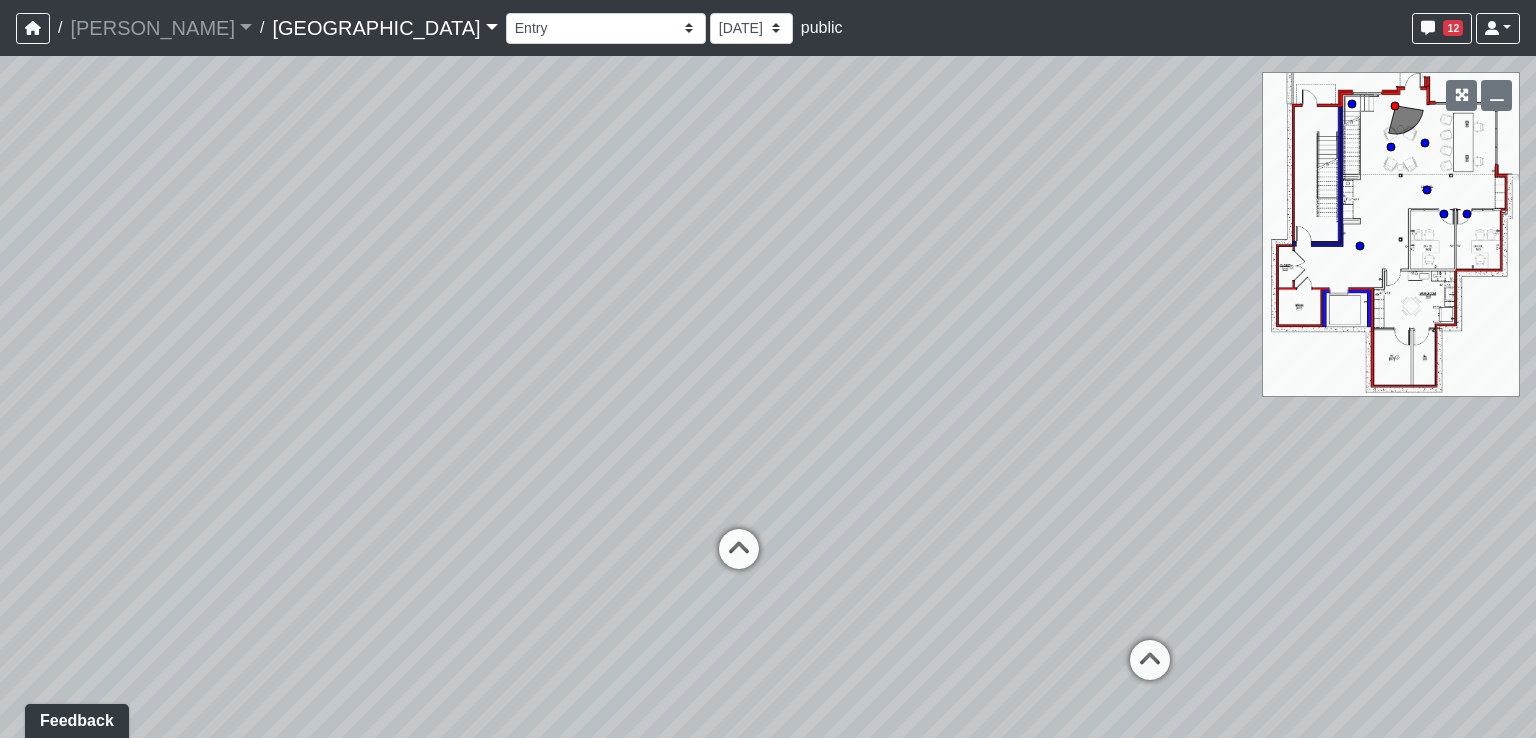drag, startPoint x: 663, startPoint y: 437, endPoint x: 782, endPoint y: 439, distance: 119.01681 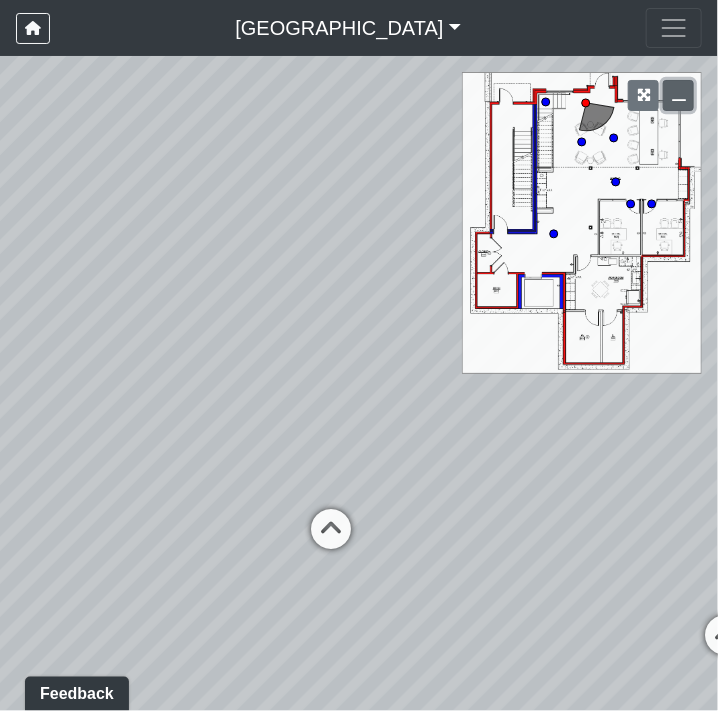 click at bounding box center [679, 95] 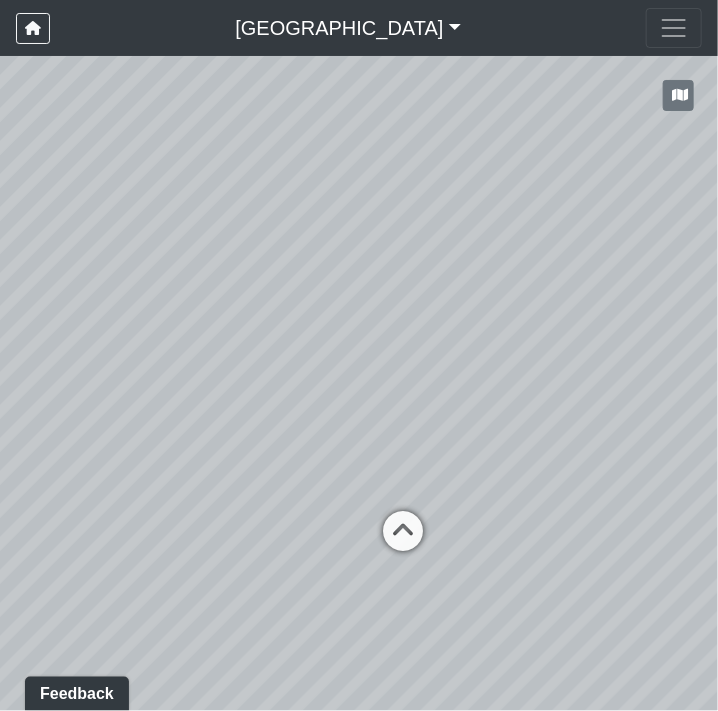 drag, startPoint x: 616, startPoint y: 434, endPoint x: 724, endPoint y: 441, distance: 108.226616 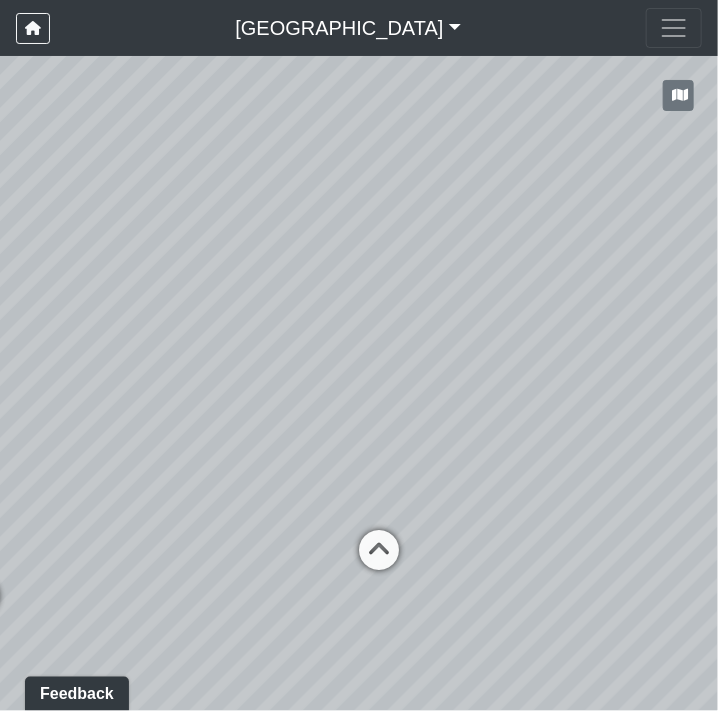 drag, startPoint x: 649, startPoint y: 412, endPoint x: 176, endPoint y: 397, distance: 473.2378 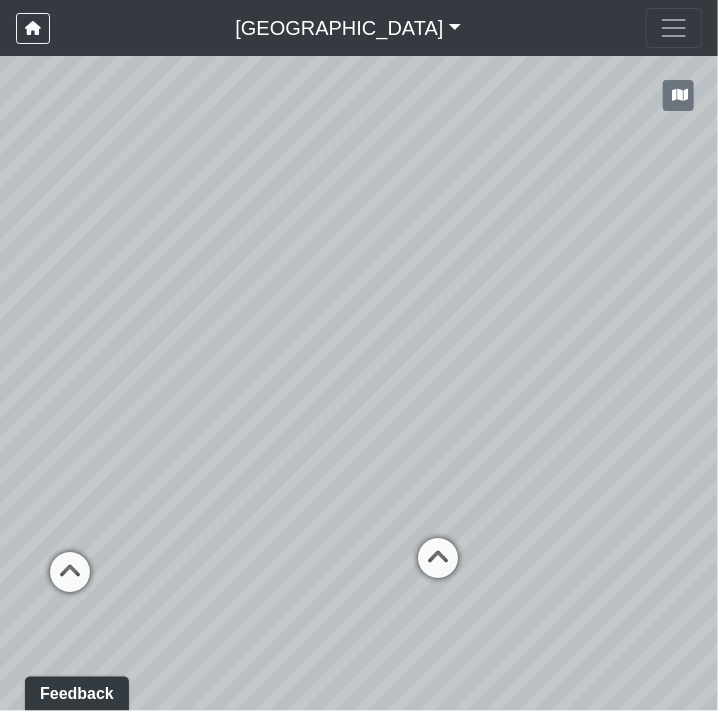 drag, startPoint x: 568, startPoint y: 425, endPoint x: 648, endPoint y: 429, distance: 80.09994 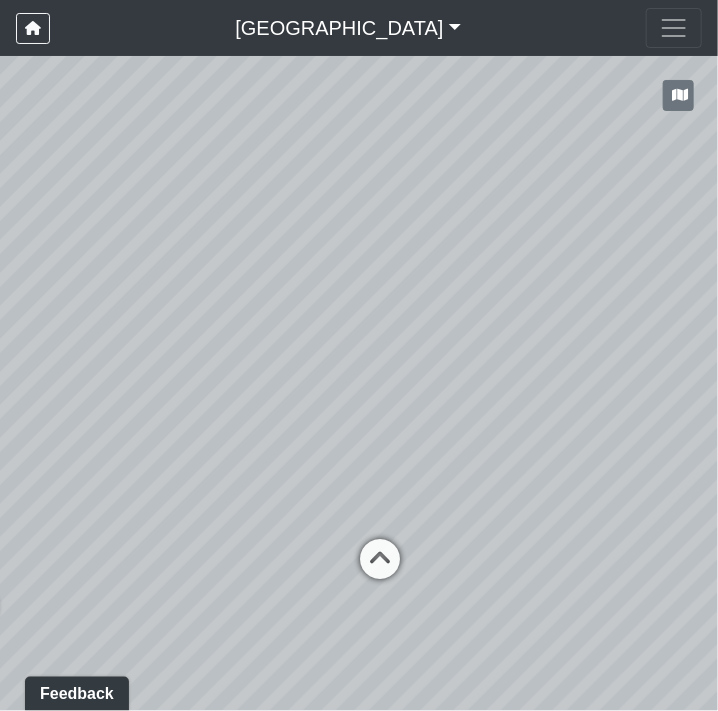drag, startPoint x: 344, startPoint y: 427, endPoint x: 264, endPoint y: 433, distance: 80.224686 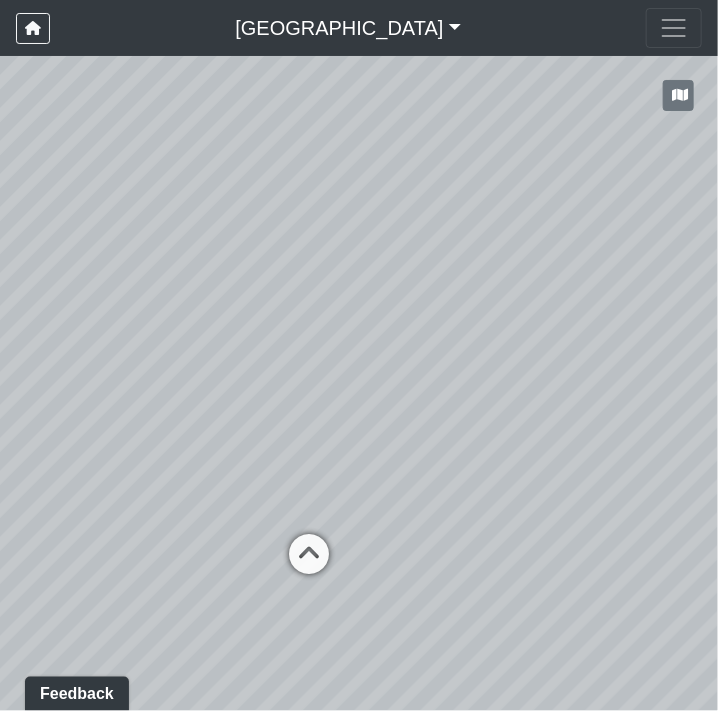 drag, startPoint x: 436, startPoint y: 398, endPoint x: 340, endPoint y: 391, distance: 96.25487 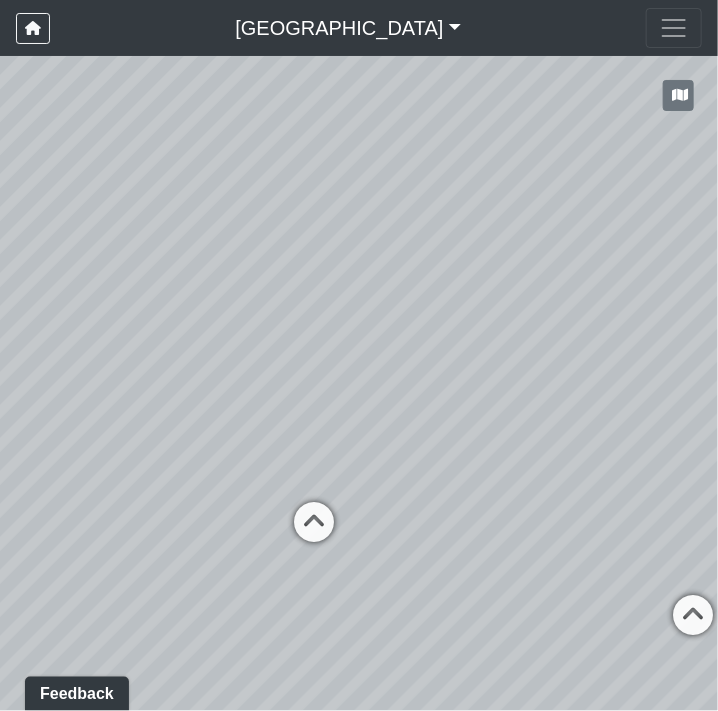 drag, startPoint x: 126, startPoint y: 445, endPoint x: 560, endPoint y: 441, distance: 434.01843 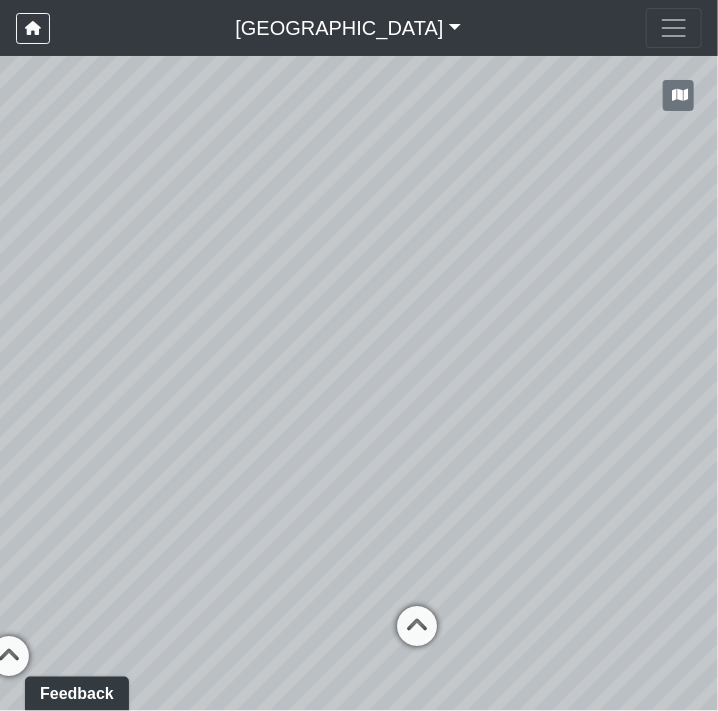 drag, startPoint x: 453, startPoint y: 412, endPoint x: 152, endPoint y: 485, distance: 309.72568 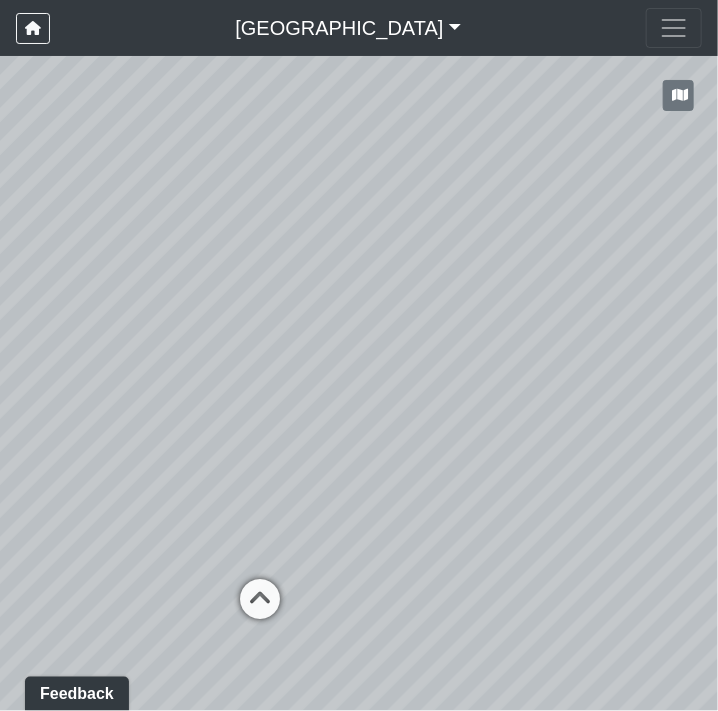 drag, startPoint x: 365, startPoint y: 446, endPoint x: 163, endPoint y: 414, distance: 204.51895 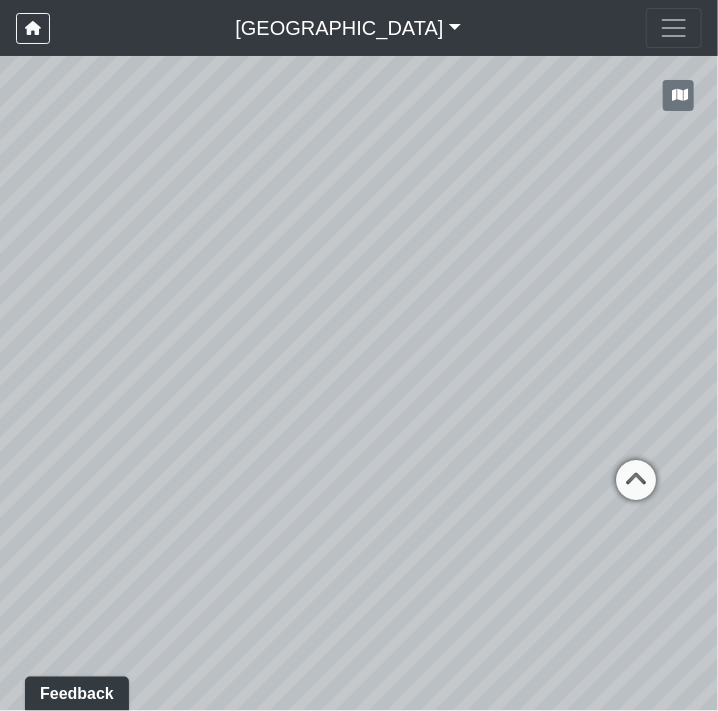drag, startPoint x: 586, startPoint y: 417, endPoint x: 285, endPoint y: 414, distance: 301.01495 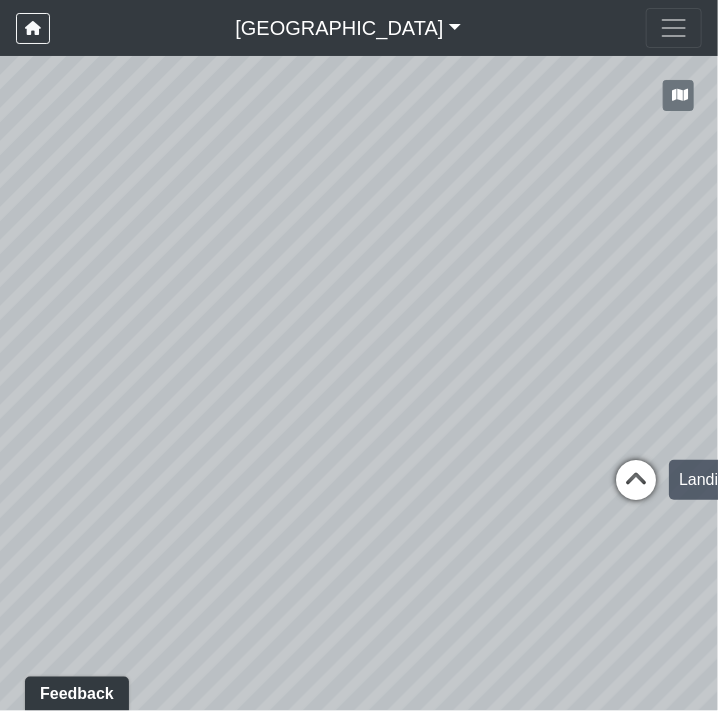 click at bounding box center [636, 490] 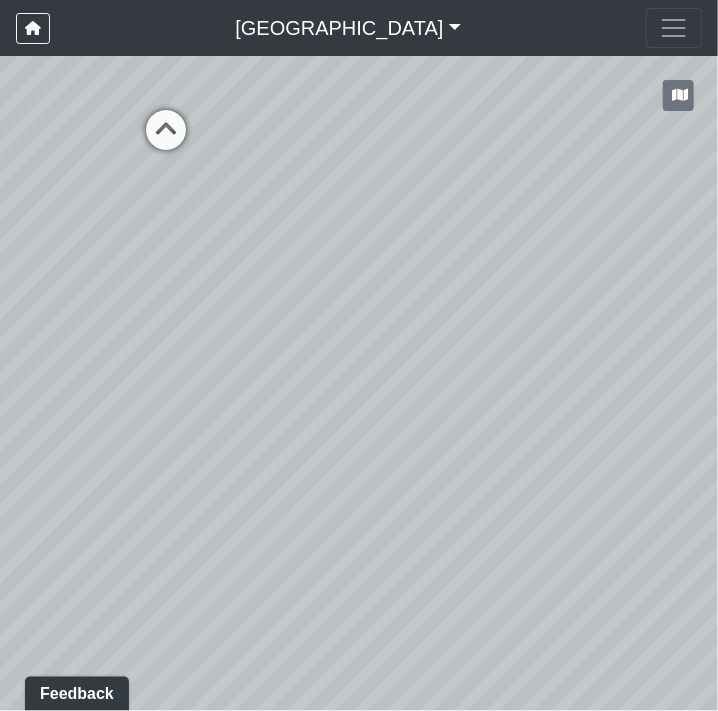 drag, startPoint x: 392, startPoint y: 408, endPoint x: 718, endPoint y: 439, distance: 327.4706 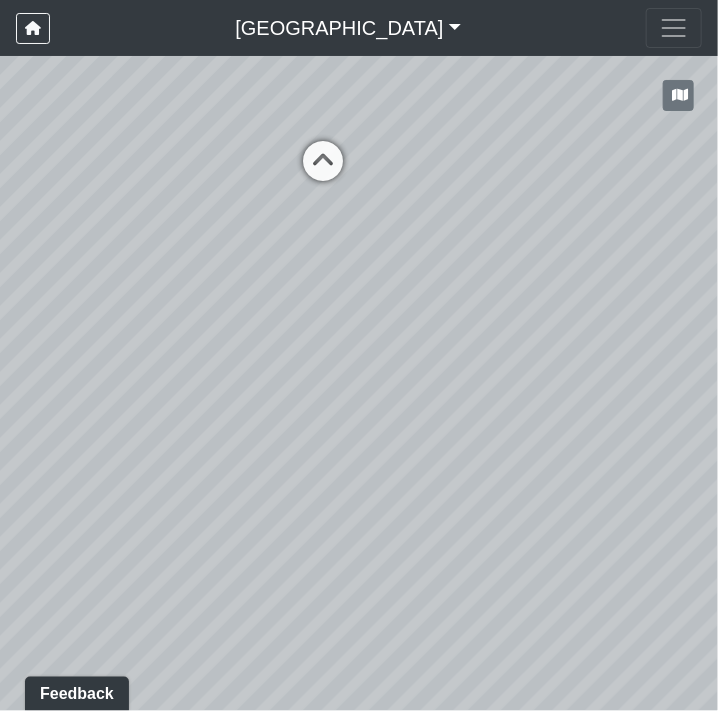 drag, startPoint x: 339, startPoint y: 384, endPoint x: 491, endPoint y: 389, distance: 152.08221 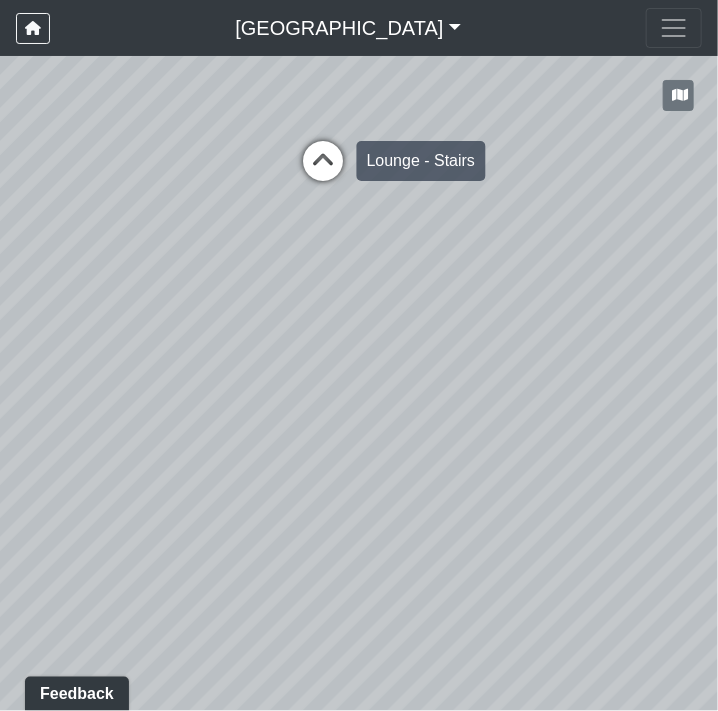 click at bounding box center (324, 171) 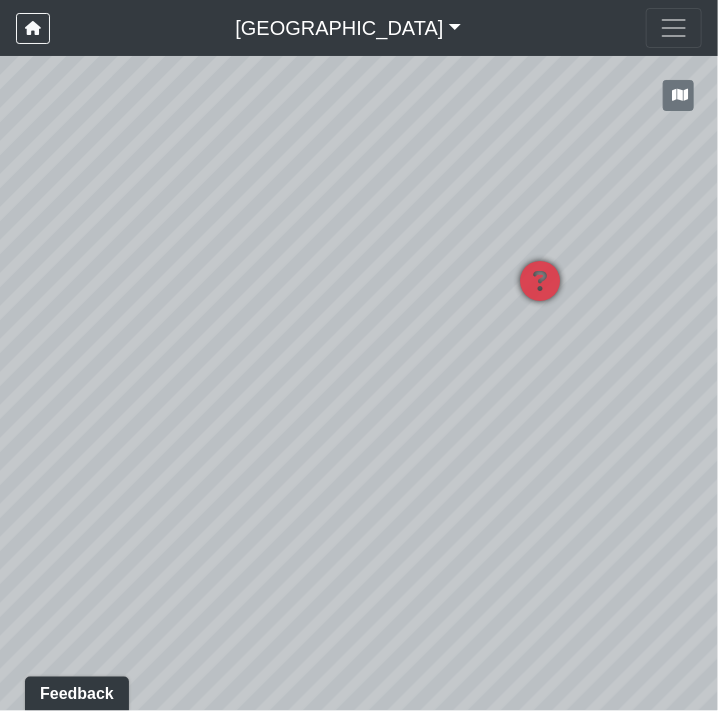 drag, startPoint x: 273, startPoint y: 349, endPoint x: 457, endPoint y: 326, distance: 185.43193 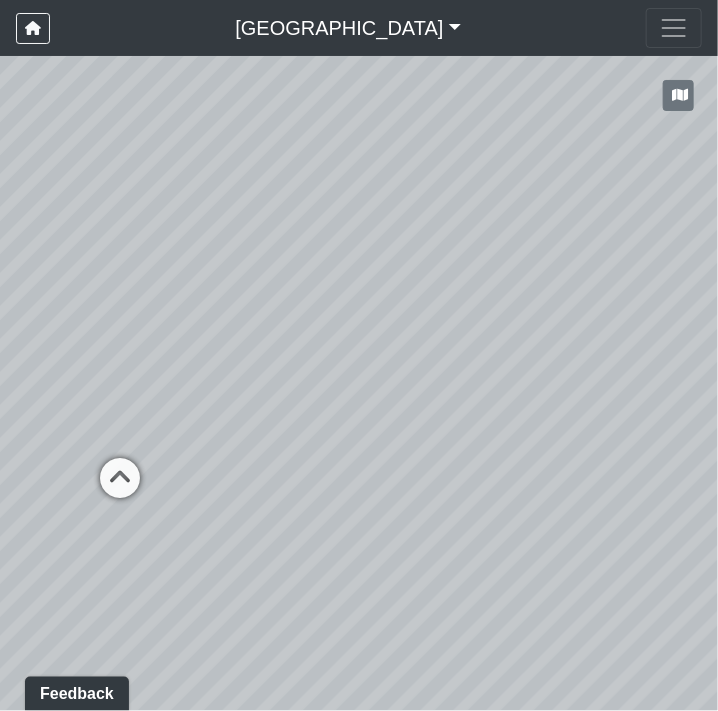 drag, startPoint x: 298, startPoint y: 510, endPoint x: 298, endPoint y: 463, distance: 47 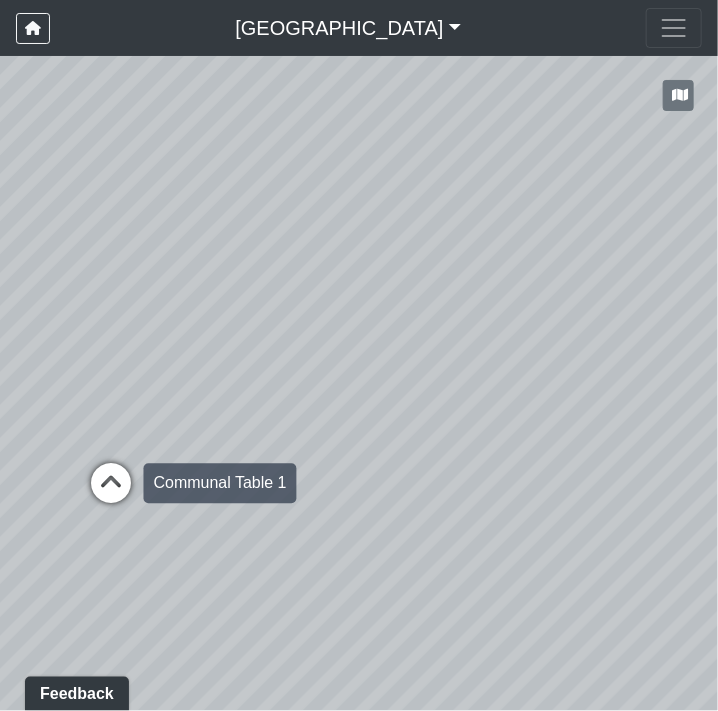 click at bounding box center [111, 494] 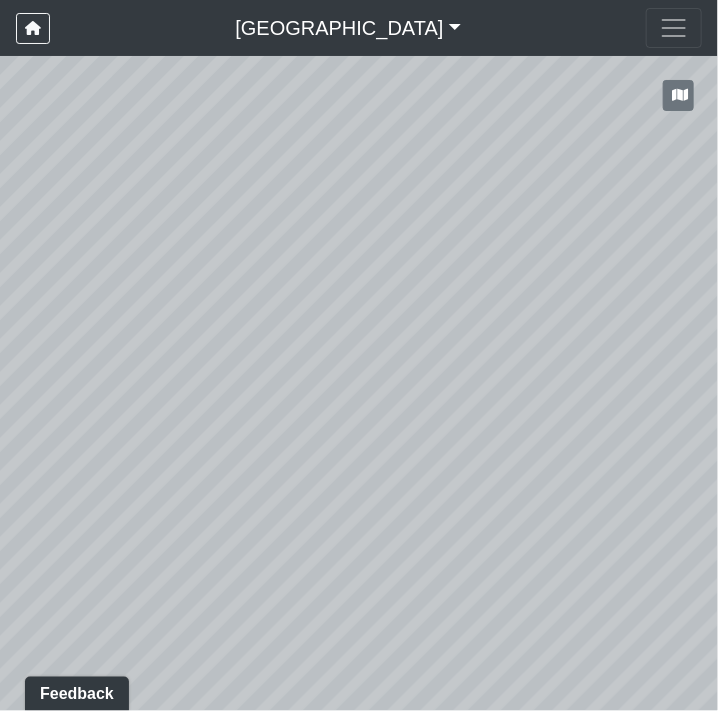drag, startPoint x: 426, startPoint y: 461, endPoint x: 42, endPoint y: 464, distance: 384.01172 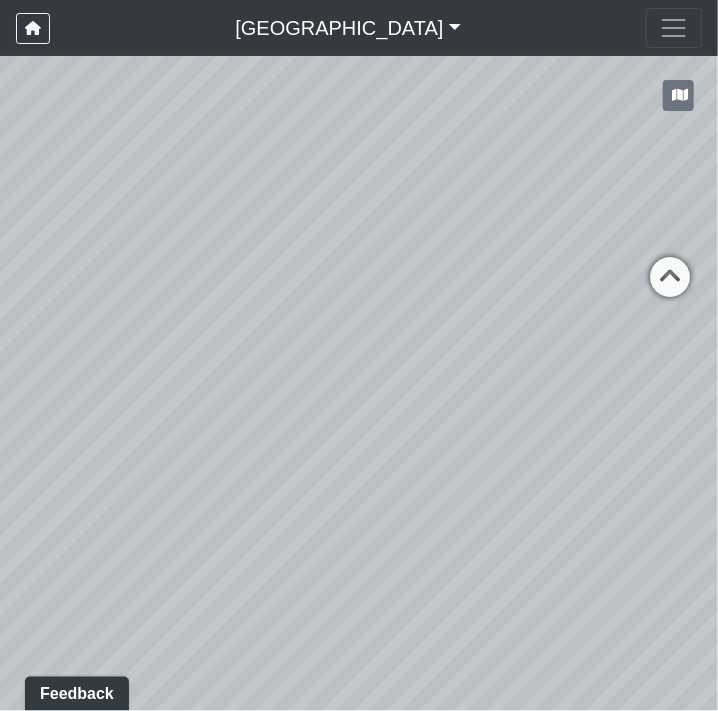 drag, startPoint x: 493, startPoint y: 355, endPoint x: 169, endPoint y: 364, distance: 324.12497 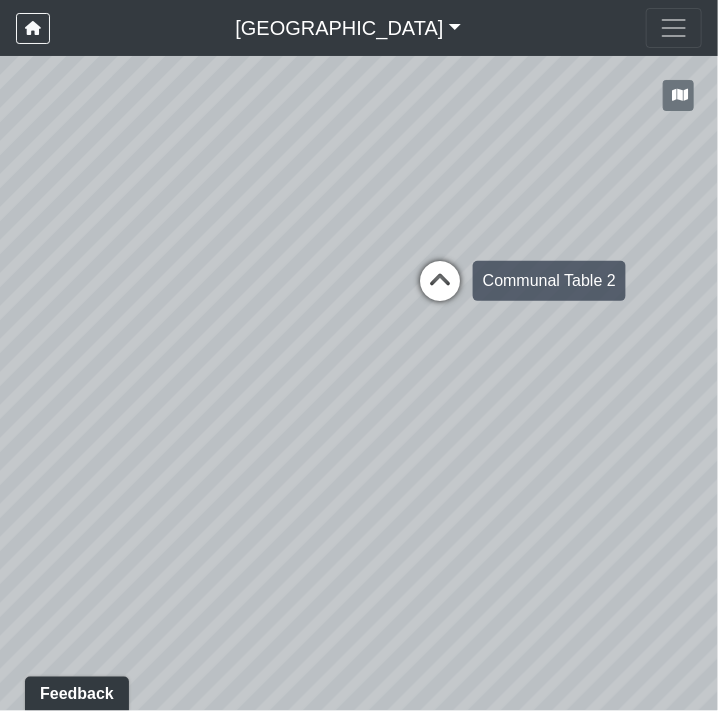 click at bounding box center [440, 291] 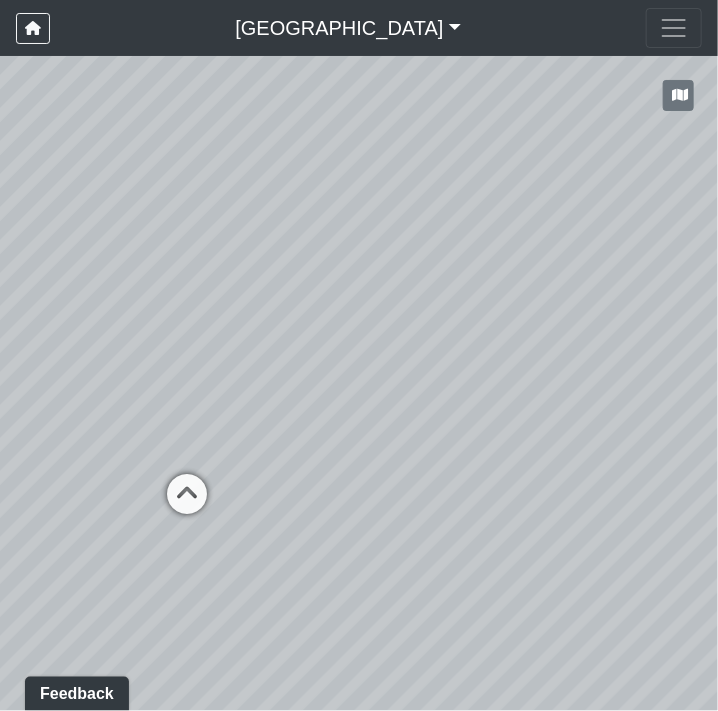 drag, startPoint x: 146, startPoint y: 389, endPoint x: 355, endPoint y: 381, distance: 209.15306 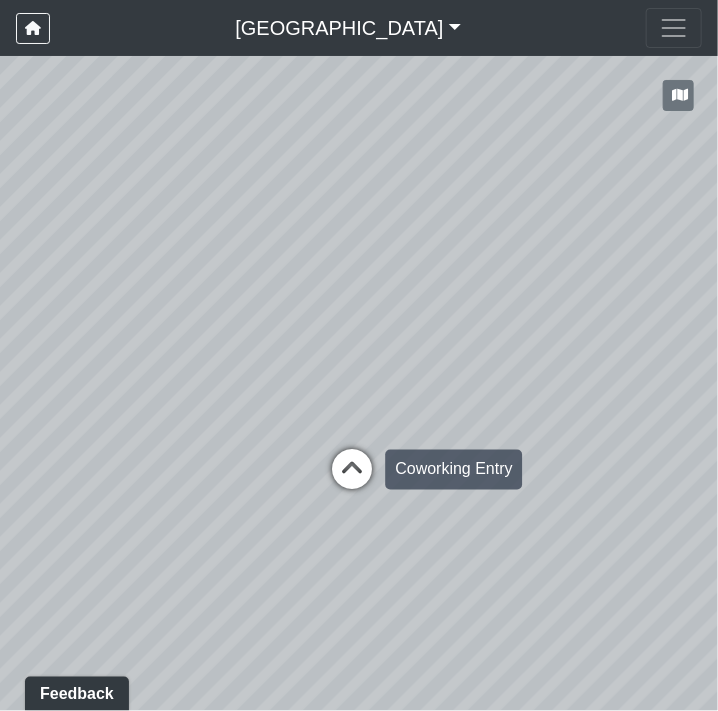 click at bounding box center [352, 480] 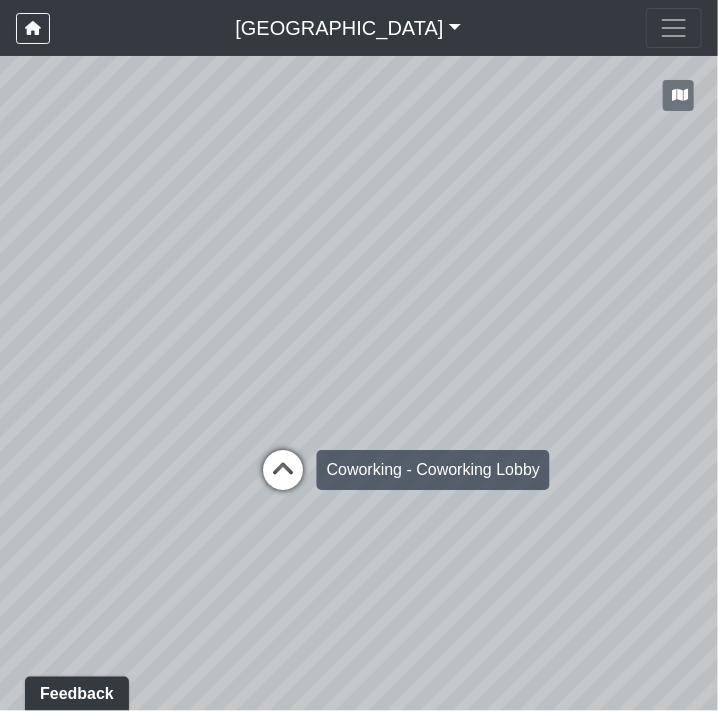 click at bounding box center (284, 480) 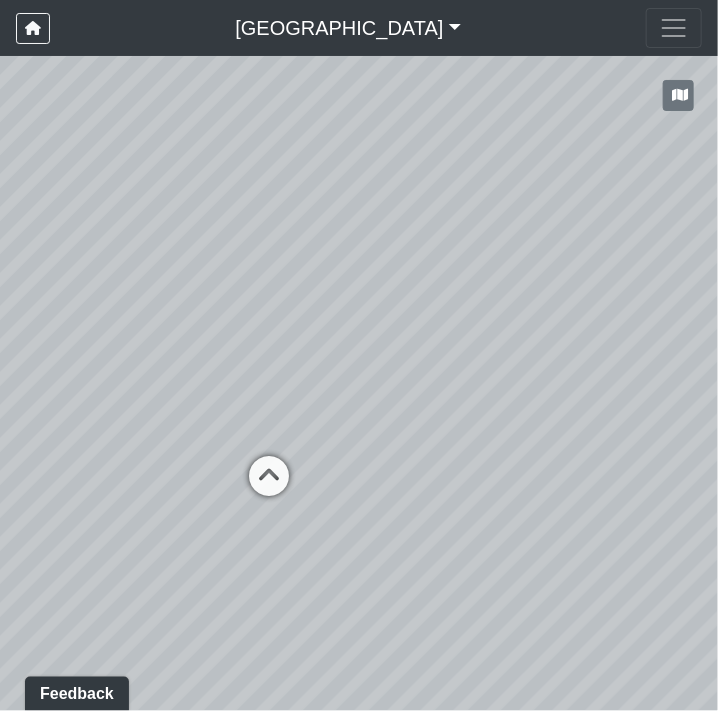 click on "Loading... Reception Desk Loading... Lobby Loading... Landing Loading... Entry Loading... Lounge - Stairs Loading... Communal Table 1 Loading... Leasing - Landing Loading...
Created by  kristin vinesett  - 4/7/2025 - Rev:  4/1/2025 Needs Info by  Matt Latas  - 4/14/2025 - Rev:  4/14/2025
ID - does this need a border so that when it meets the stairs/edge it is not so abrupt?
Loading...
Created by  kristin vinesett  - 3/21/2025 - Rev:  3/19/2025 Needs Info by  Sean Graefen  - 4/10/2025 - Rev:  4/1/2025
@kristen - statement art here
Loading... Communal Table 2 Loading... Courtyard Entry Loading... Stairs Loading... Coworking Entry Loading... Seating Loading... Communal Table 1 Loading... Coworking - Coworking Lobby Loading... Communal Table 2 Loading... Banquette Seating Loading... Working Desk Loading... Lounge - Coworking Entry Loading... Work Nook" at bounding box center (359, 383) 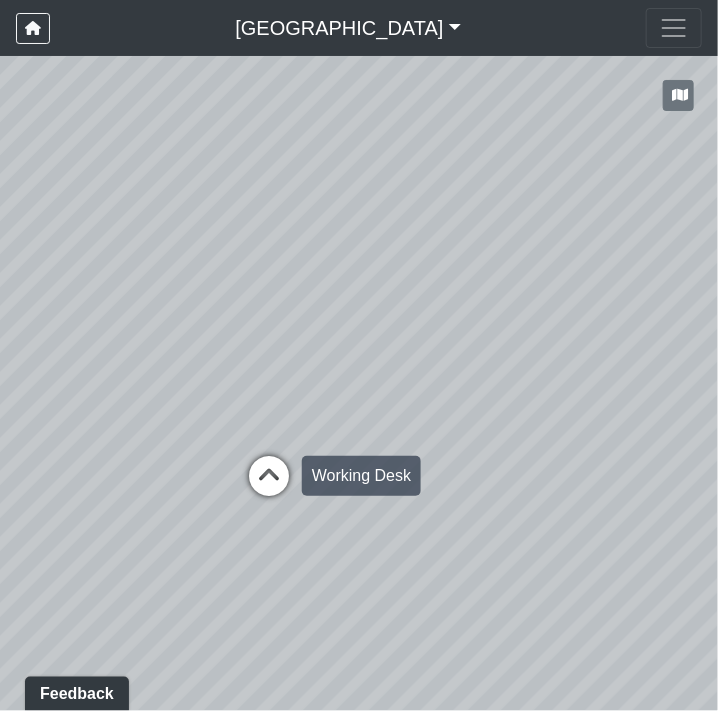 click at bounding box center (269, 486) 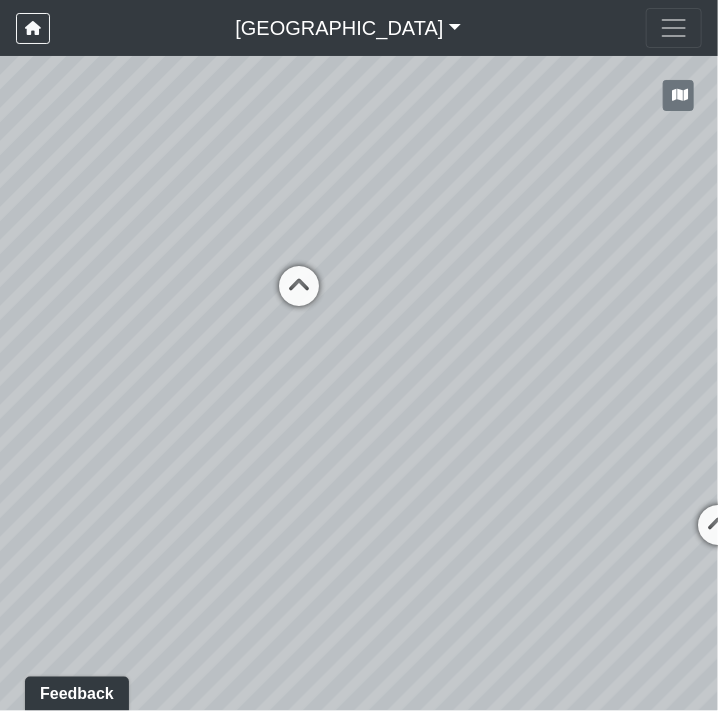 drag, startPoint x: 511, startPoint y: 425, endPoint x: 32, endPoint y: 465, distance: 480.66724 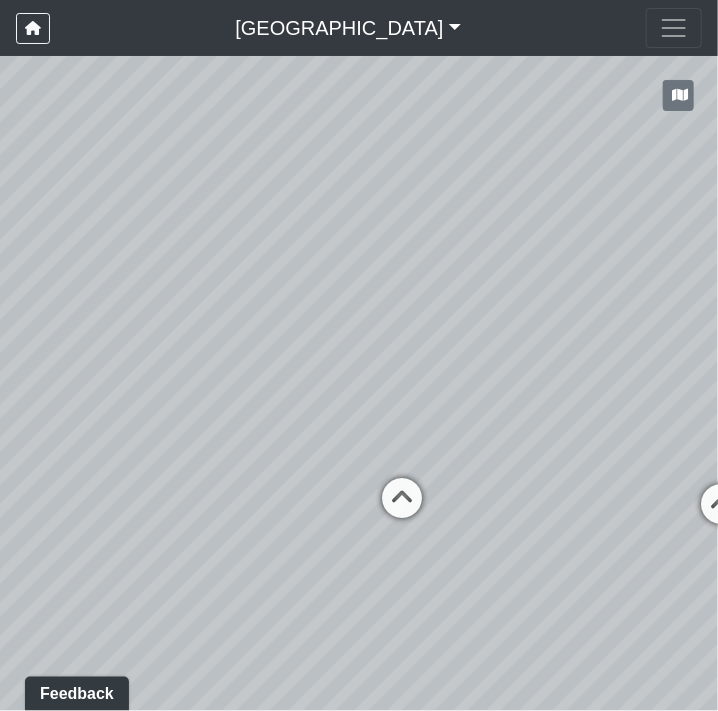 drag, startPoint x: 556, startPoint y: 406, endPoint x: 351, endPoint y: 425, distance: 205.8786 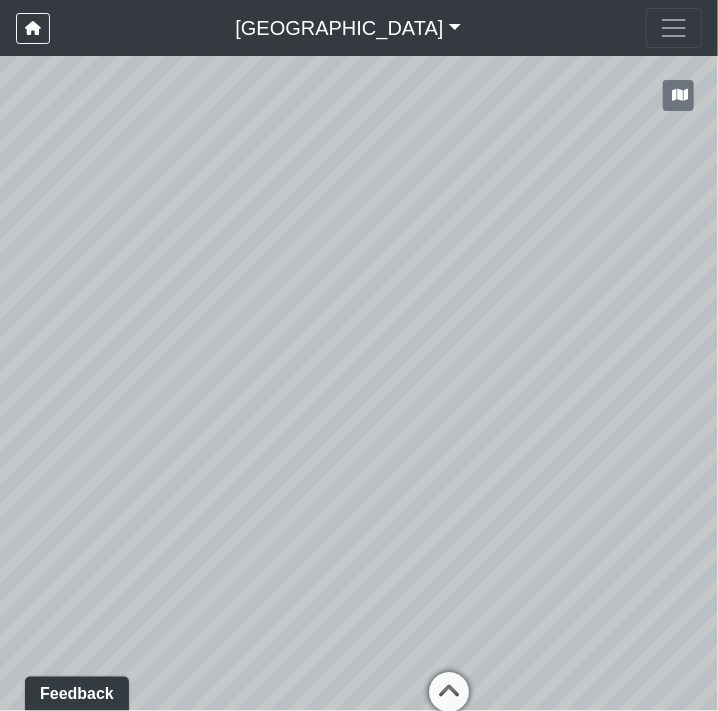 drag, startPoint x: 444, startPoint y: 397, endPoint x: 440, endPoint y: 461, distance: 64.12488 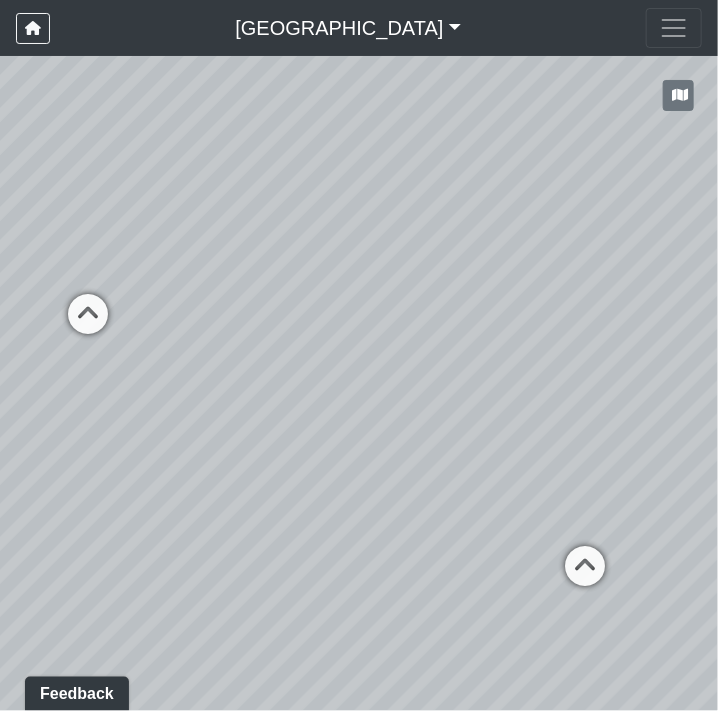 drag, startPoint x: 390, startPoint y: 454, endPoint x: 581, endPoint y: 437, distance: 191.75505 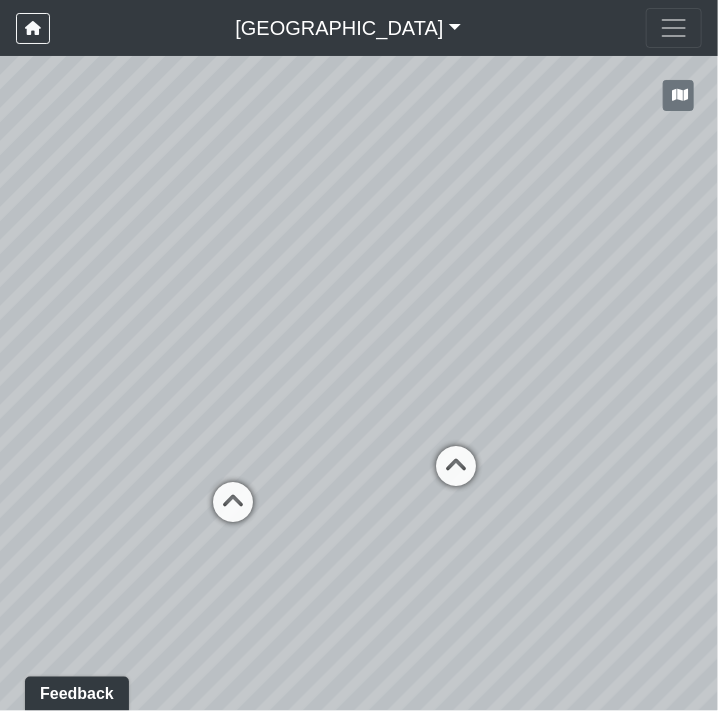drag, startPoint x: 573, startPoint y: 440, endPoint x: 224, endPoint y: 441, distance: 349.00143 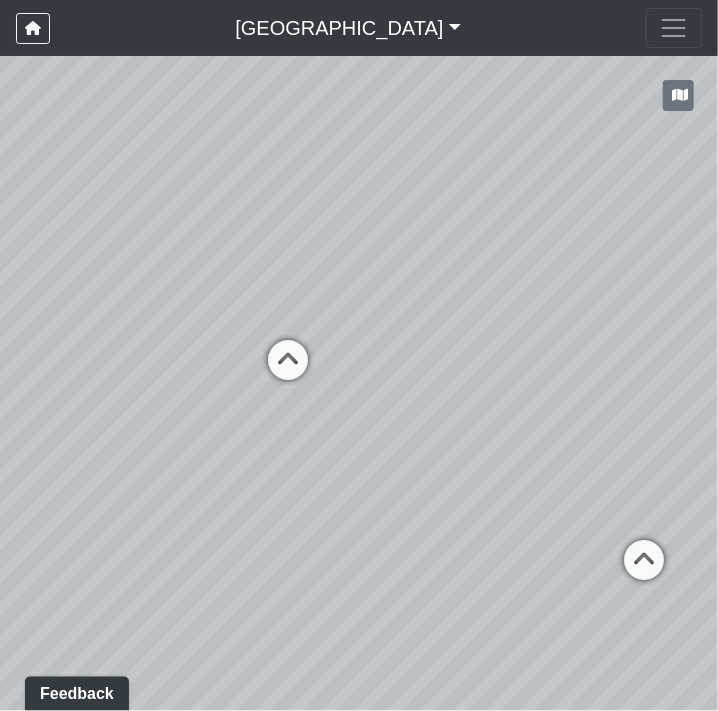 drag, startPoint x: 196, startPoint y: 407, endPoint x: 686, endPoint y: 439, distance: 491.0438 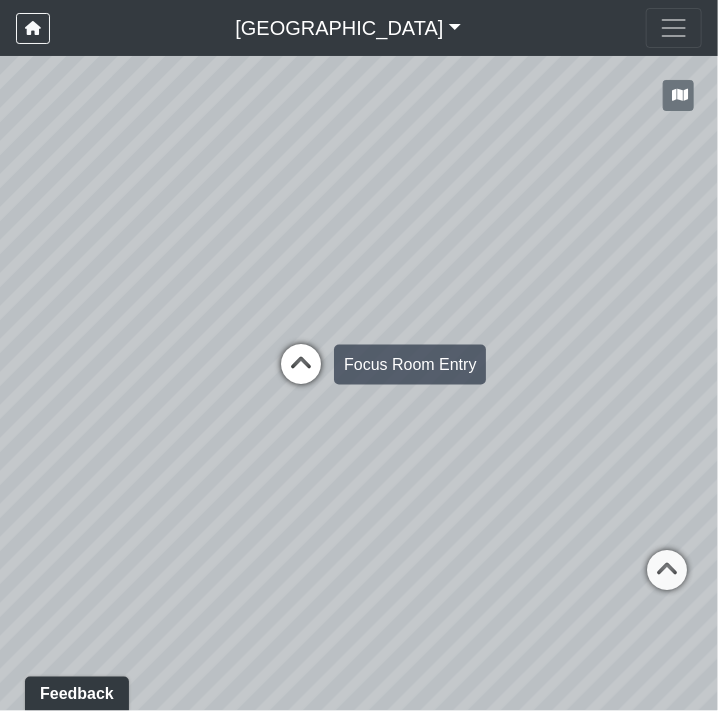 click at bounding box center [301, 375] 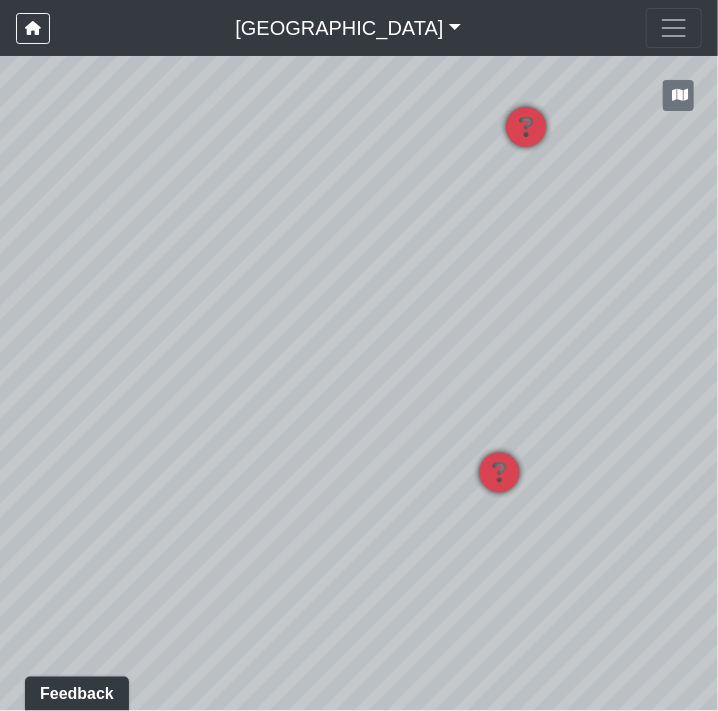 drag, startPoint x: 526, startPoint y: 500, endPoint x: 219, endPoint y: 484, distance: 307.41666 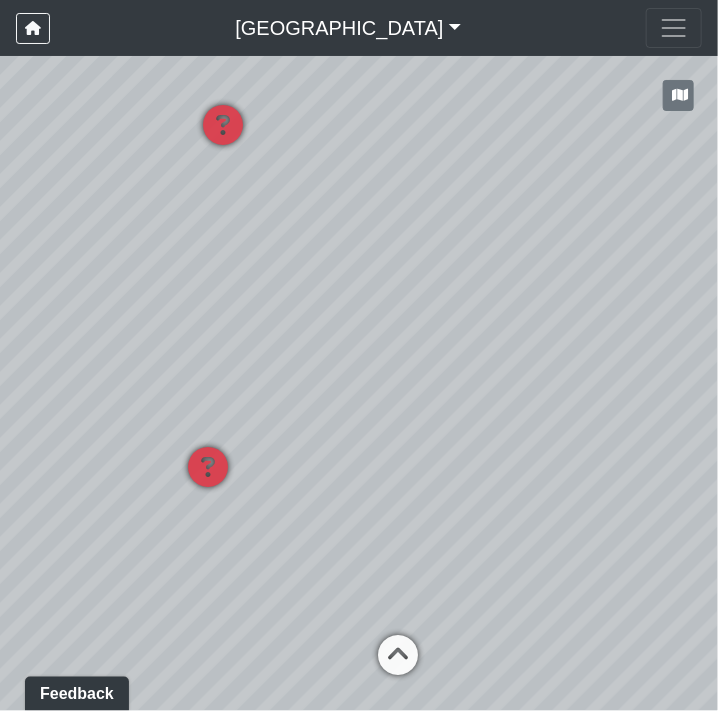 drag, startPoint x: 483, startPoint y: 333, endPoint x: 124, endPoint y: 325, distance: 359.0891 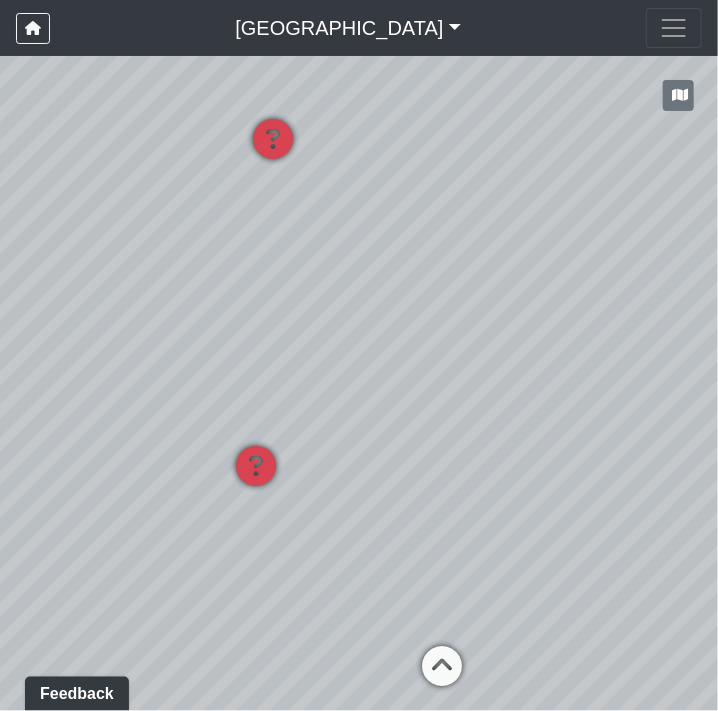 drag, startPoint x: 464, startPoint y: 514, endPoint x: 520, endPoint y: 519, distance: 56.22277 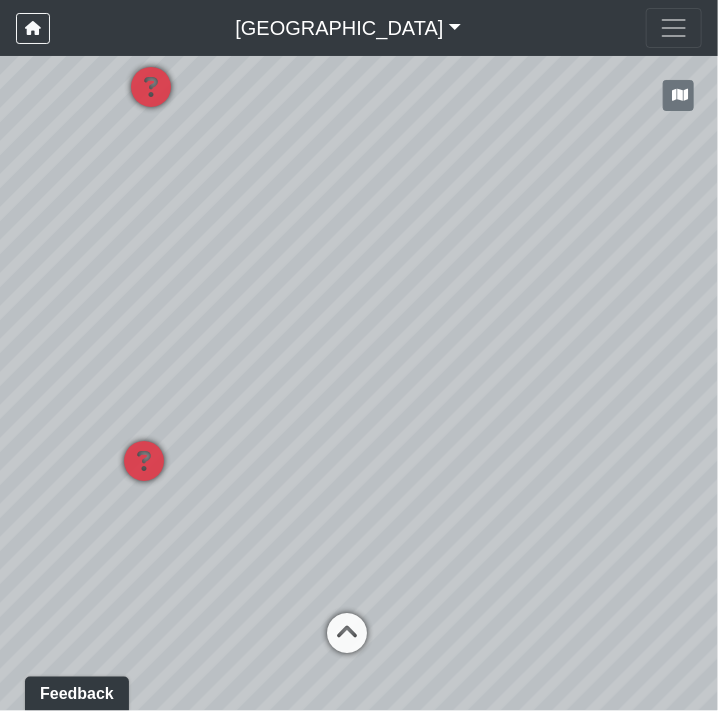 drag, startPoint x: 530, startPoint y: 527, endPoint x: 406, endPoint y: 506, distance: 125.765656 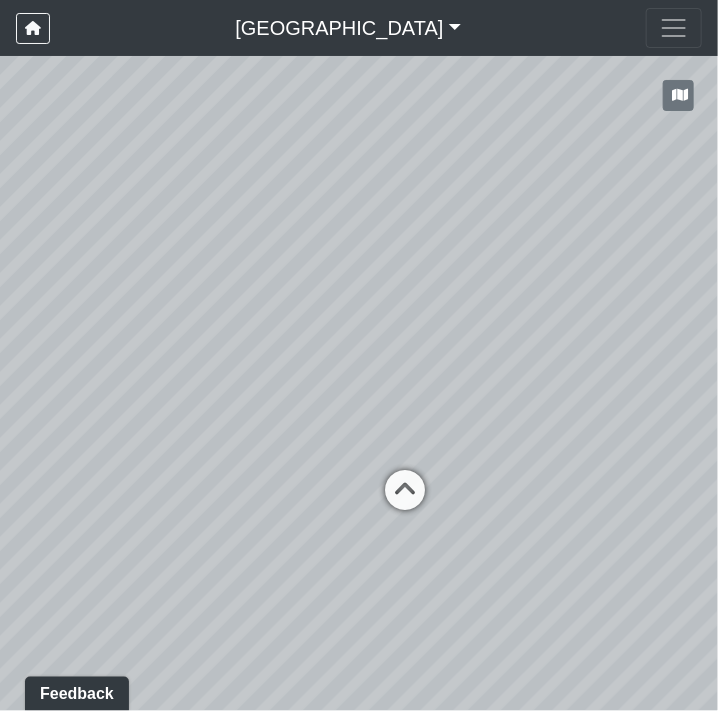 drag, startPoint x: 596, startPoint y: 418, endPoint x: 67, endPoint y: 435, distance: 529.2731 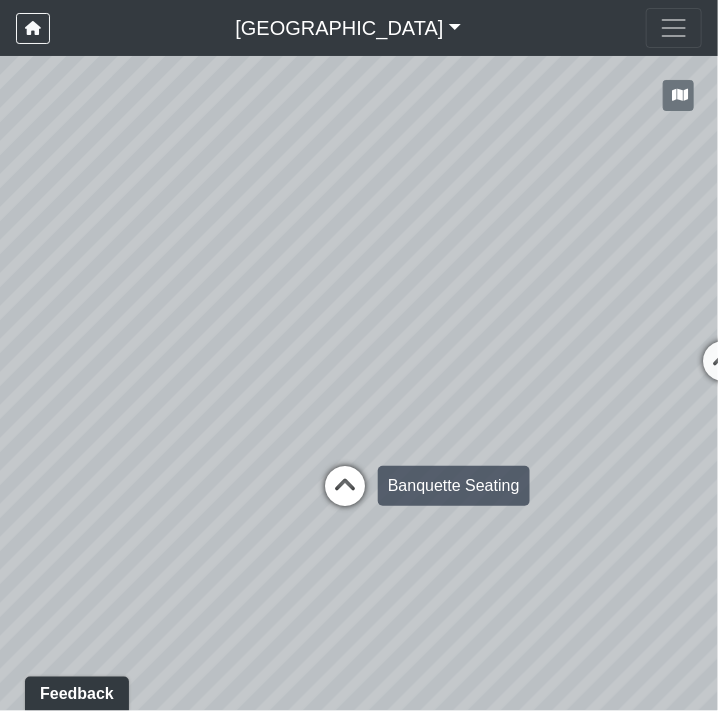 drag, startPoint x: 480, startPoint y: 479, endPoint x: 218, endPoint y: 457, distance: 262.92203 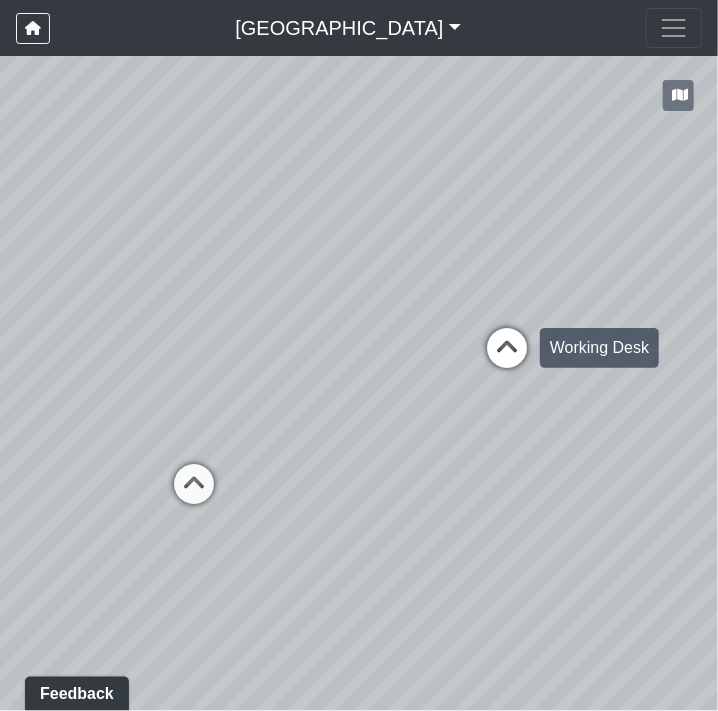 click at bounding box center (507, 358) 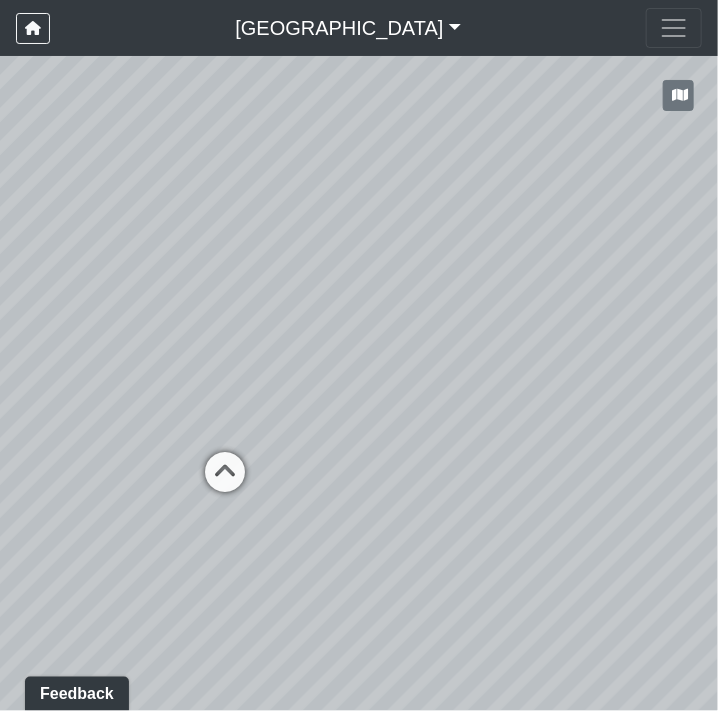 drag, startPoint x: 200, startPoint y: 453, endPoint x: 668, endPoint y: 435, distance: 468.34604 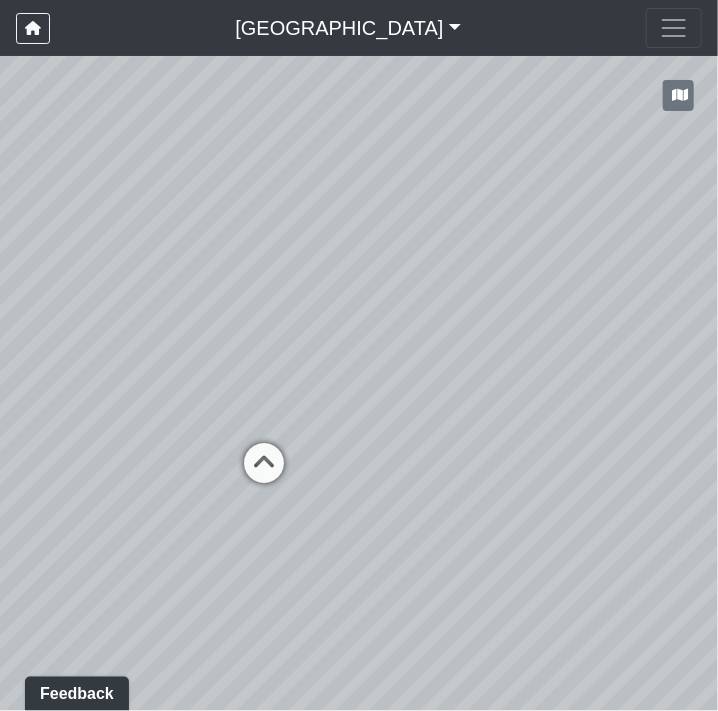 drag, startPoint x: 450, startPoint y: 357, endPoint x: 756, endPoint y: 350, distance: 306.08005 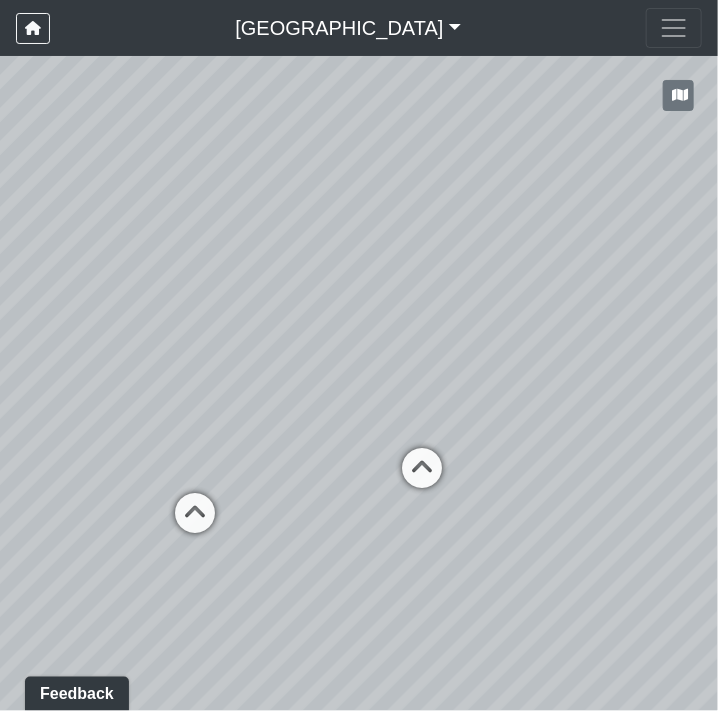 drag, startPoint x: 167, startPoint y: 366, endPoint x: 452, endPoint y: 377, distance: 285.2122 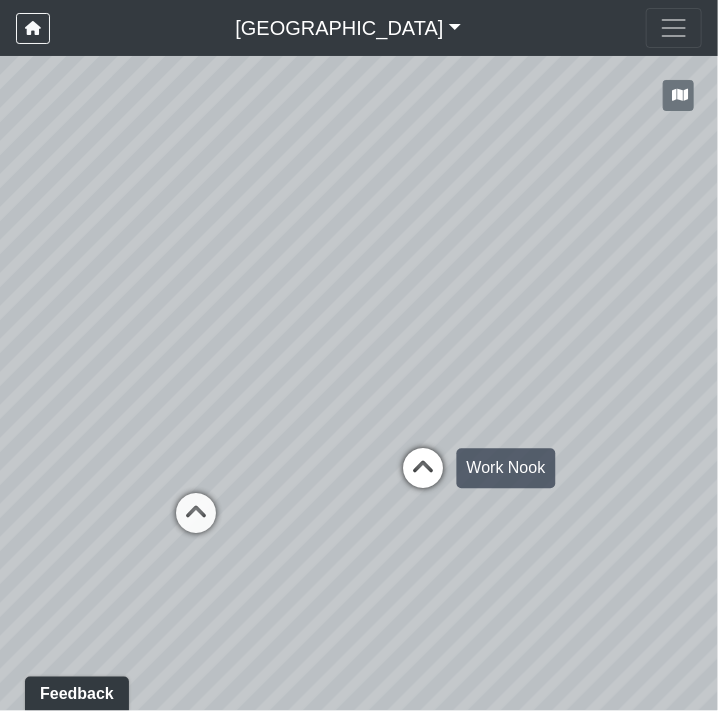 click at bounding box center [424, 479] 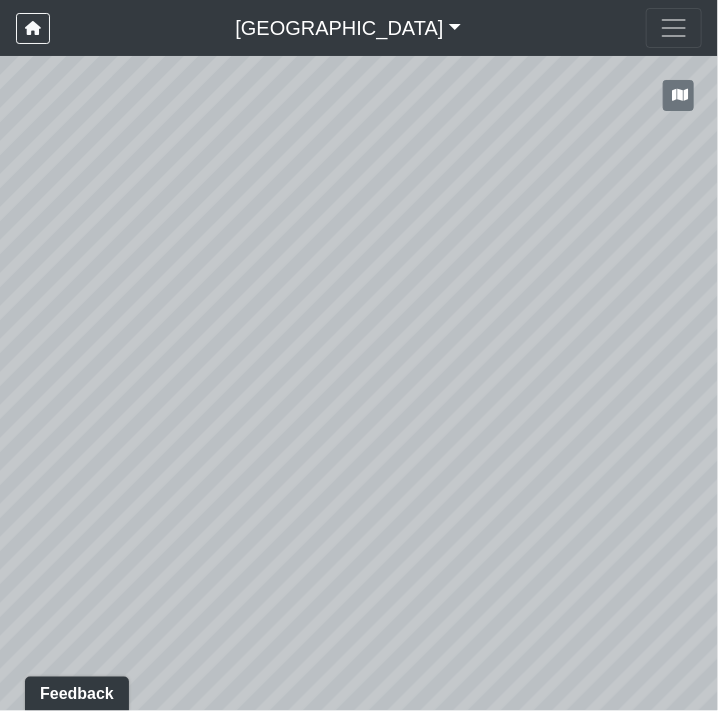 drag, startPoint x: 358, startPoint y: 397, endPoint x: 644, endPoint y: 416, distance: 286.63043 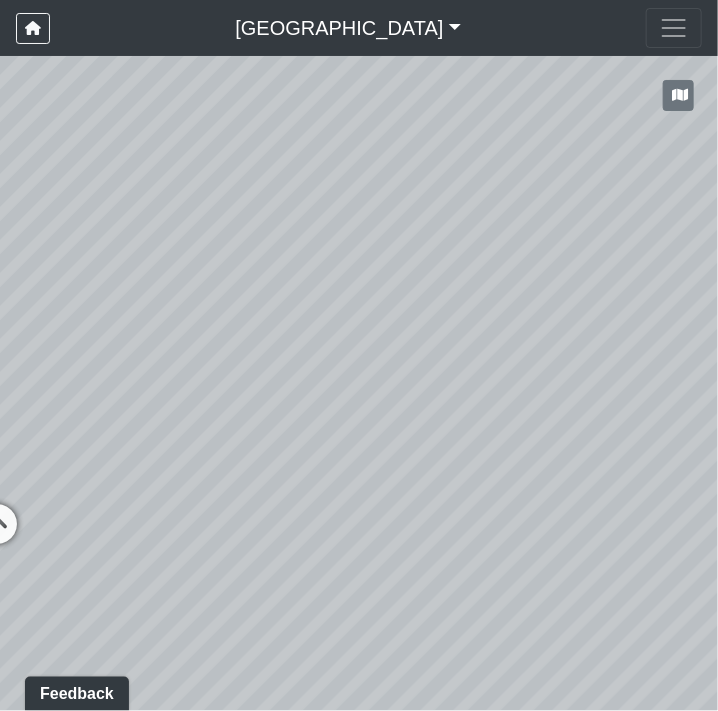 drag, startPoint x: 270, startPoint y: 473, endPoint x: 544, endPoint y: 413, distance: 280.49243 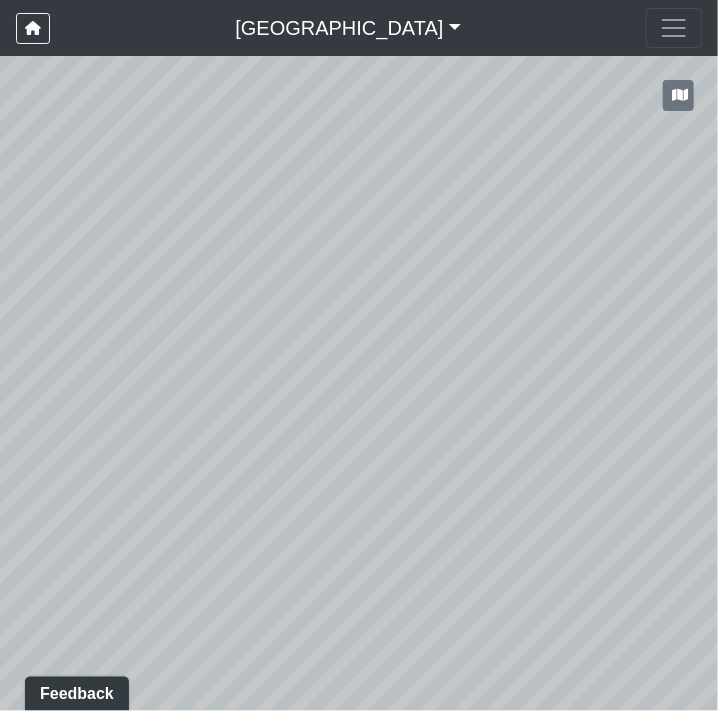 drag, startPoint x: 446, startPoint y: 453, endPoint x: 353, endPoint y: 477, distance: 96.04687 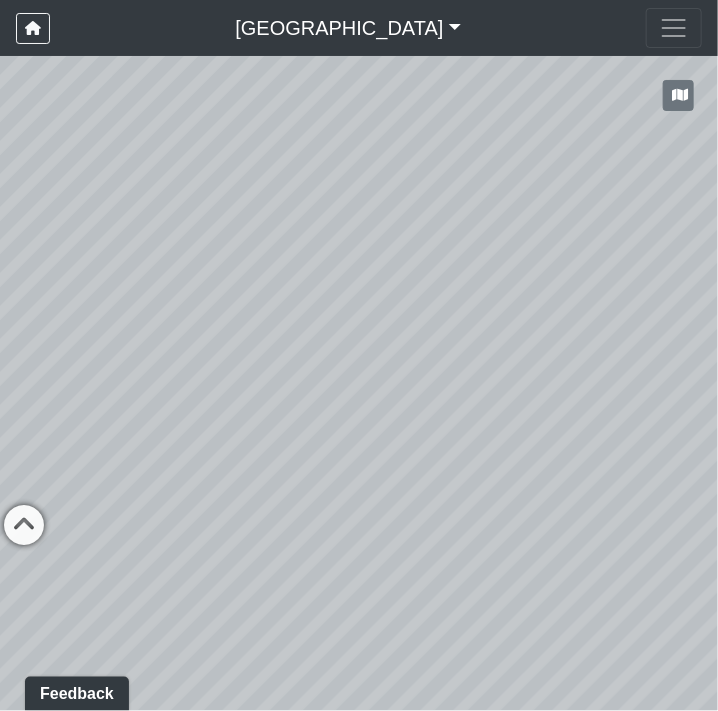 drag, startPoint x: 526, startPoint y: 381, endPoint x: 540, endPoint y: 385, distance: 14.56022 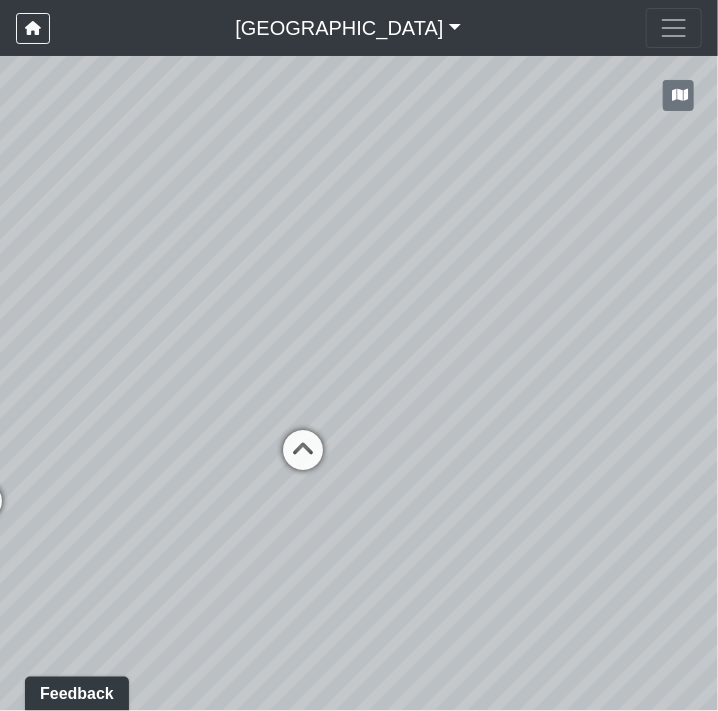 drag, startPoint x: 209, startPoint y: 448, endPoint x: 478, endPoint y: 446, distance: 269.00745 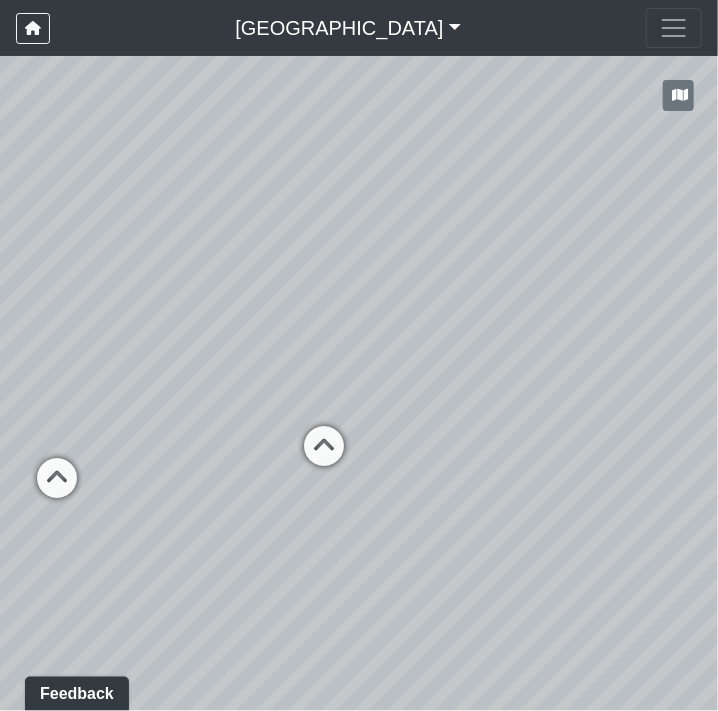 drag, startPoint x: 358, startPoint y: 400, endPoint x: 646, endPoint y: 383, distance: 288.5013 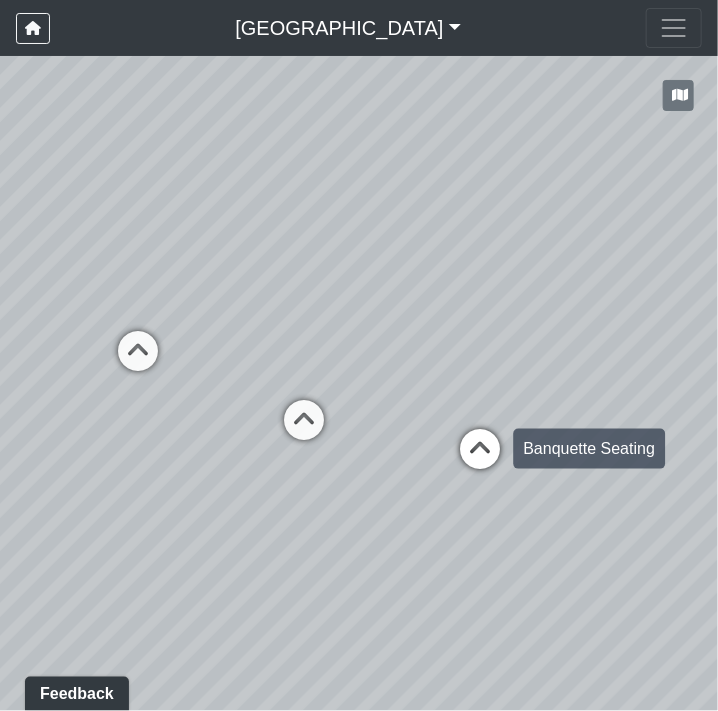 click at bounding box center (480, 459) 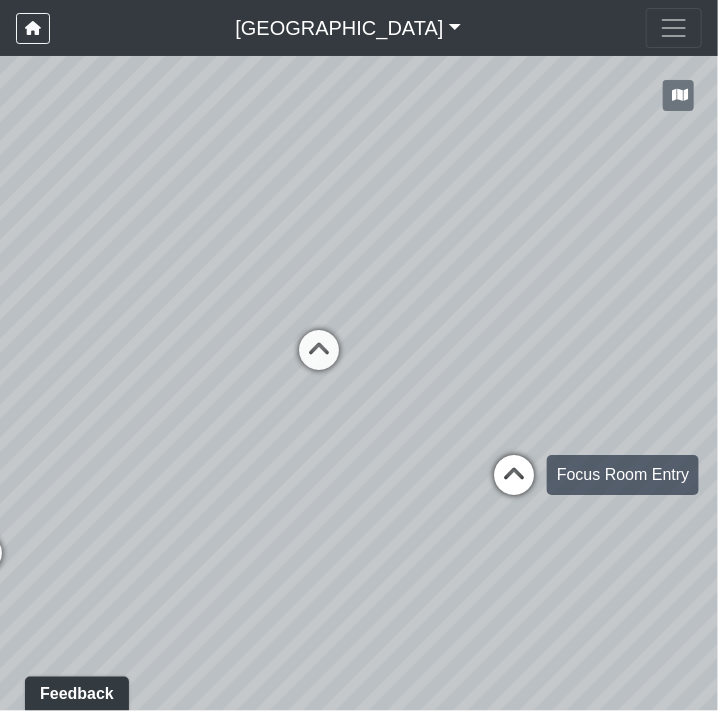 click at bounding box center [514, 485] 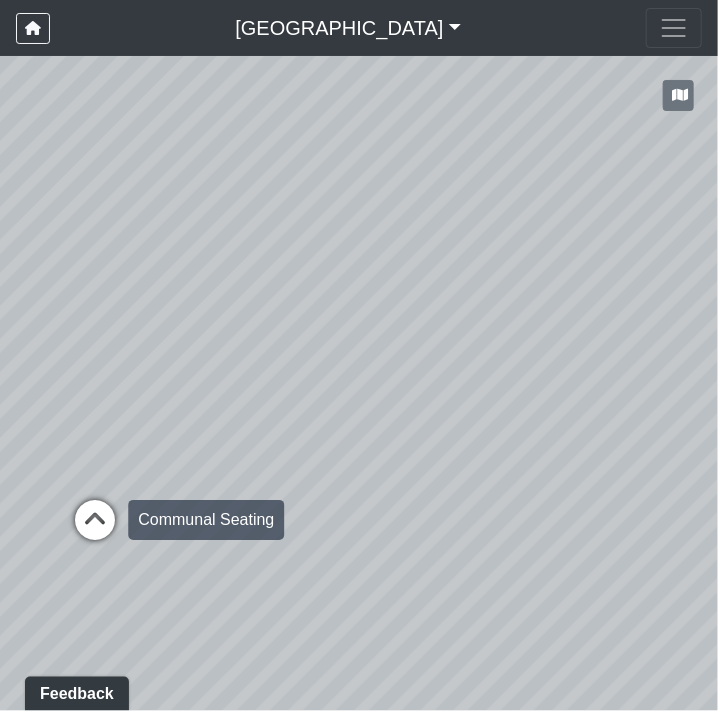 click at bounding box center [95, 530] 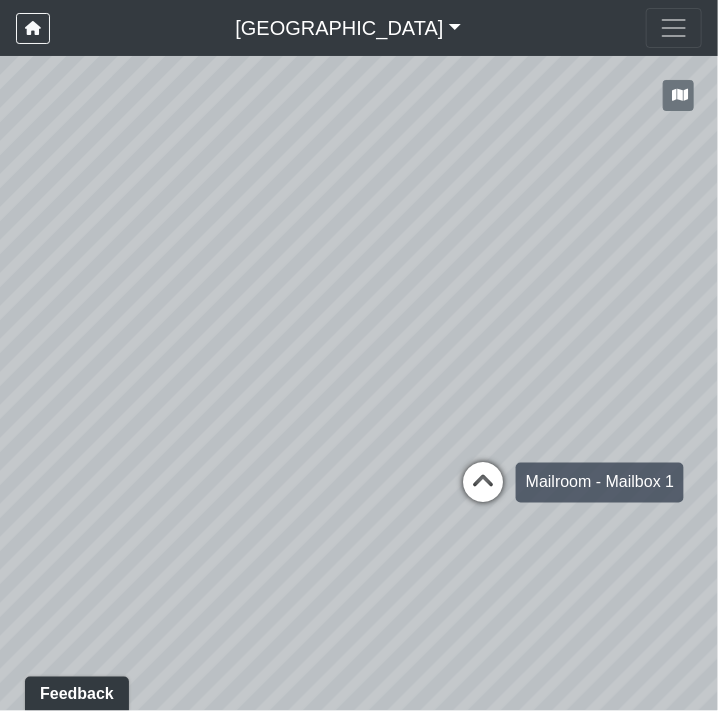 click at bounding box center (483, 493) 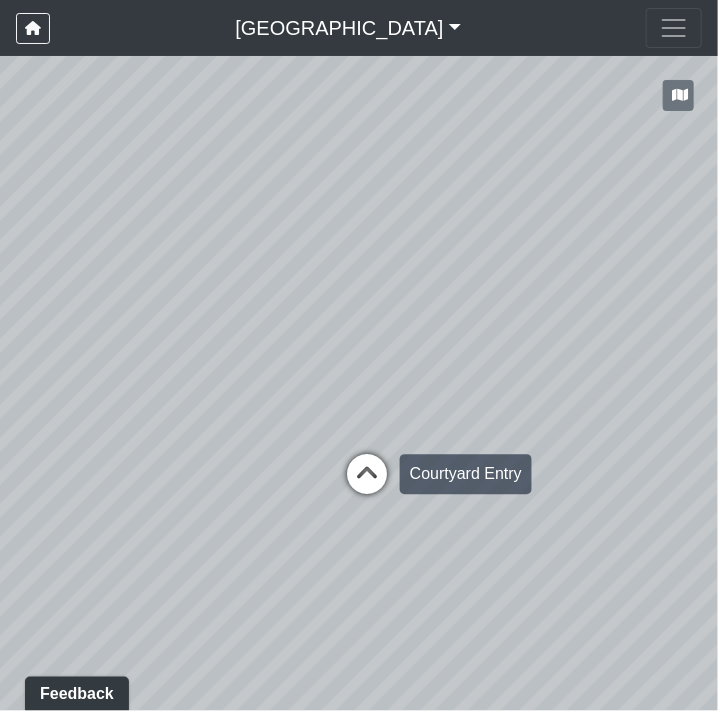 click at bounding box center [367, 484] 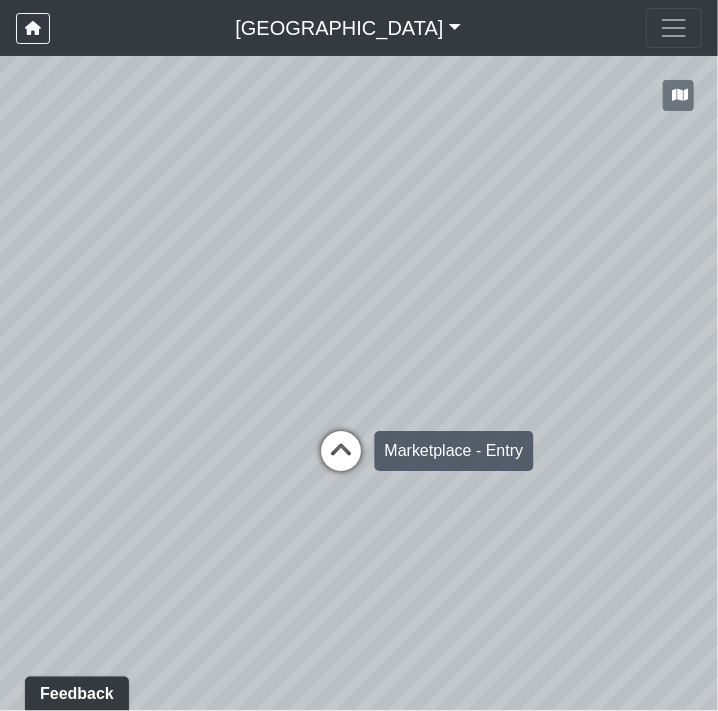 click at bounding box center (342, 461) 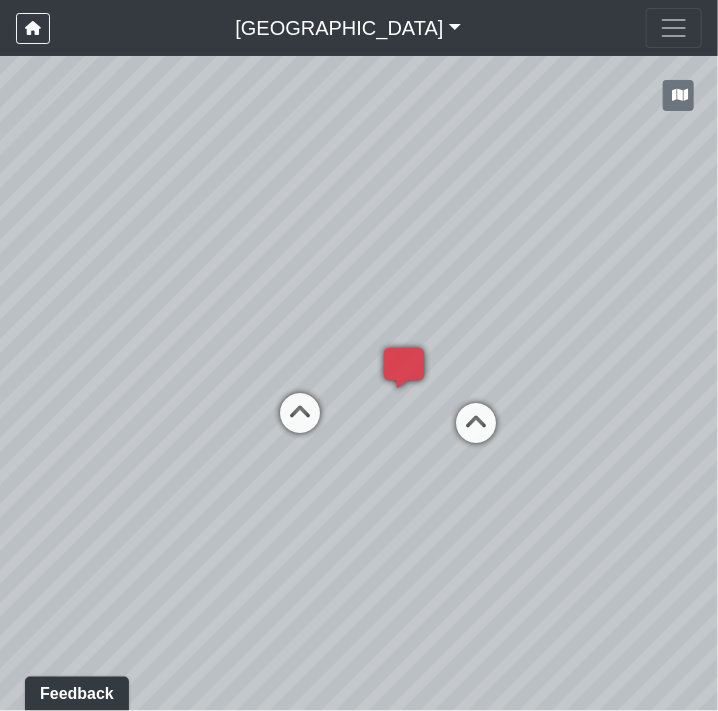 drag, startPoint x: 482, startPoint y: 506, endPoint x: 318, endPoint y: 495, distance: 164.36848 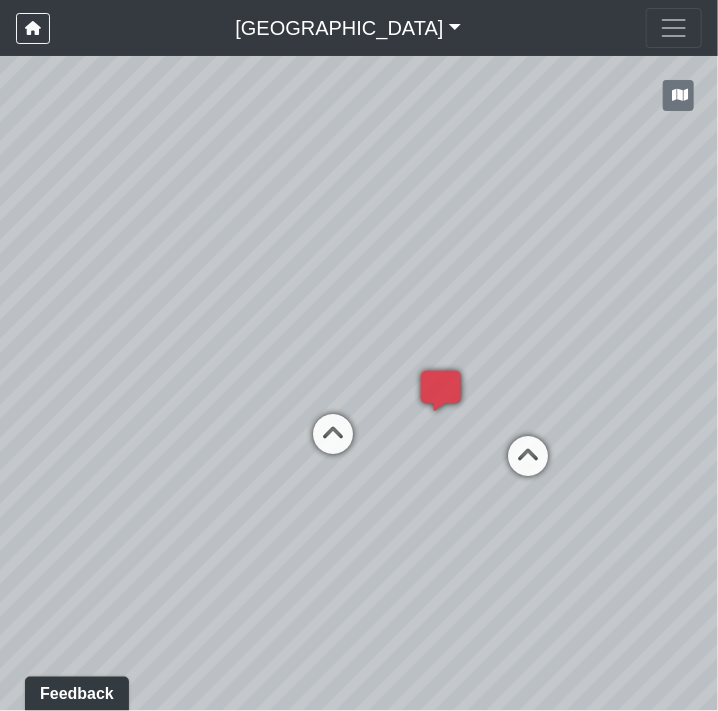 drag, startPoint x: 457, startPoint y: 470, endPoint x: 514, endPoint y: 509, distance: 69.065186 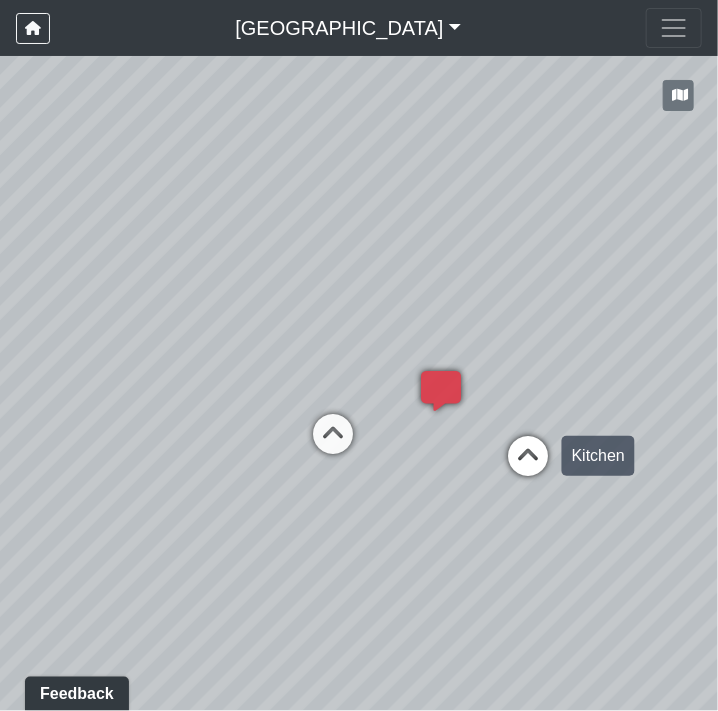 click at bounding box center [529, 466] 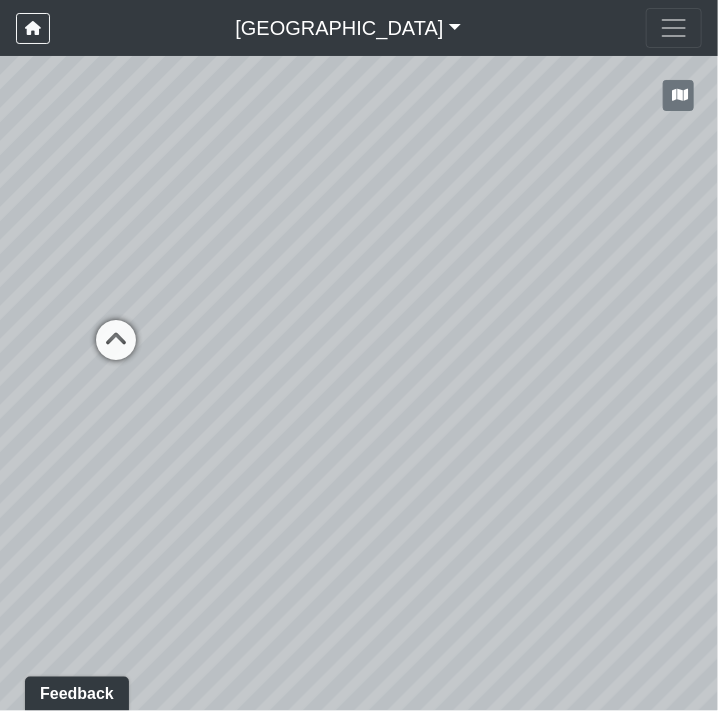 drag, startPoint x: 423, startPoint y: 533, endPoint x: 582, endPoint y: 518, distance: 159.70598 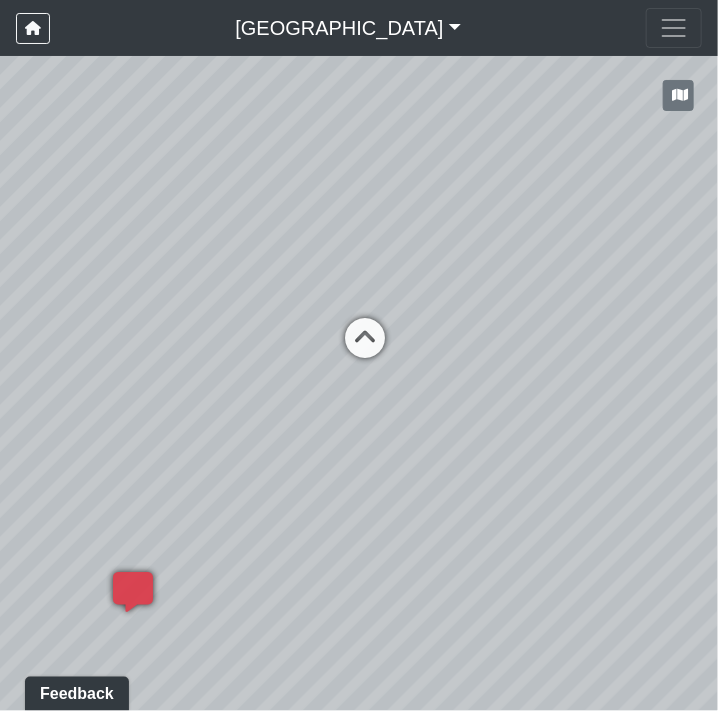 drag, startPoint x: 268, startPoint y: 497, endPoint x: 574, endPoint y: 485, distance: 306.2352 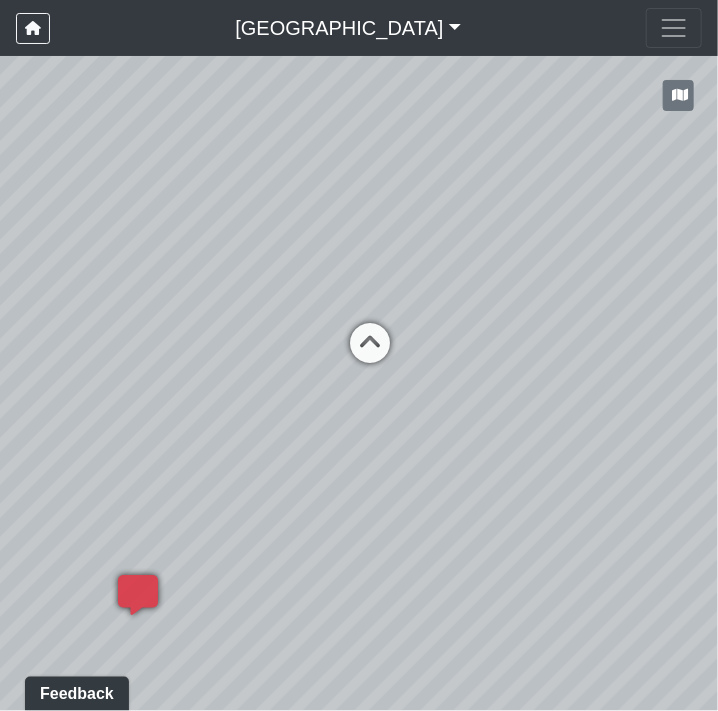 drag, startPoint x: 450, startPoint y: 481, endPoint x: 459, endPoint y: 488, distance: 11.401754 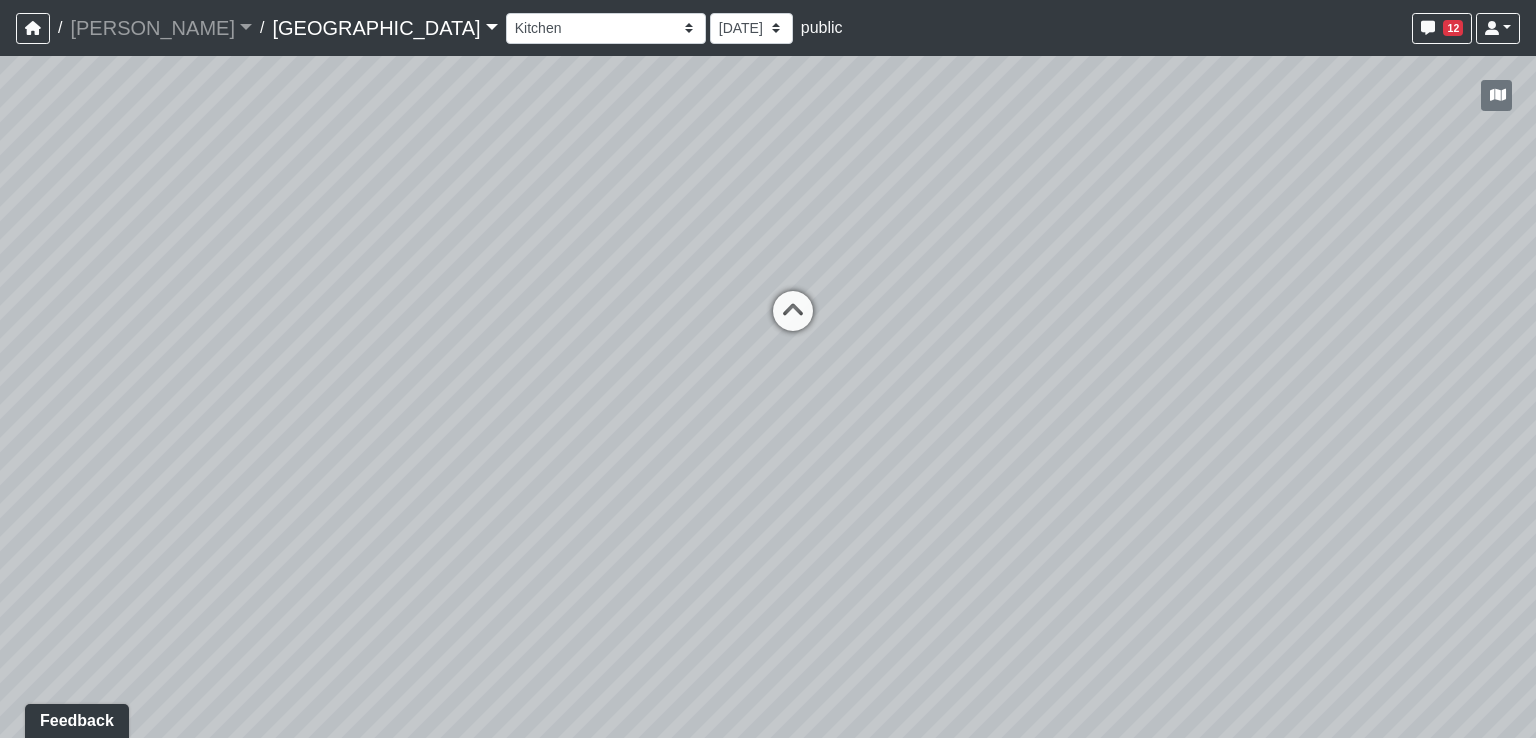 drag, startPoint x: 941, startPoint y: 481, endPoint x: 863, endPoint y: 433, distance: 91.58602 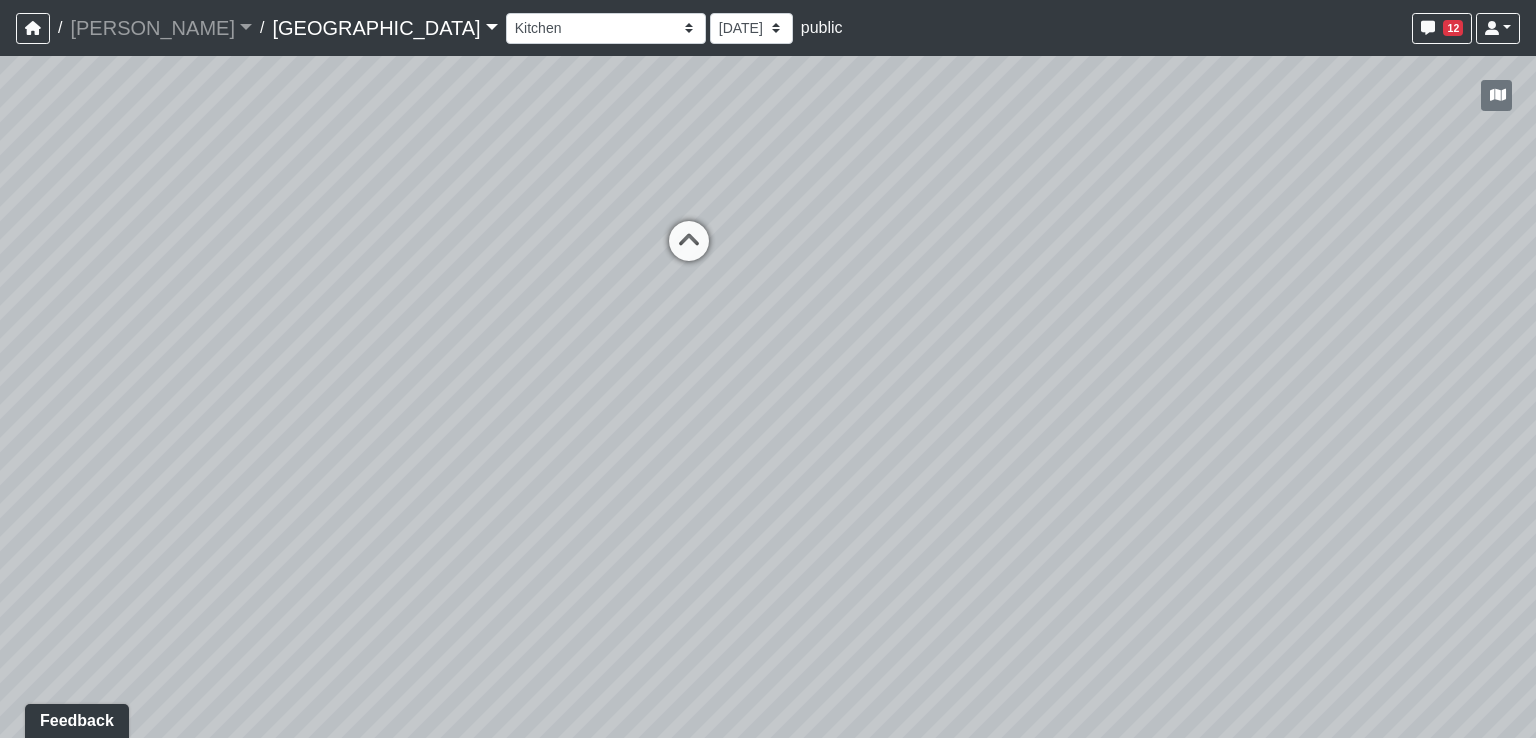 drag, startPoint x: 988, startPoint y: 501, endPoint x: 903, endPoint y: 474, distance: 89.1852 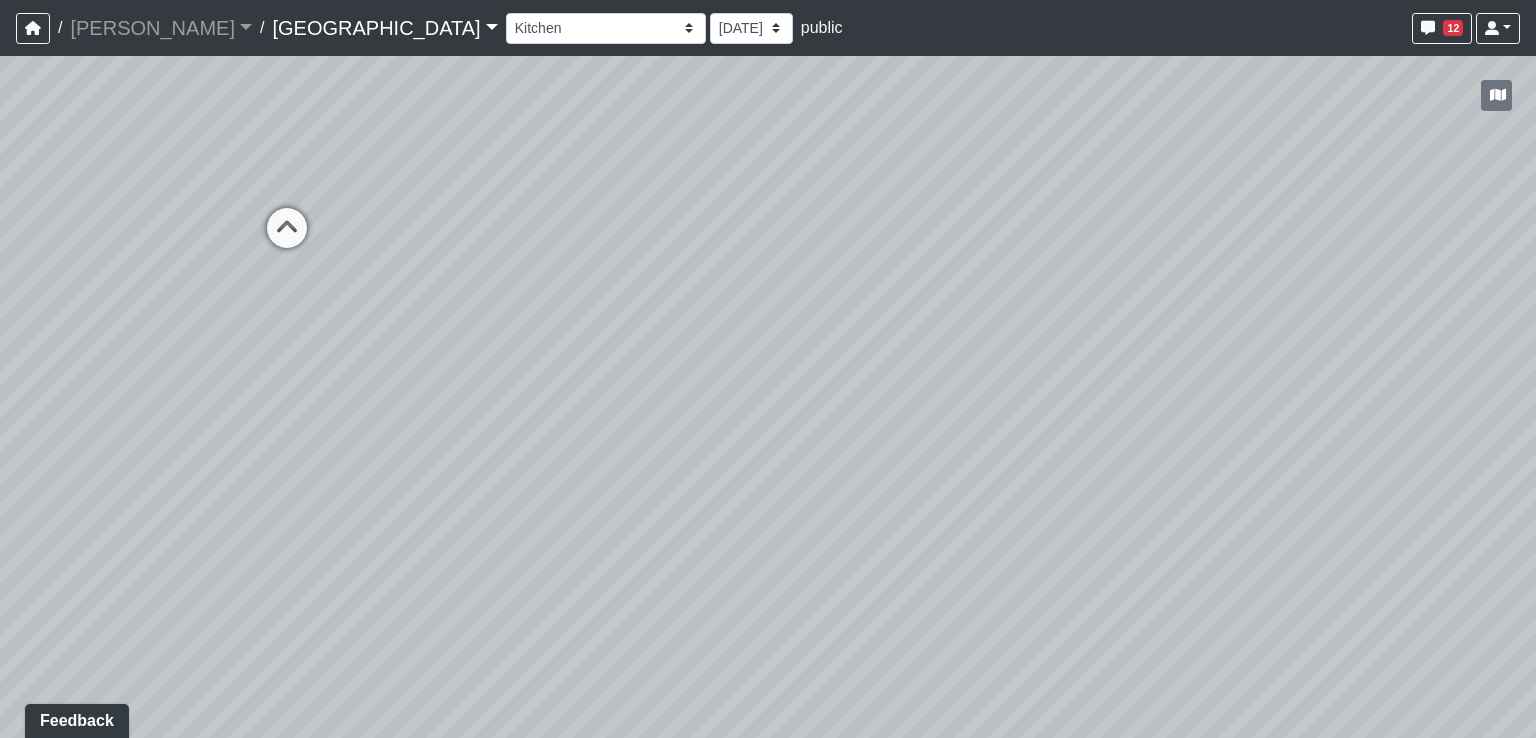 drag, startPoint x: 1268, startPoint y: 520, endPoint x: 748, endPoint y: 514, distance: 520.0346 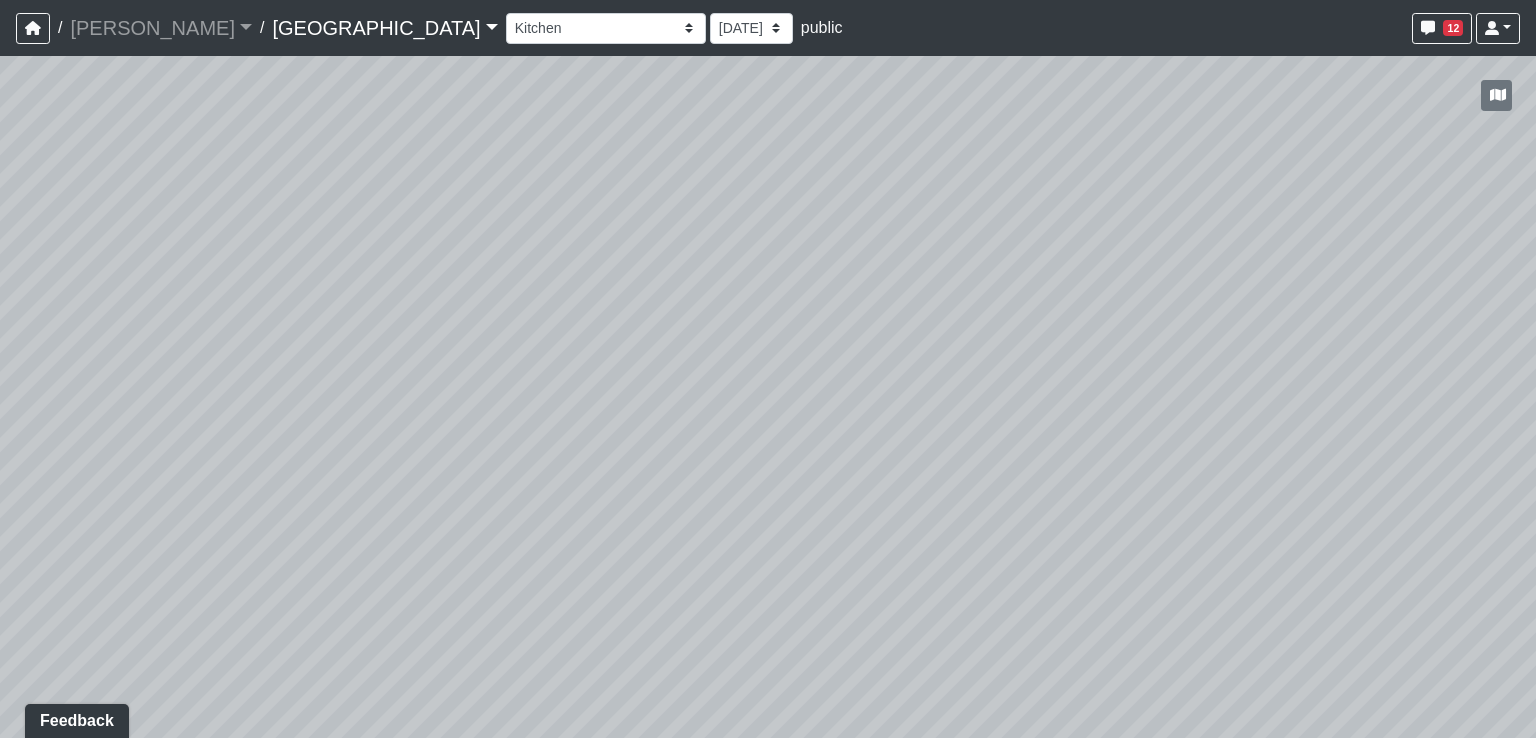 drag, startPoint x: 1285, startPoint y: 523, endPoint x: 632, endPoint y: 521, distance: 653.00305 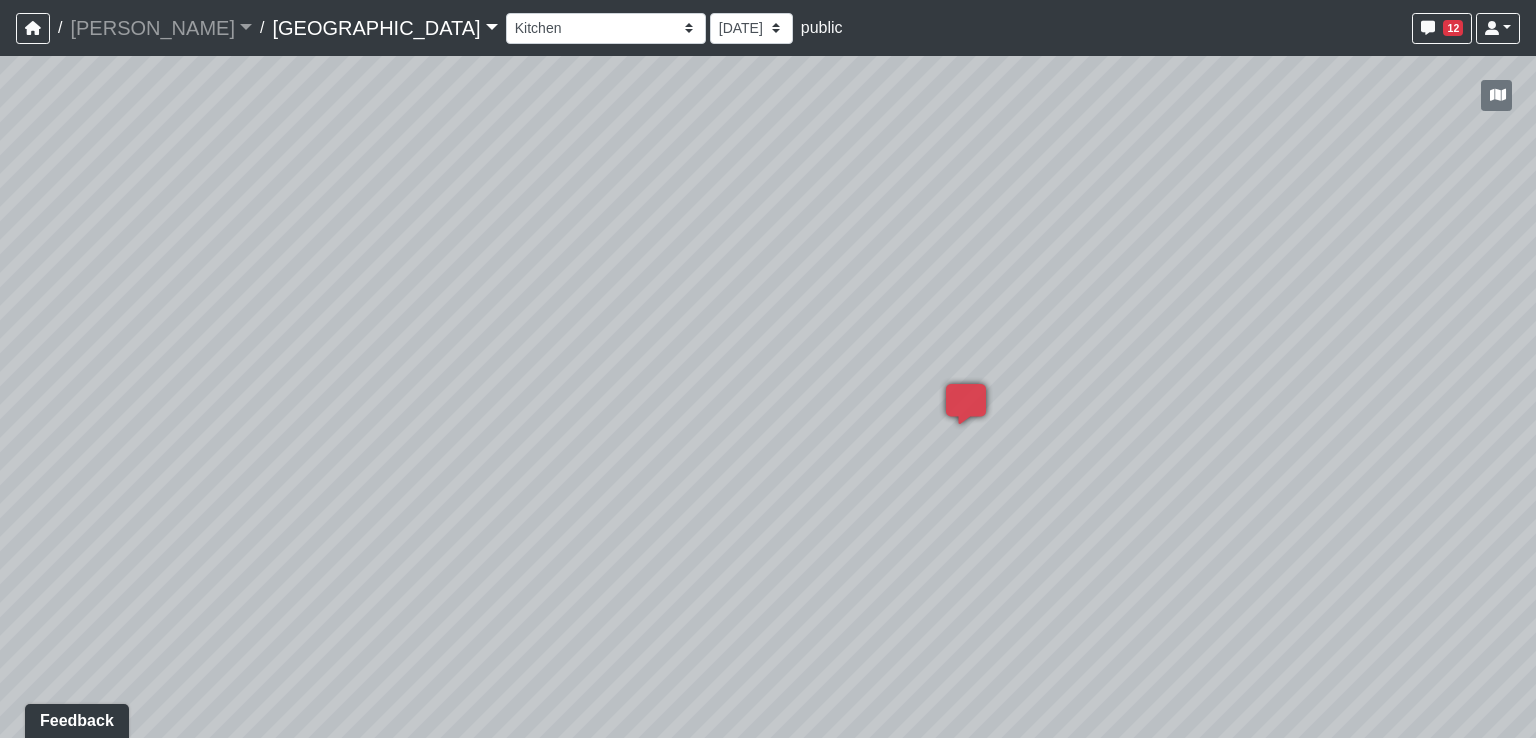 drag, startPoint x: 1286, startPoint y: 519, endPoint x: 733, endPoint y: 522, distance: 553.0081 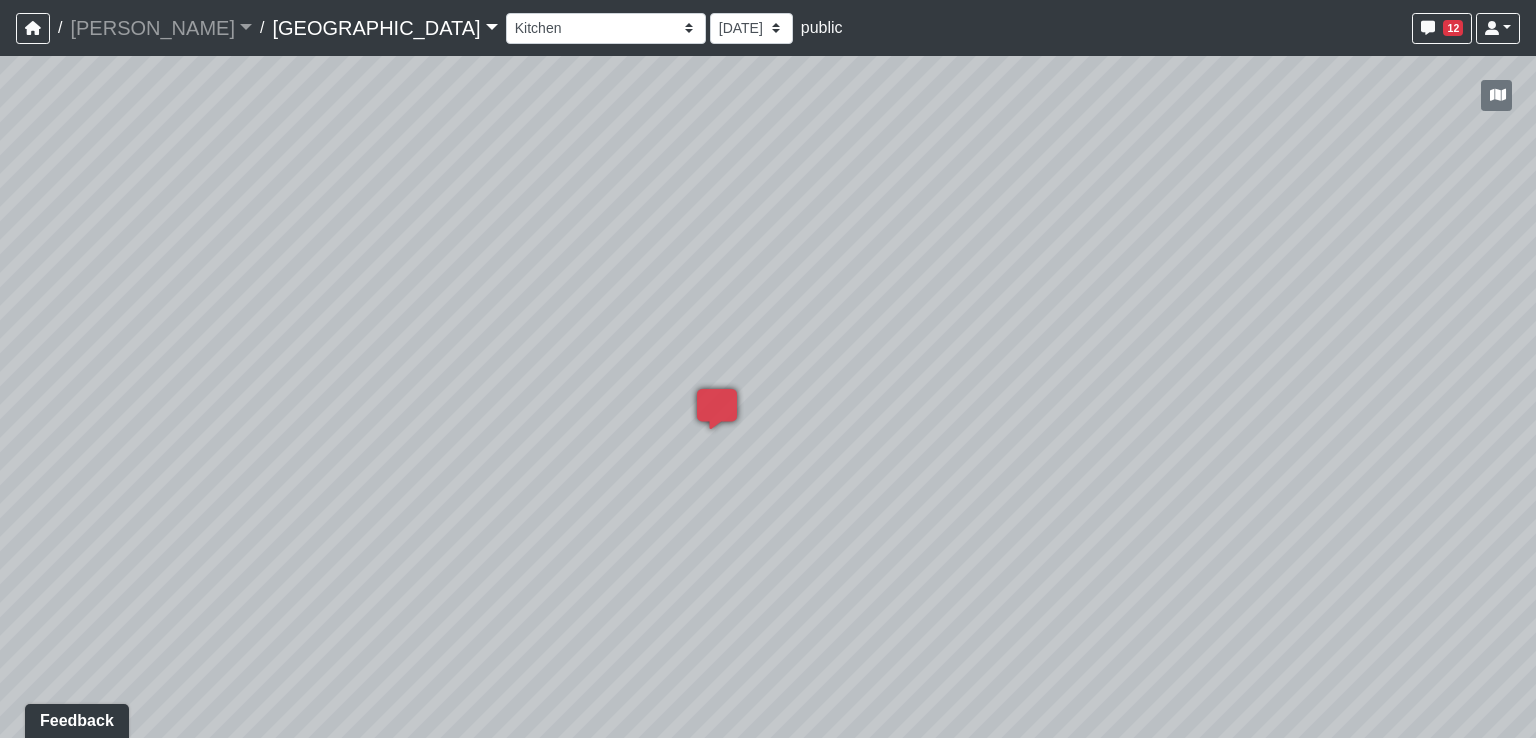 drag, startPoint x: 1044, startPoint y: 485, endPoint x: 634, endPoint y: 505, distance: 410.48752 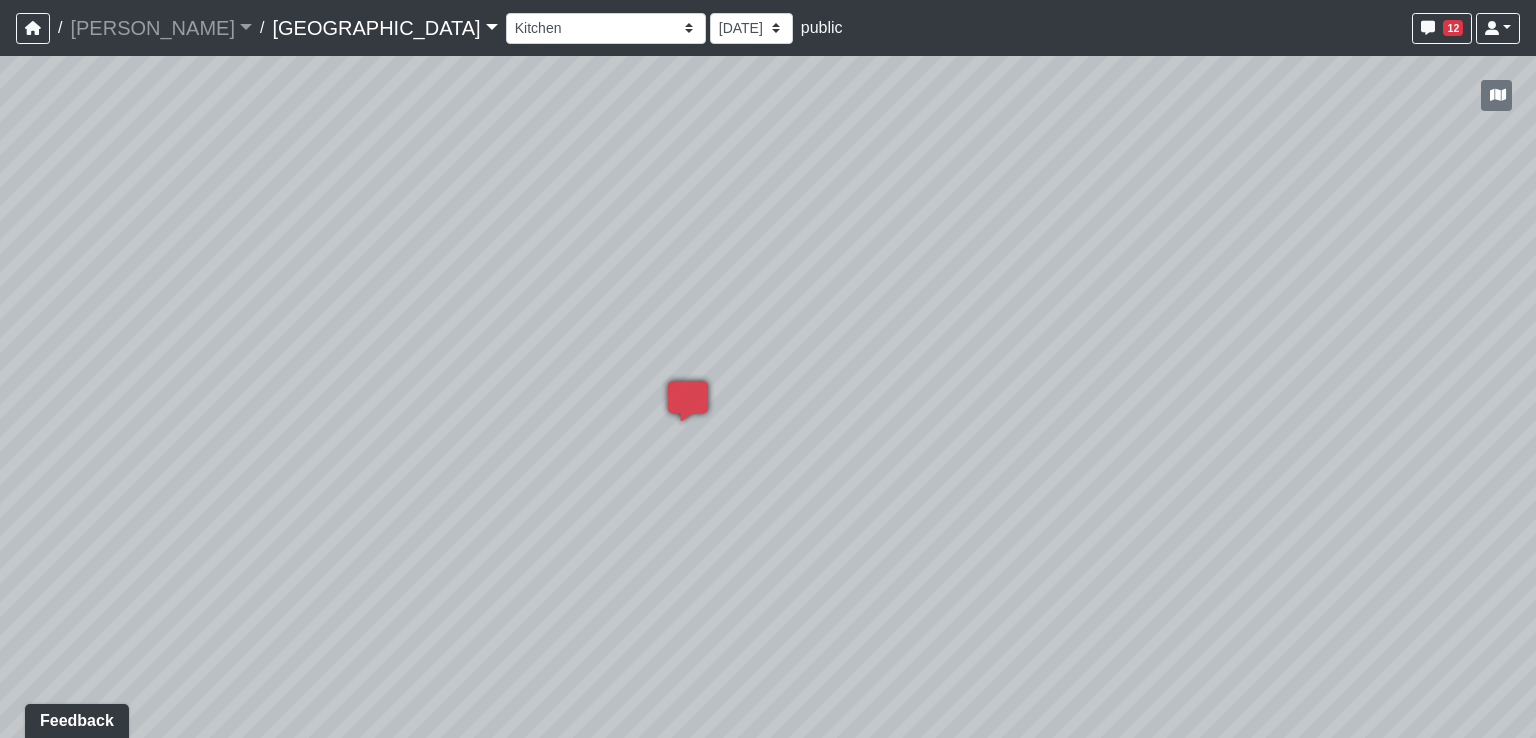 drag, startPoint x: 1009, startPoint y: 488, endPoint x: 951, endPoint y: 475, distance: 59.439045 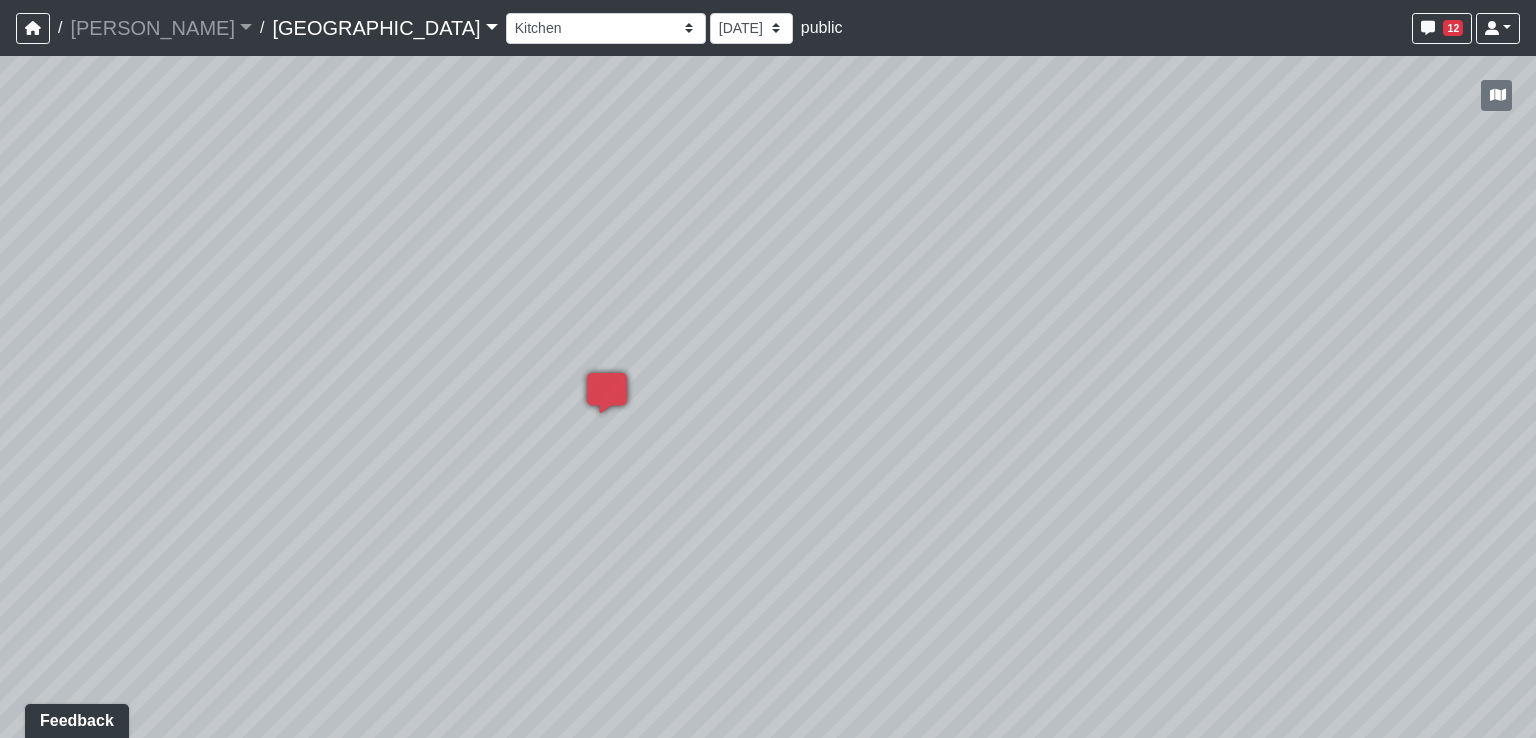 drag, startPoint x: 1298, startPoint y: 193, endPoint x: 1173, endPoint y: 178, distance: 125.89678 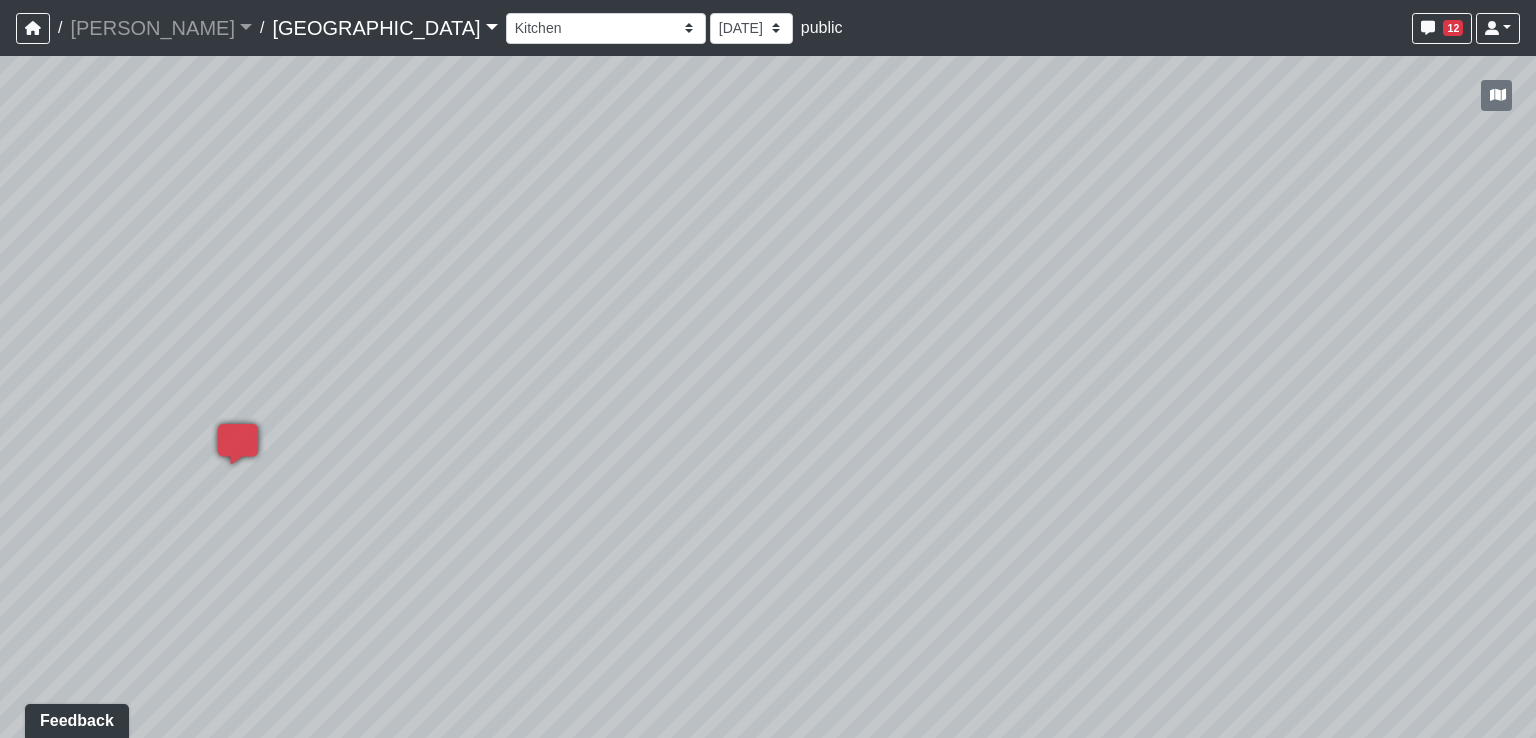 drag, startPoint x: 747, startPoint y: 476, endPoint x: 120, endPoint y: 473, distance: 627.0072 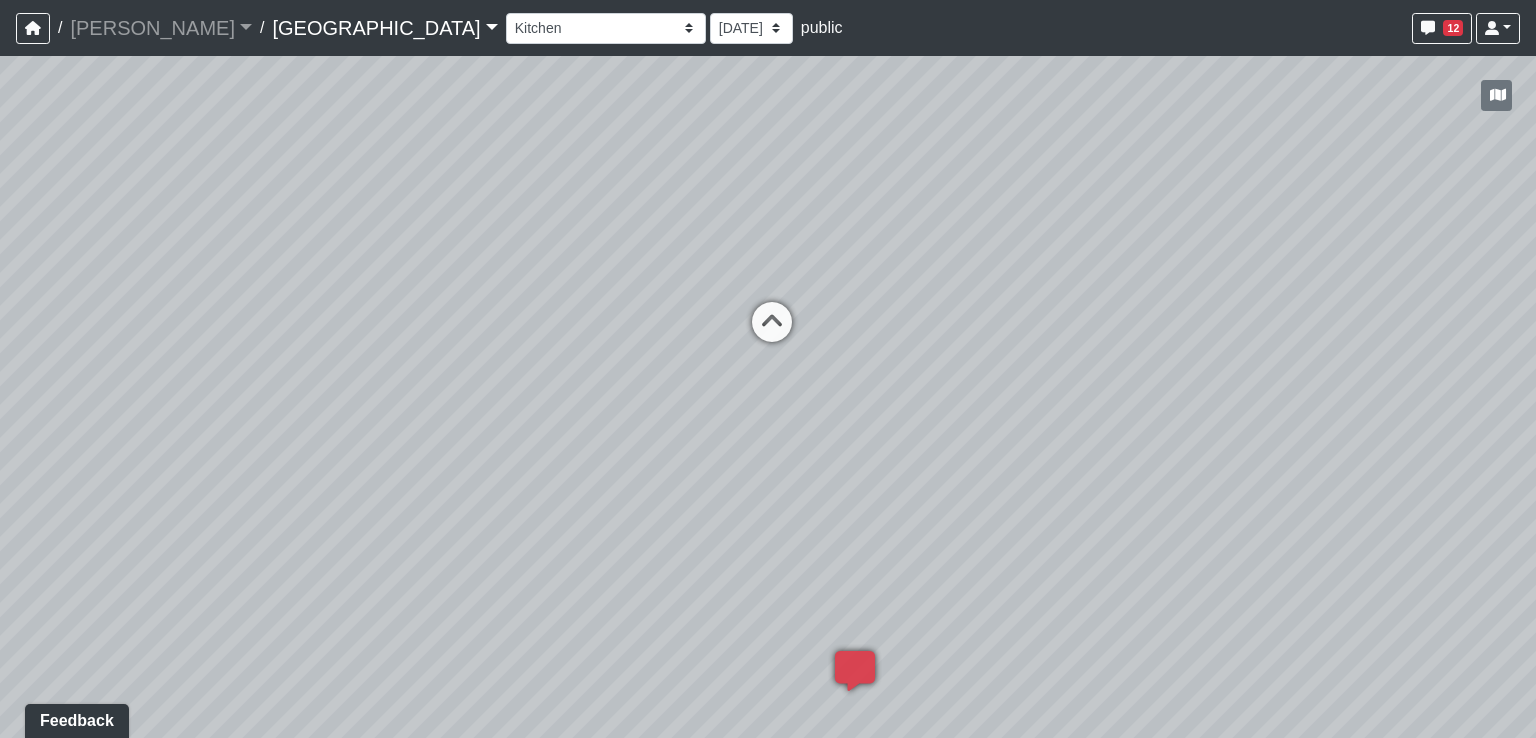 drag, startPoint x: 390, startPoint y: 489, endPoint x: 0, endPoint y: 529, distance: 392.04593 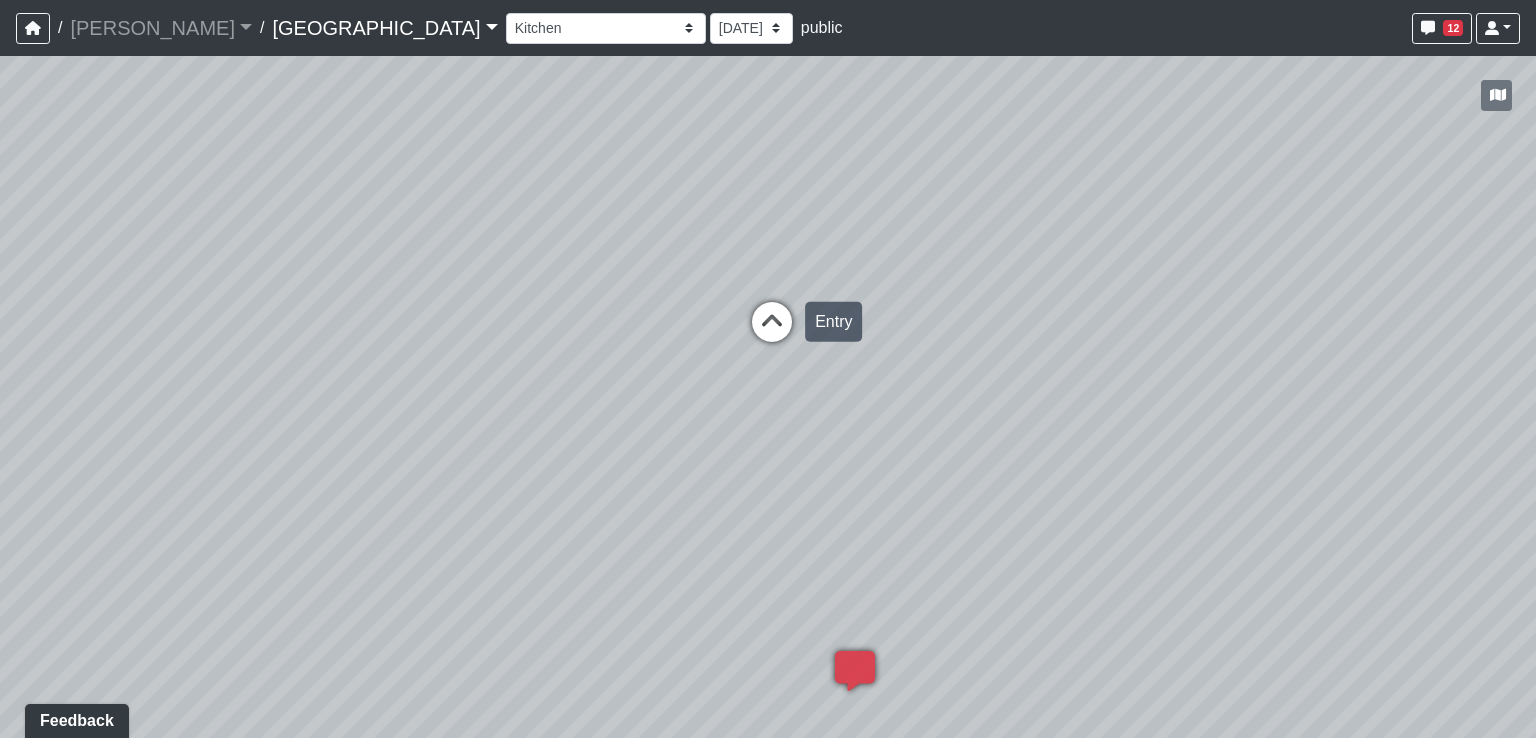 click at bounding box center [772, 332] 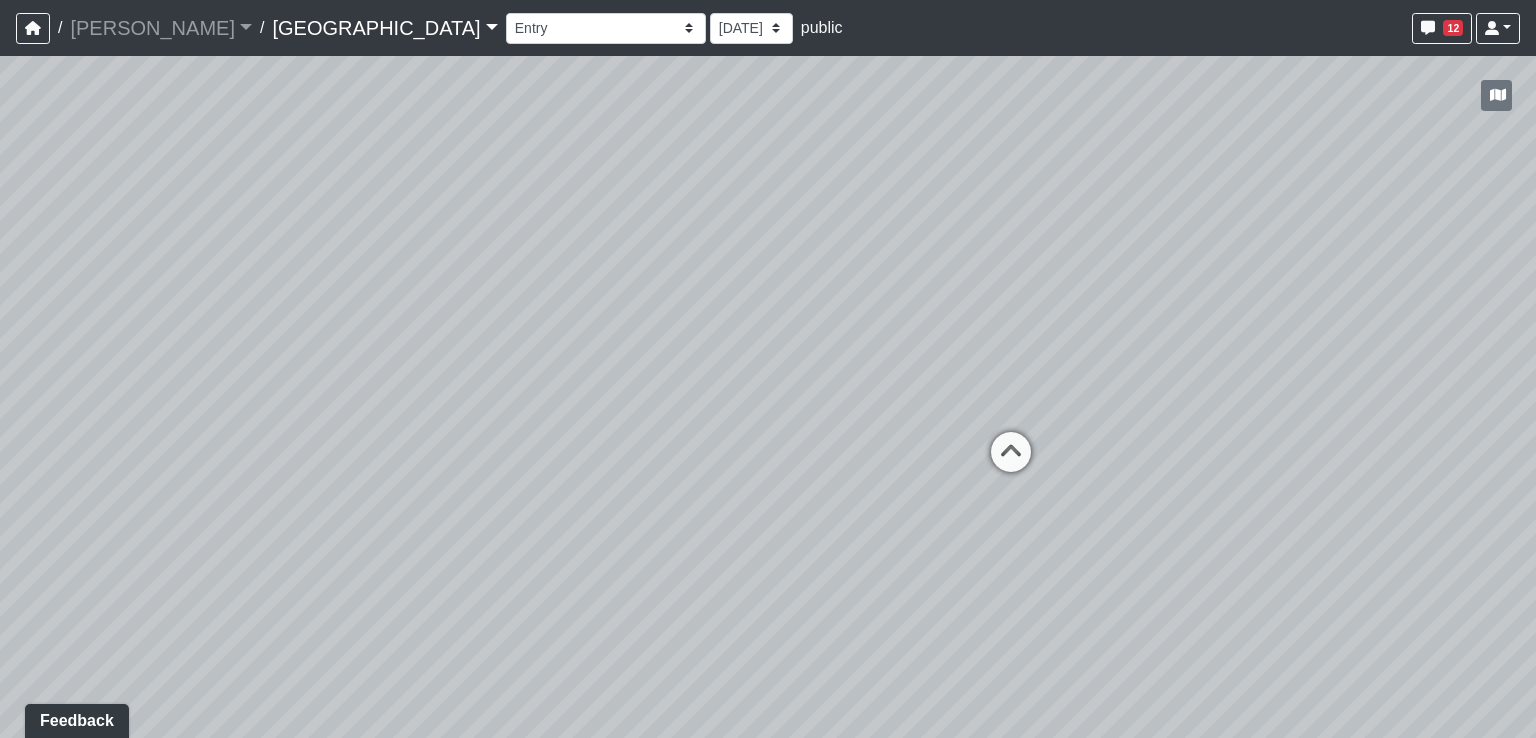 drag, startPoint x: 1126, startPoint y: 460, endPoint x: 610, endPoint y: 462, distance: 516.0039 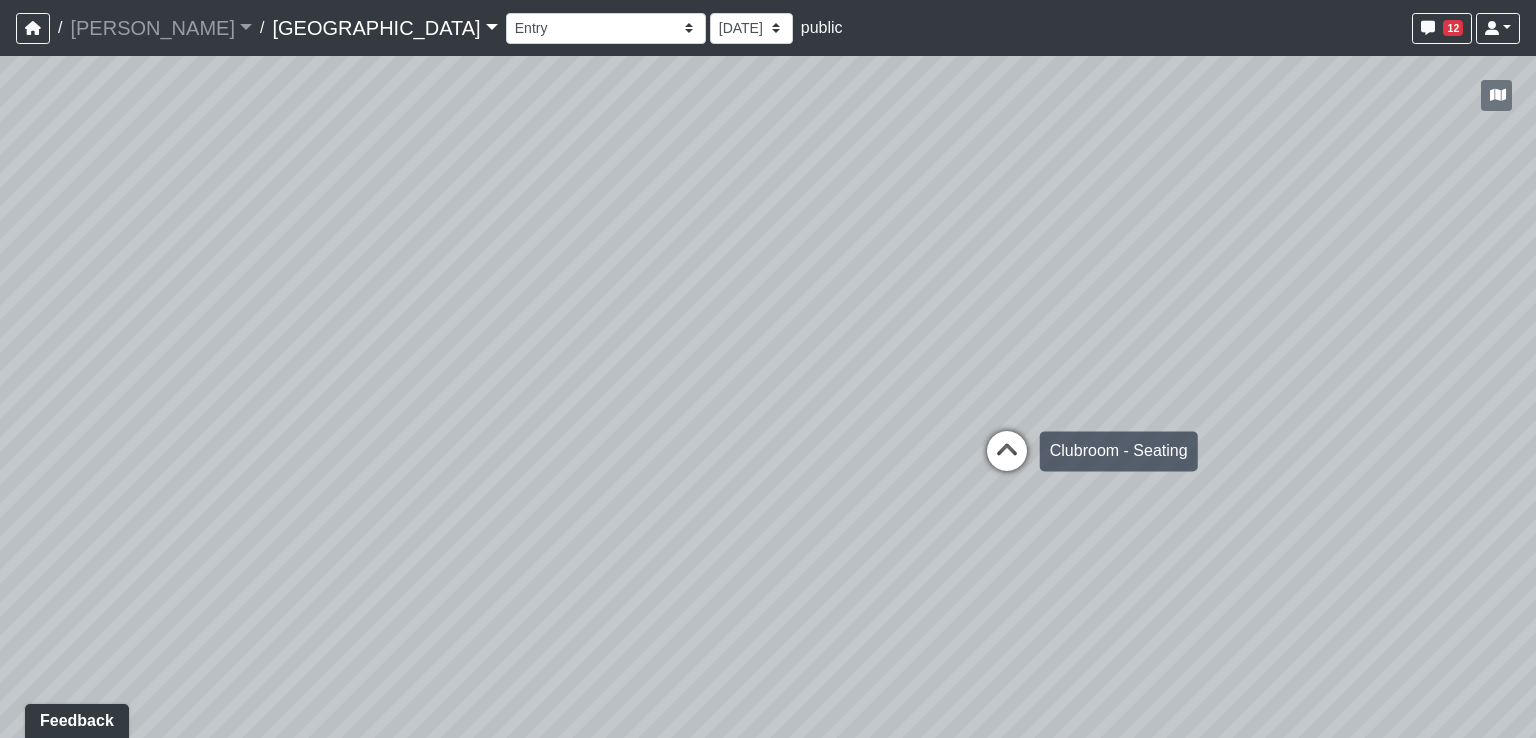 click on "Clubroom - Seating" at bounding box center [1119, 451] 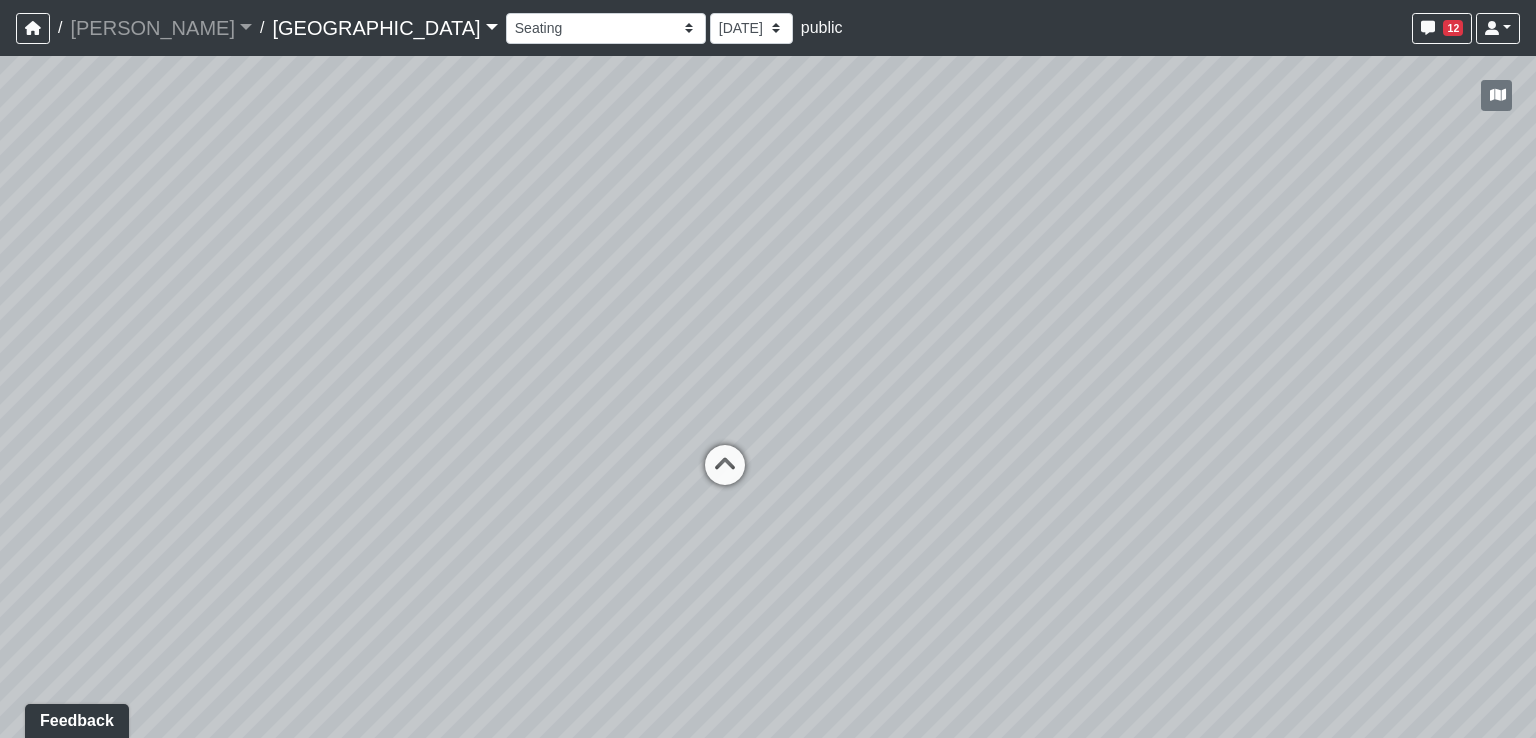 drag, startPoint x: 1184, startPoint y: 452, endPoint x: 672, endPoint y: 399, distance: 514.73584 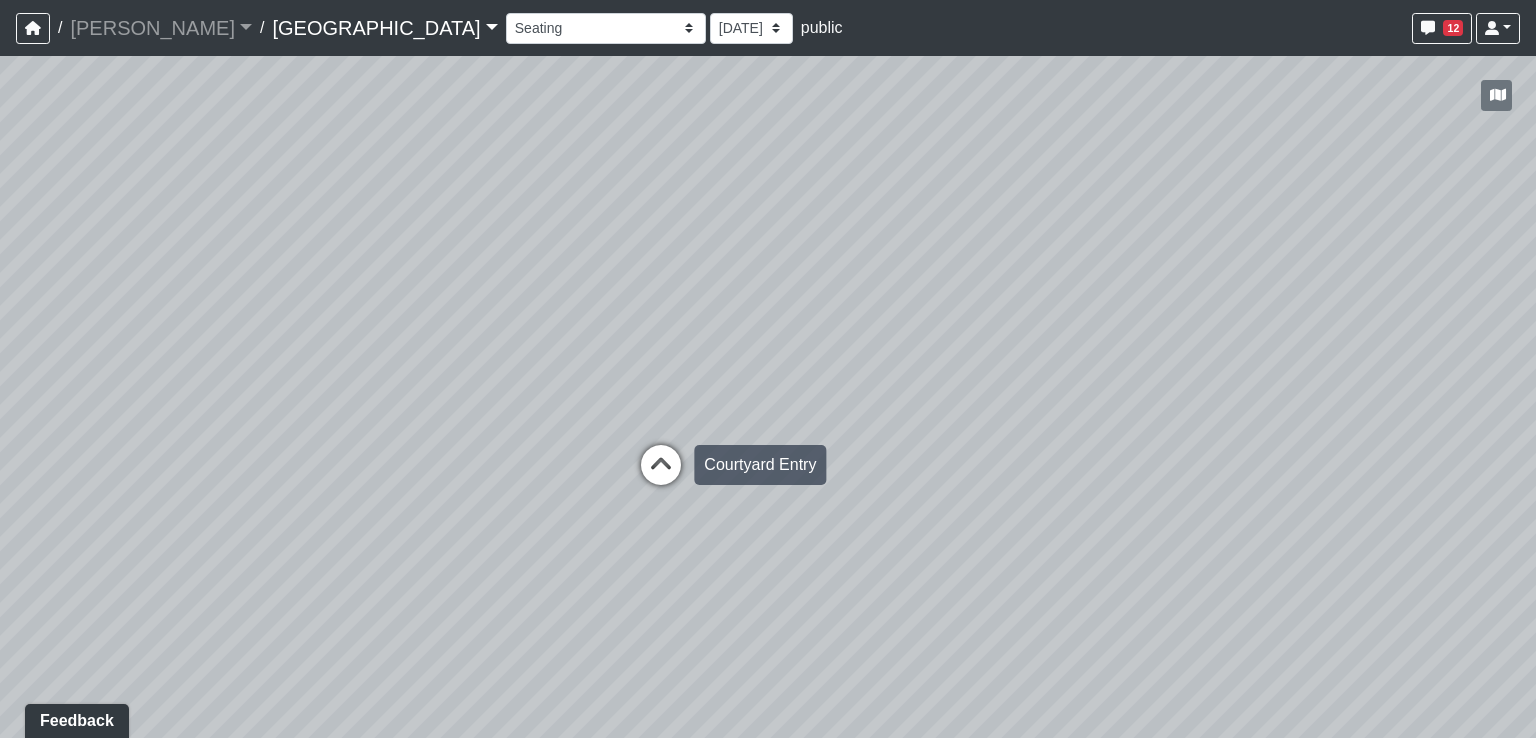 click at bounding box center (661, 475) 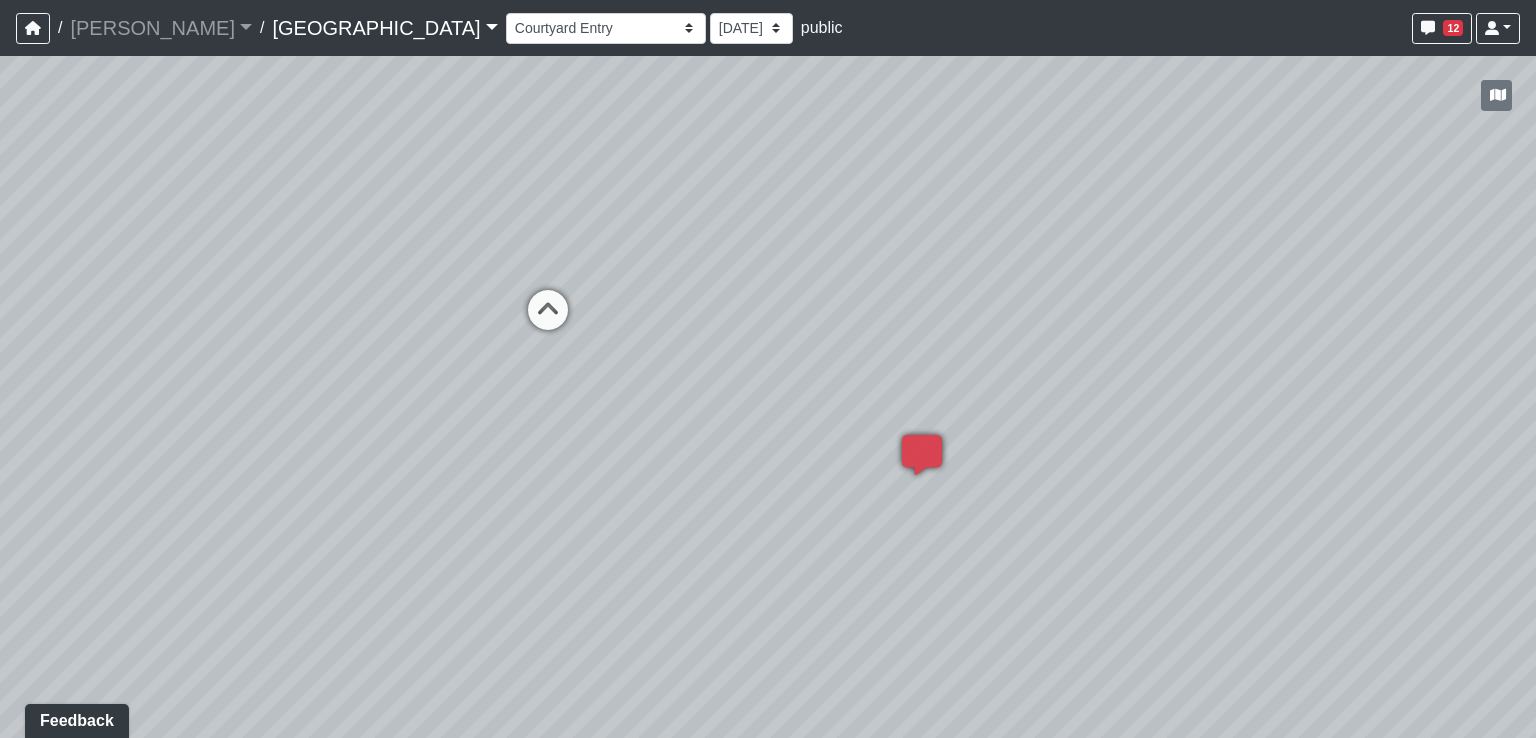 drag, startPoint x: 1145, startPoint y: 425, endPoint x: 1097, endPoint y: 453, distance: 55.569775 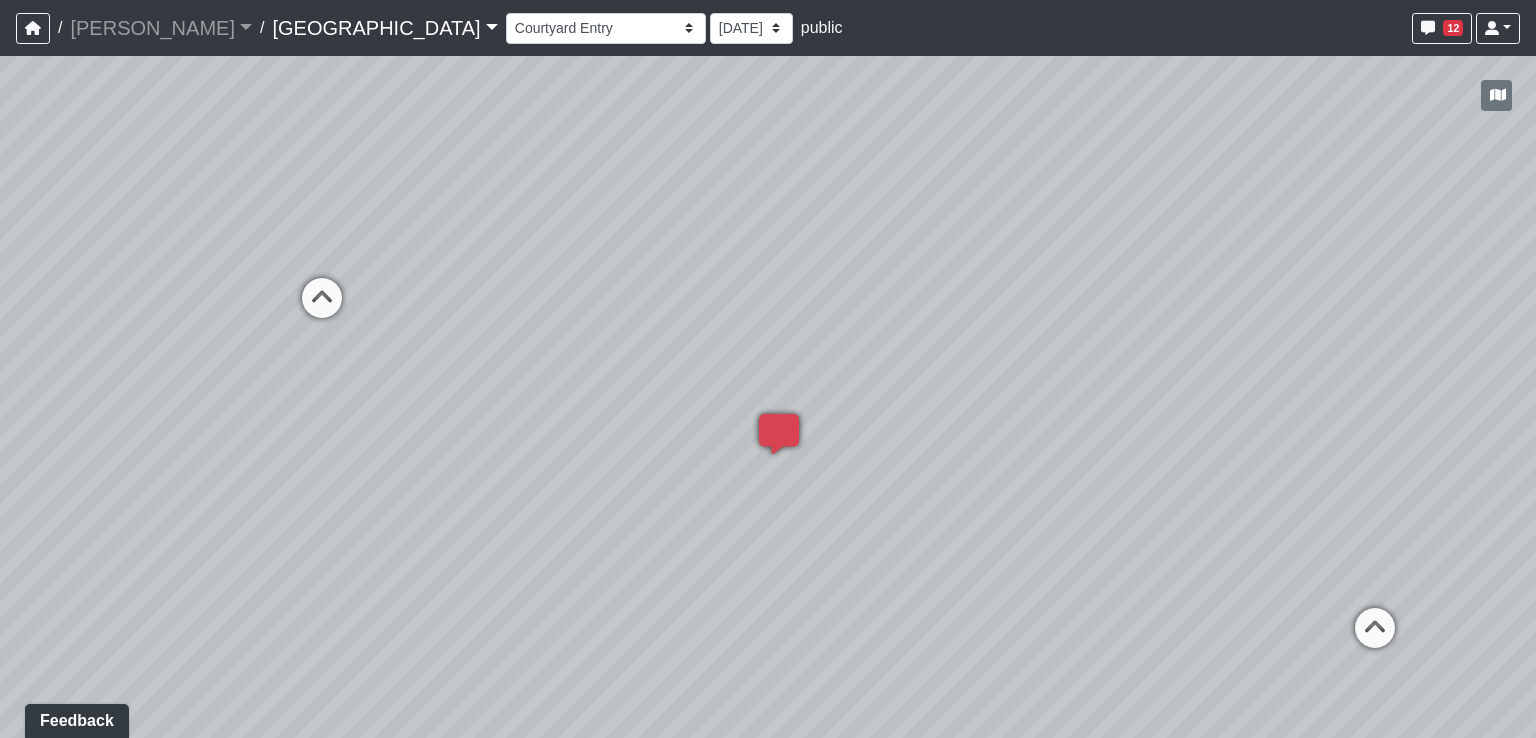 drag, startPoint x: 996, startPoint y: 585, endPoint x: 756, endPoint y: 571, distance: 240.40799 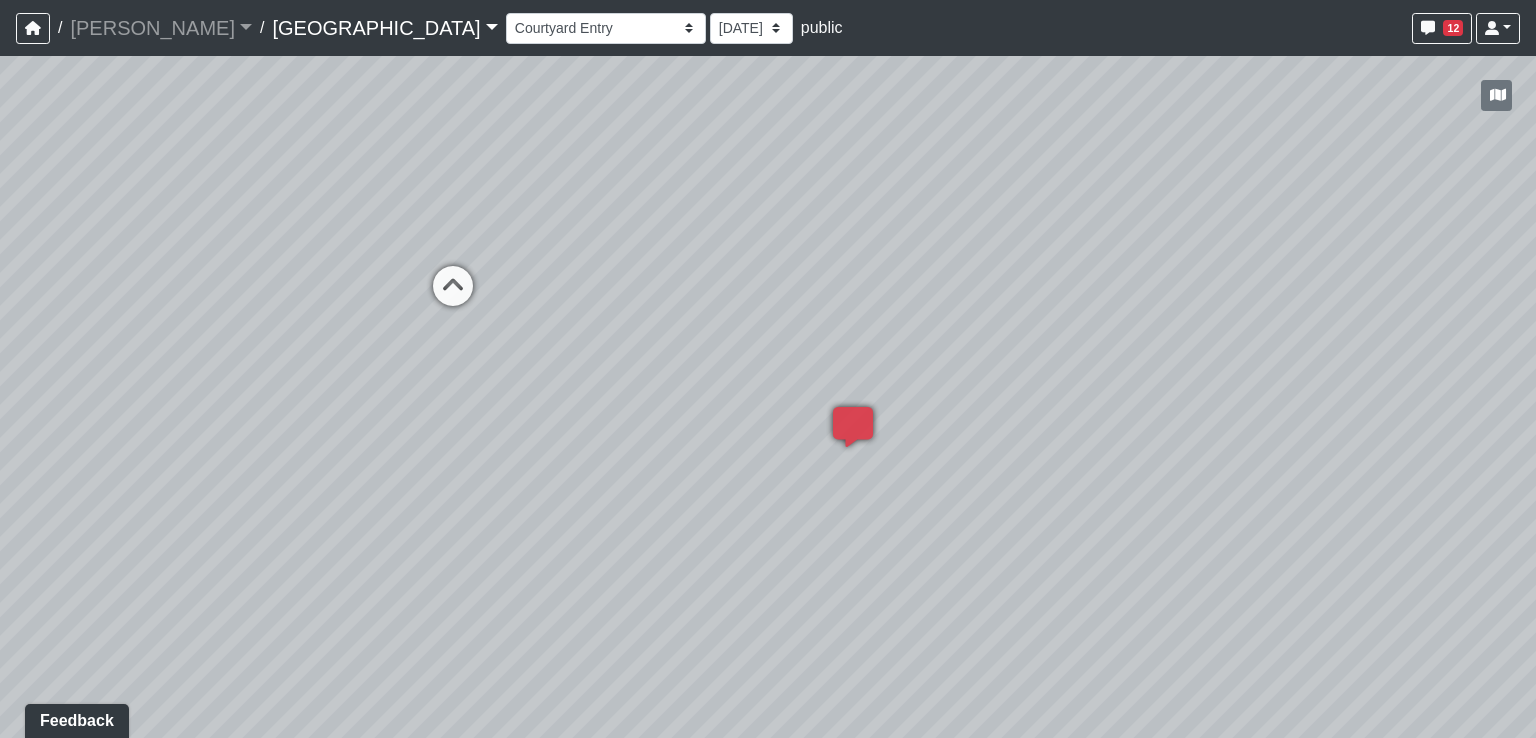 drag, startPoint x: 547, startPoint y: 523, endPoint x: 676, endPoint y: 511, distance: 129.55693 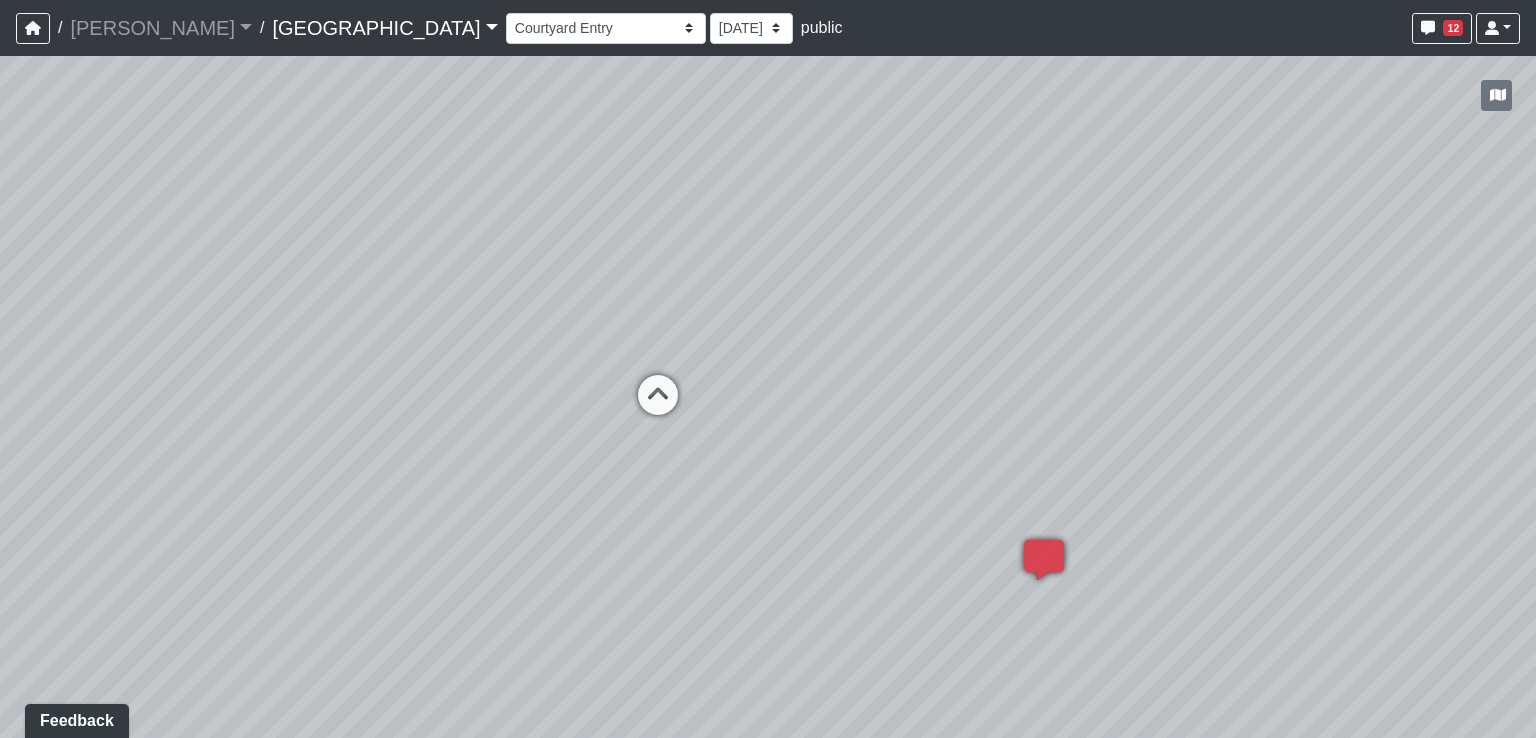 drag, startPoint x: 594, startPoint y: 393, endPoint x: 857, endPoint y: 517, distance: 290.76624 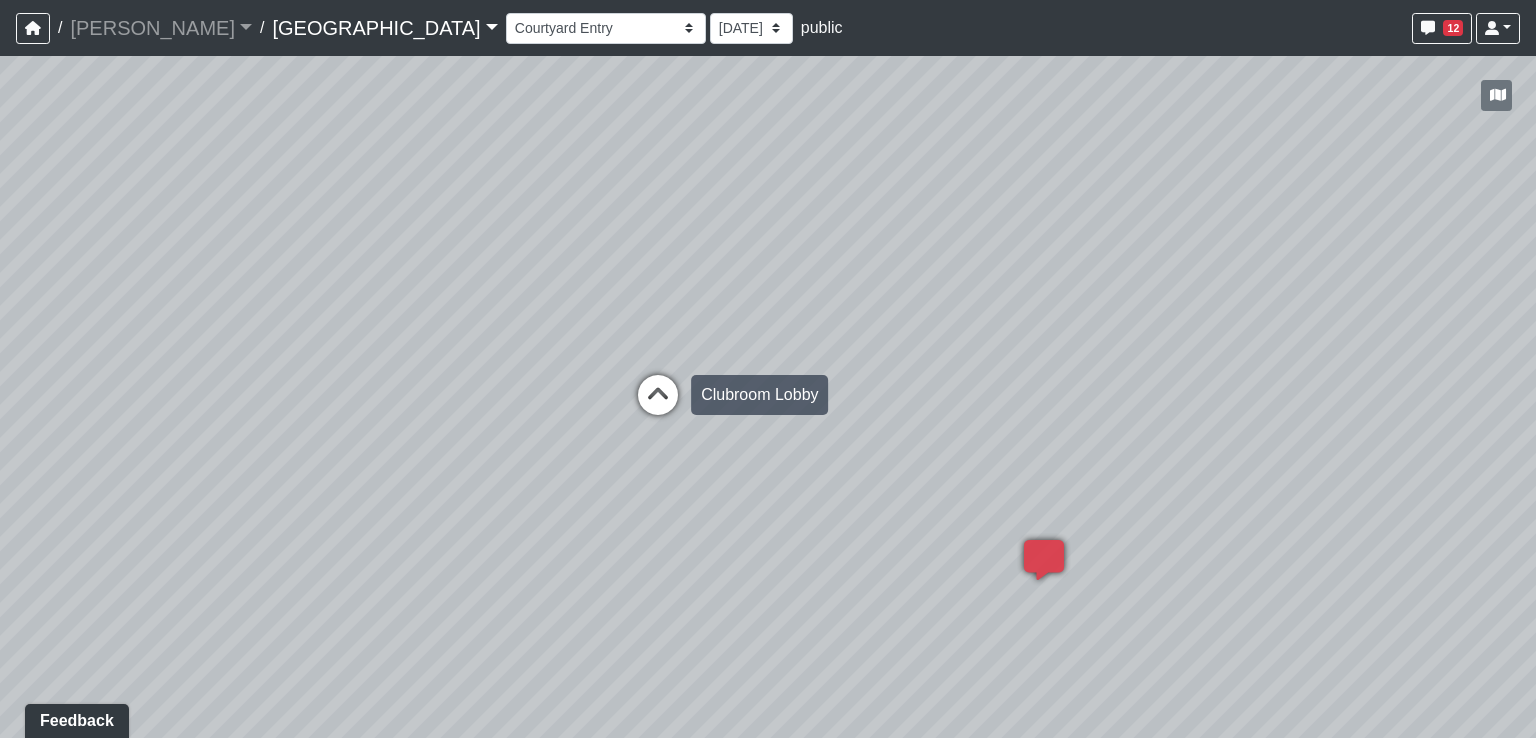 click at bounding box center [658, 405] 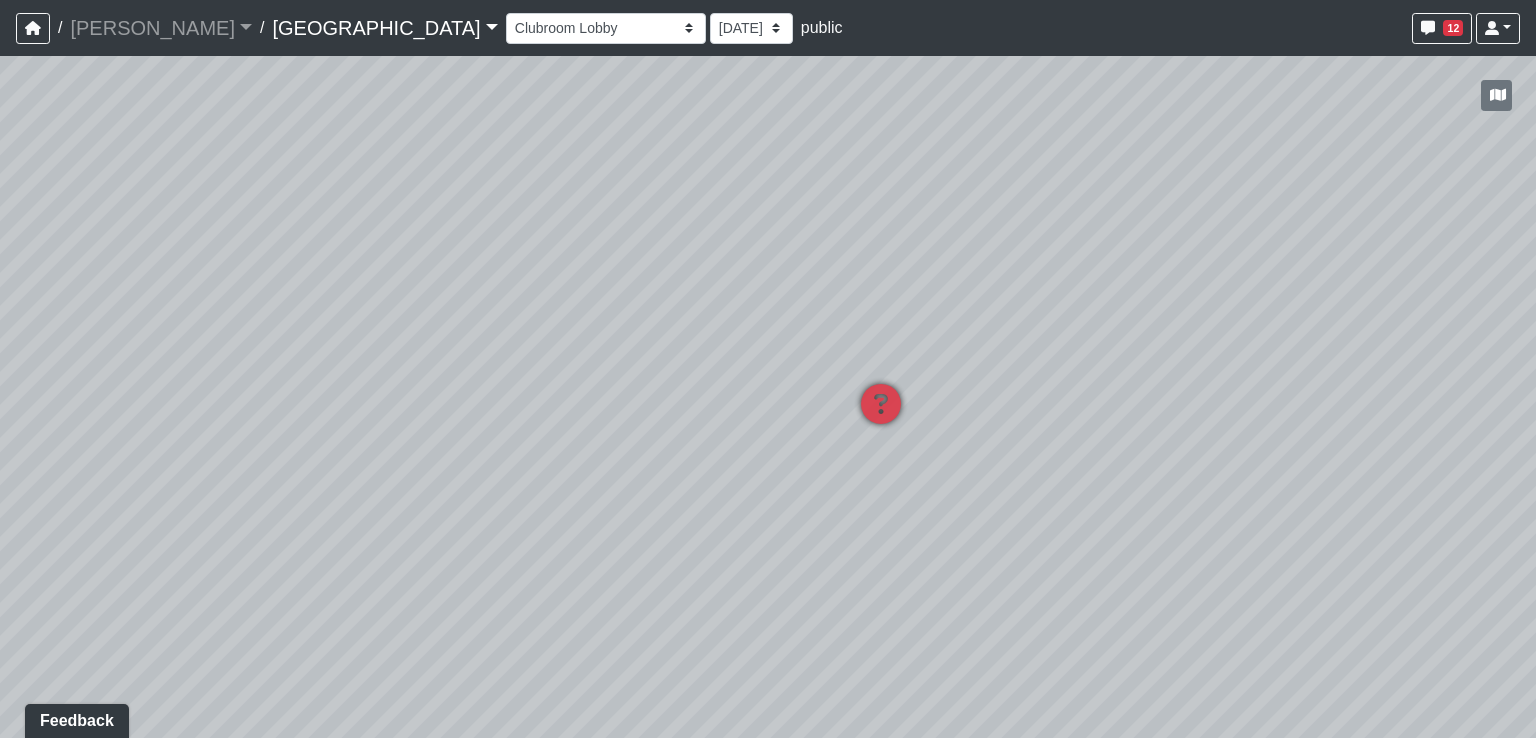 drag, startPoint x: 632, startPoint y: 511, endPoint x: 892, endPoint y: 553, distance: 263.37045 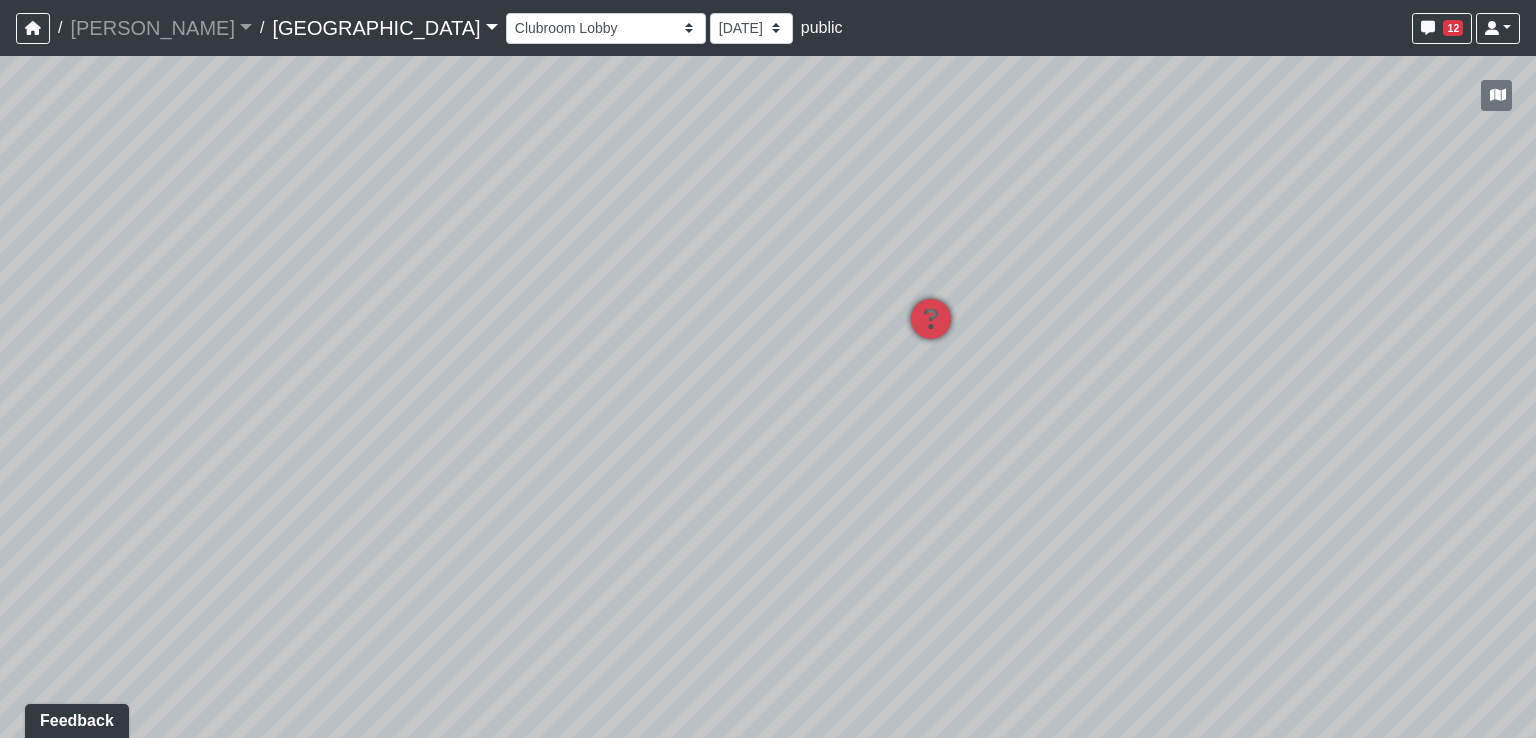 drag, startPoint x: 788, startPoint y: 614, endPoint x: 861, endPoint y: 517, distance: 121.40016 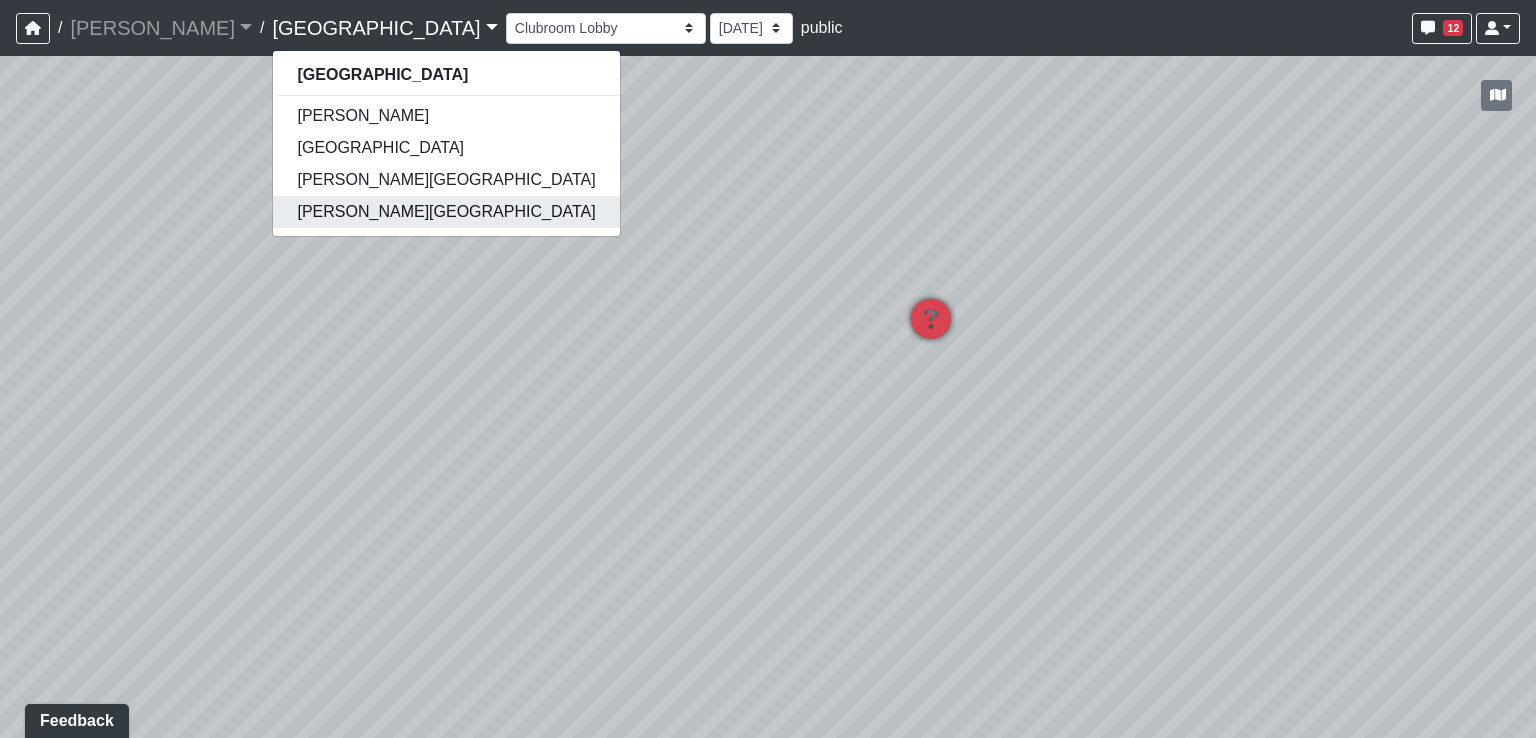 click on "[PERSON_NAME][GEOGRAPHIC_DATA]" at bounding box center (446, 212) 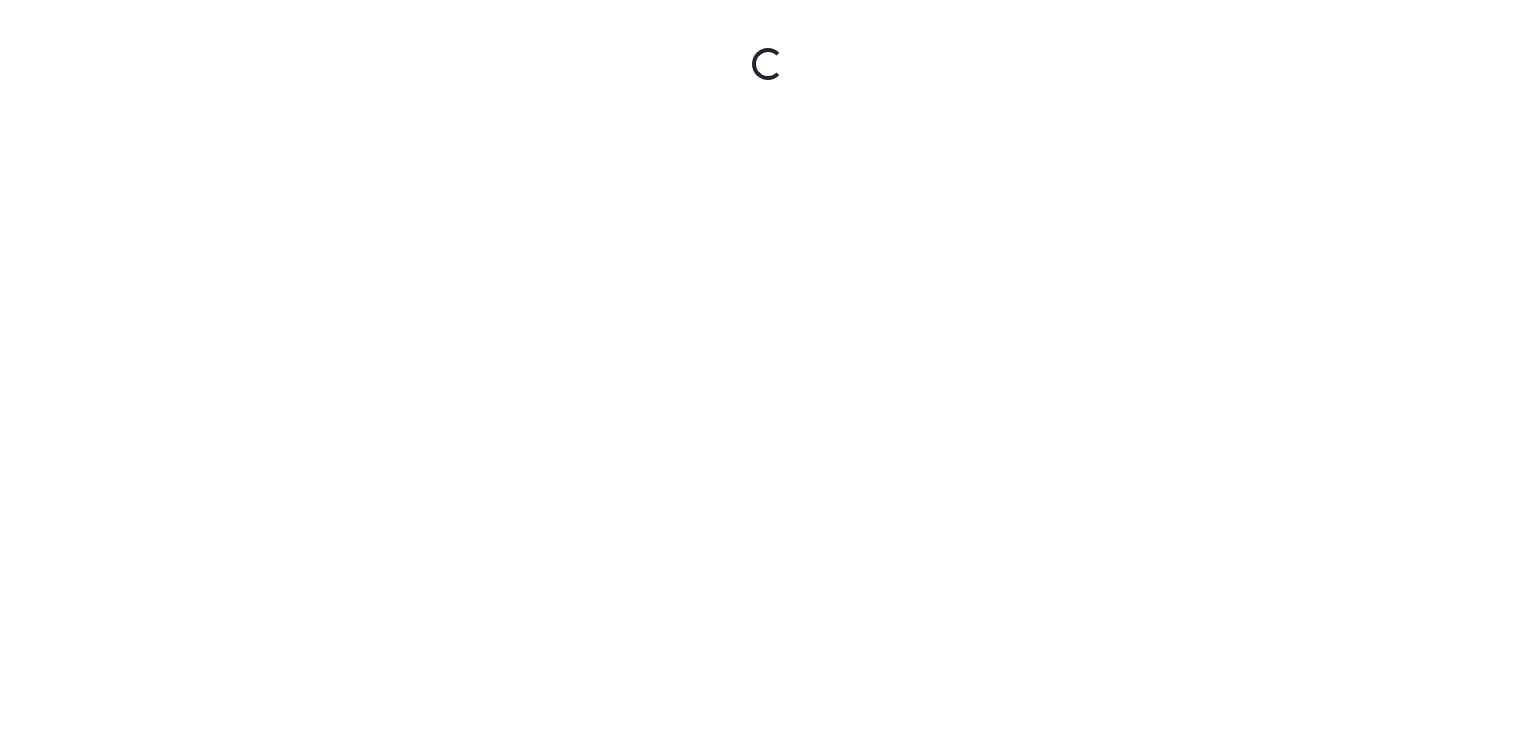 scroll, scrollTop: 0, scrollLeft: 0, axis: both 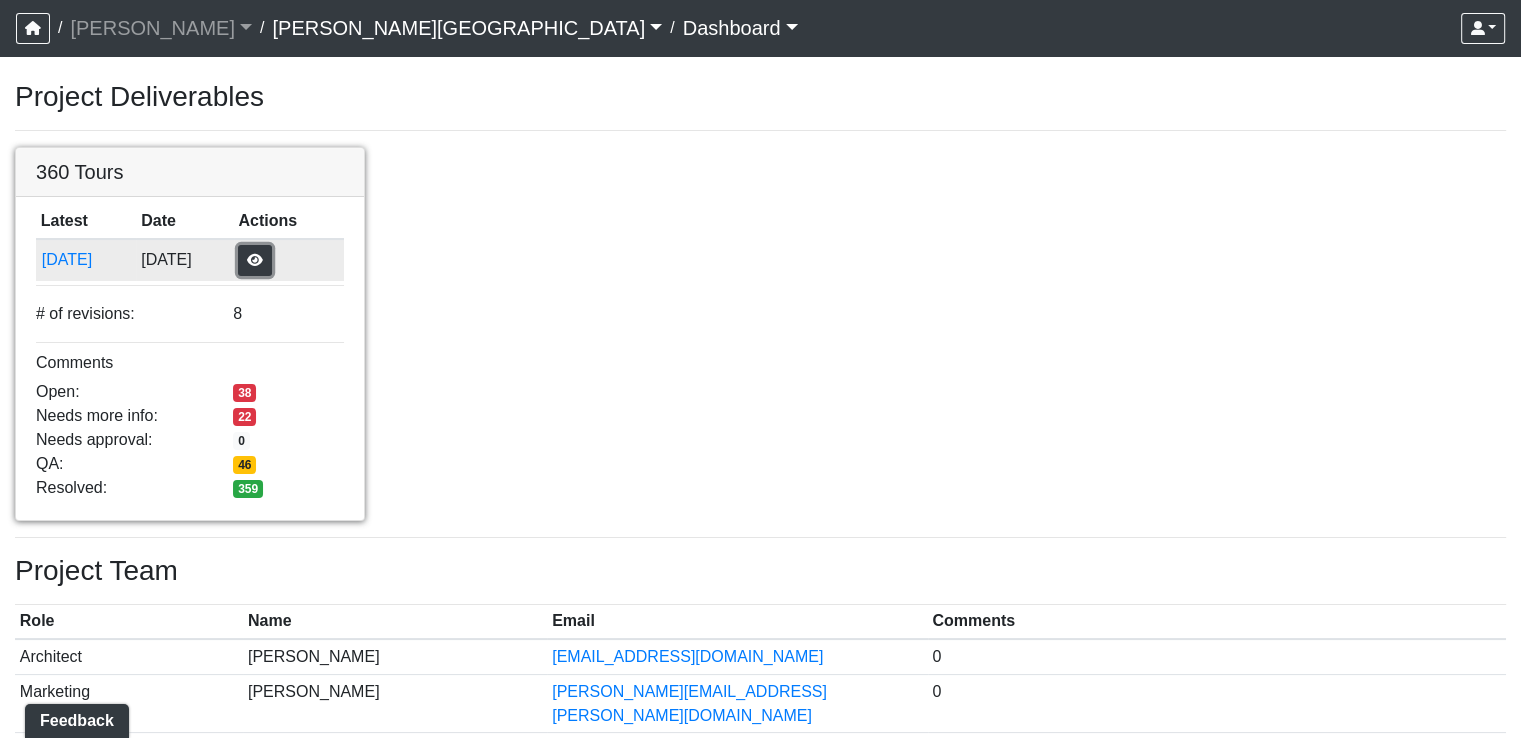 click at bounding box center (255, 260) 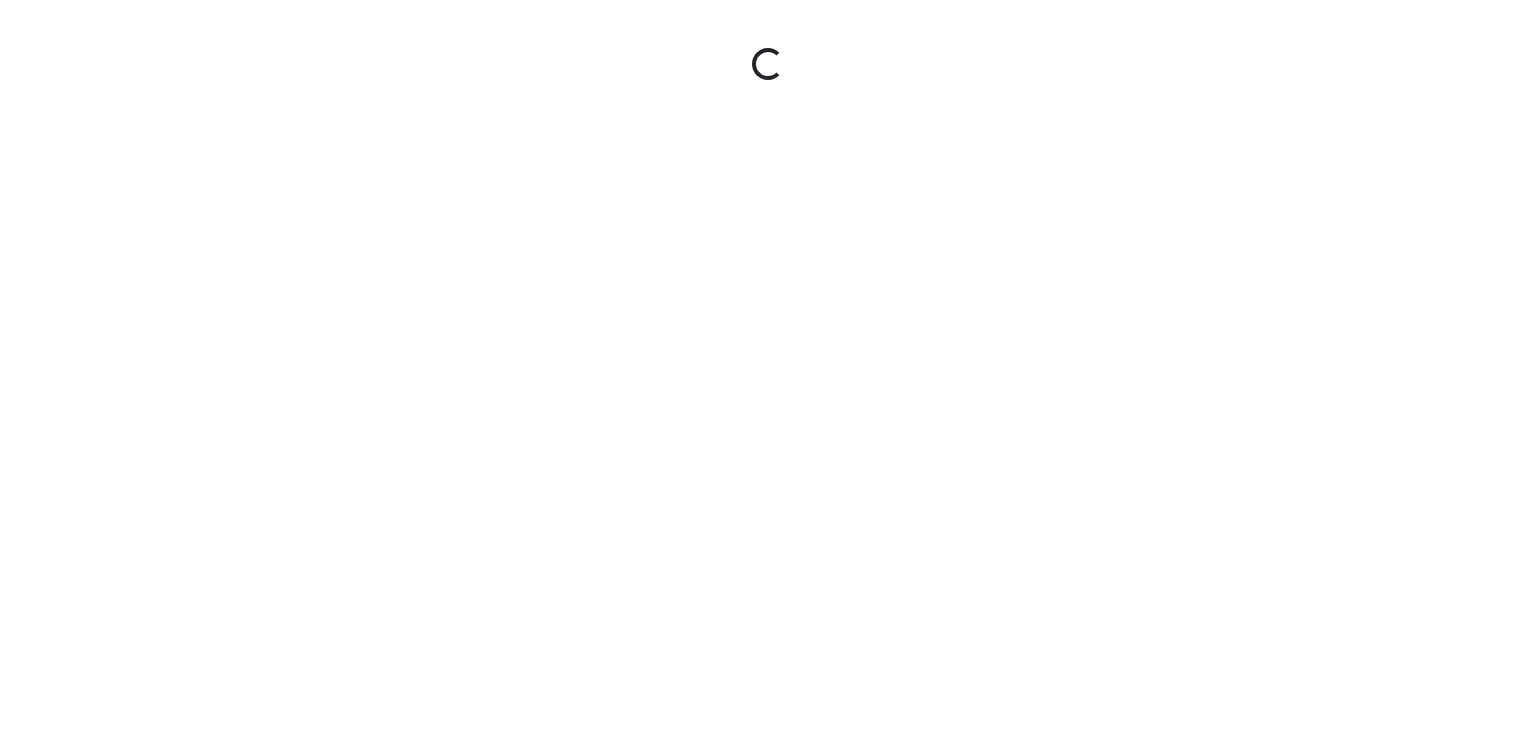 scroll, scrollTop: 0, scrollLeft: 0, axis: both 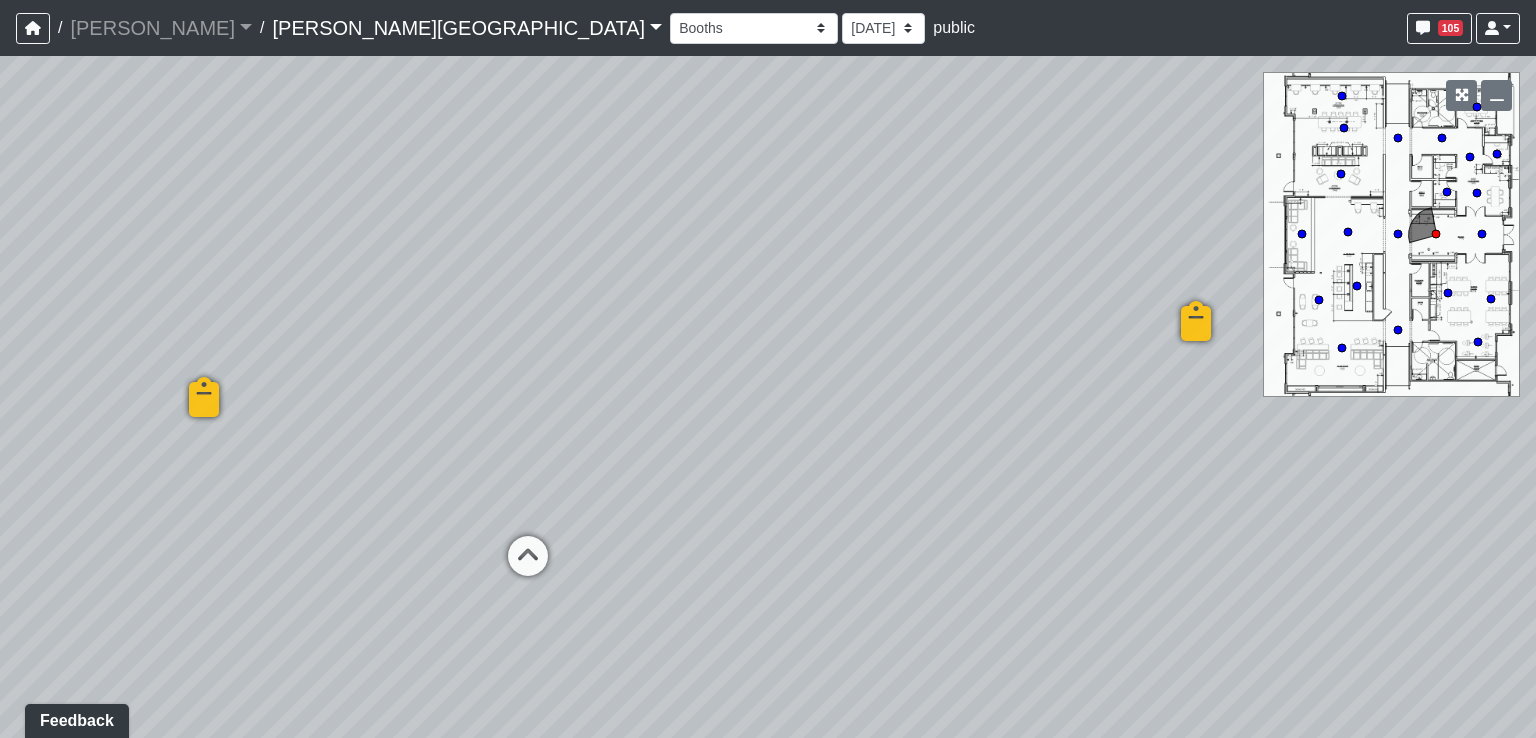 drag, startPoint x: 1049, startPoint y: 617, endPoint x: 84, endPoint y: 502, distance: 971.8282 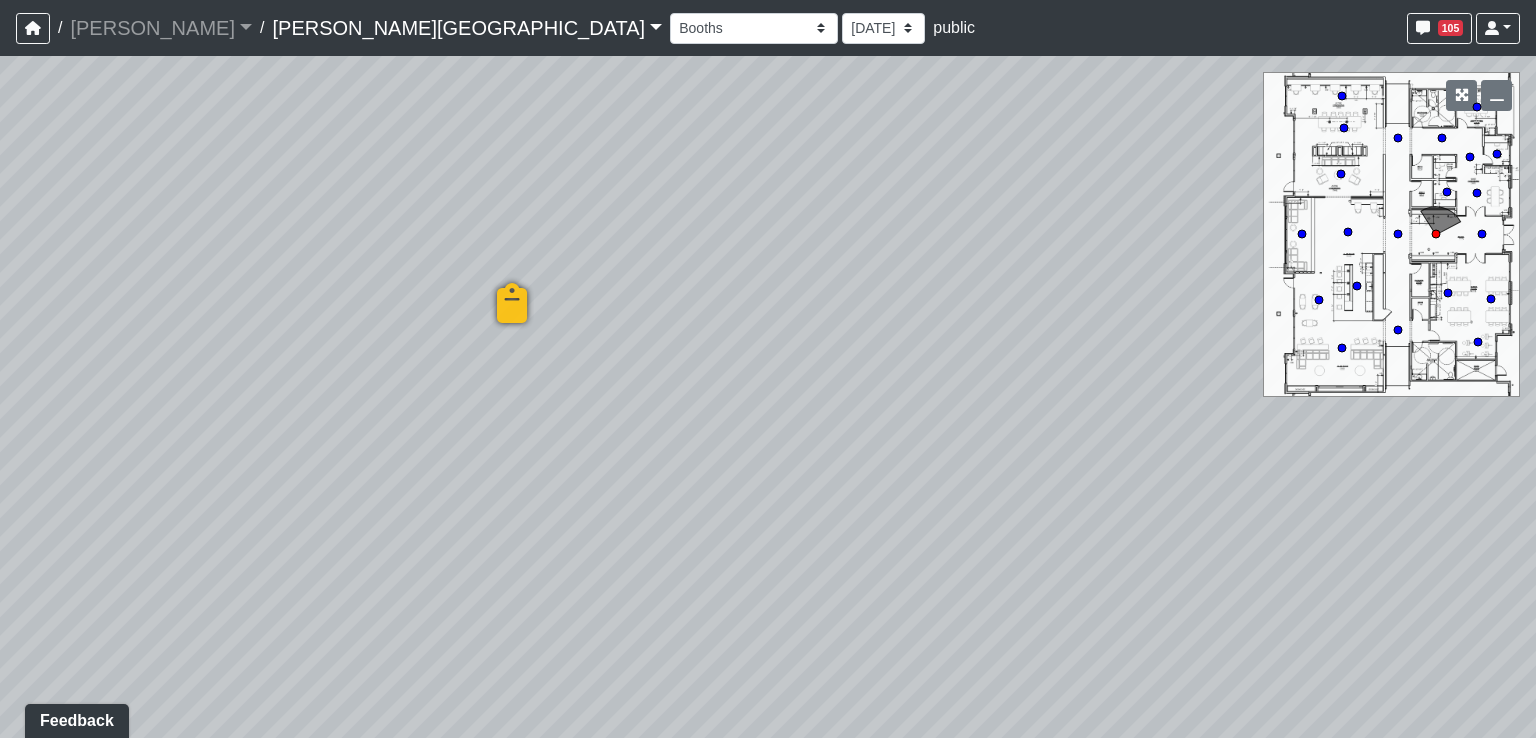 drag, startPoint x: 1159, startPoint y: 493, endPoint x: 252, endPoint y: 514, distance: 907.2431 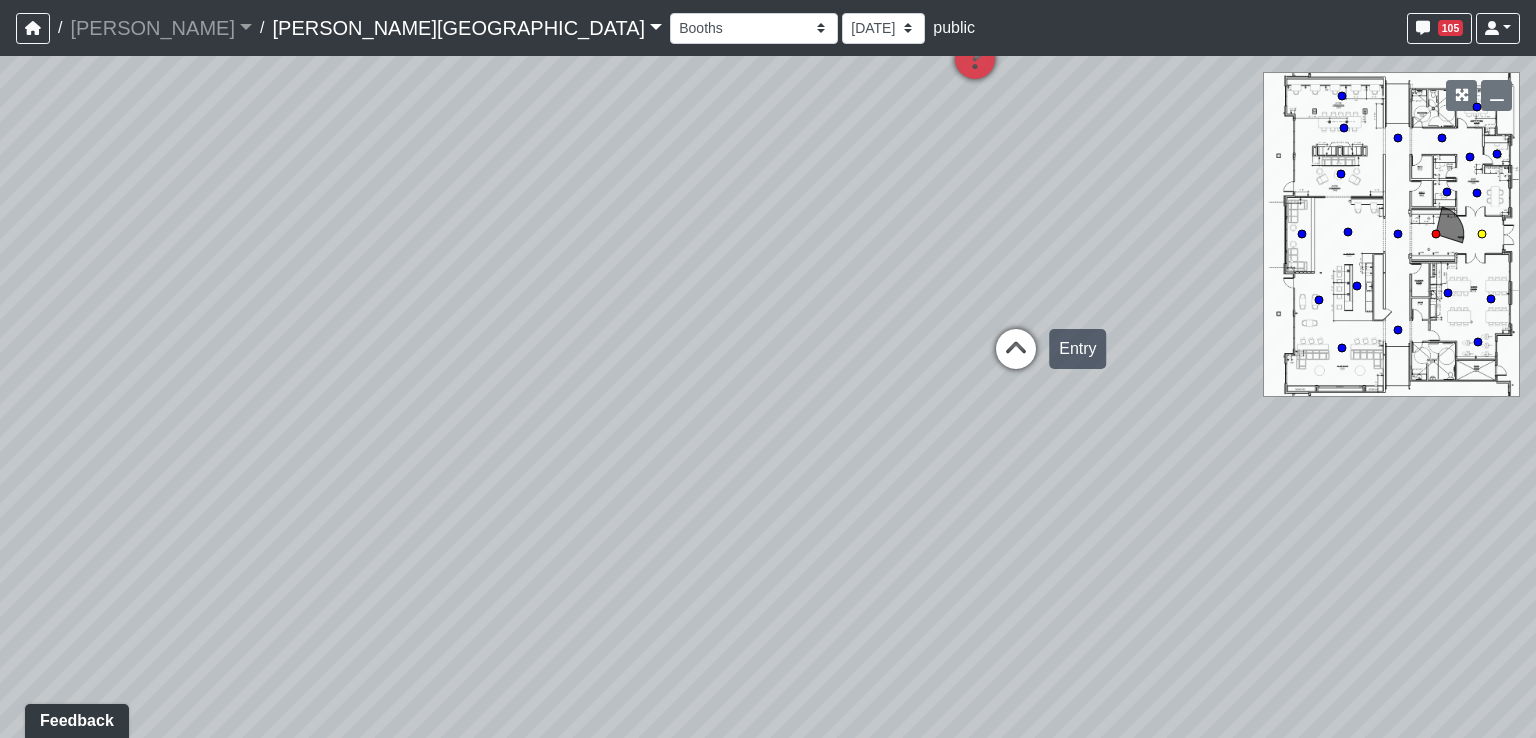 click at bounding box center (1016, 359) 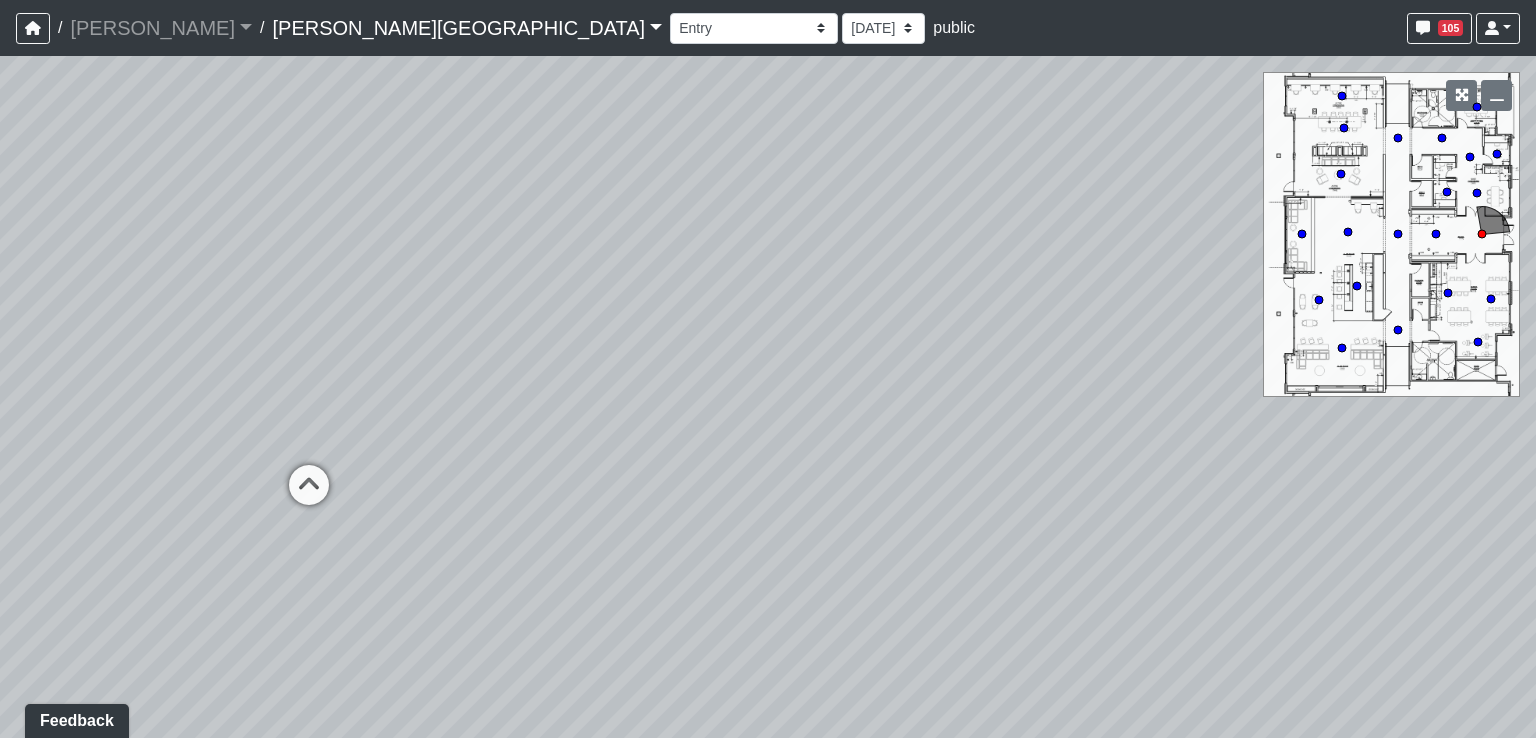 drag, startPoint x: 536, startPoint y: 488, endPoint x: 1360, endPoint y: 420, distance: 826.8011 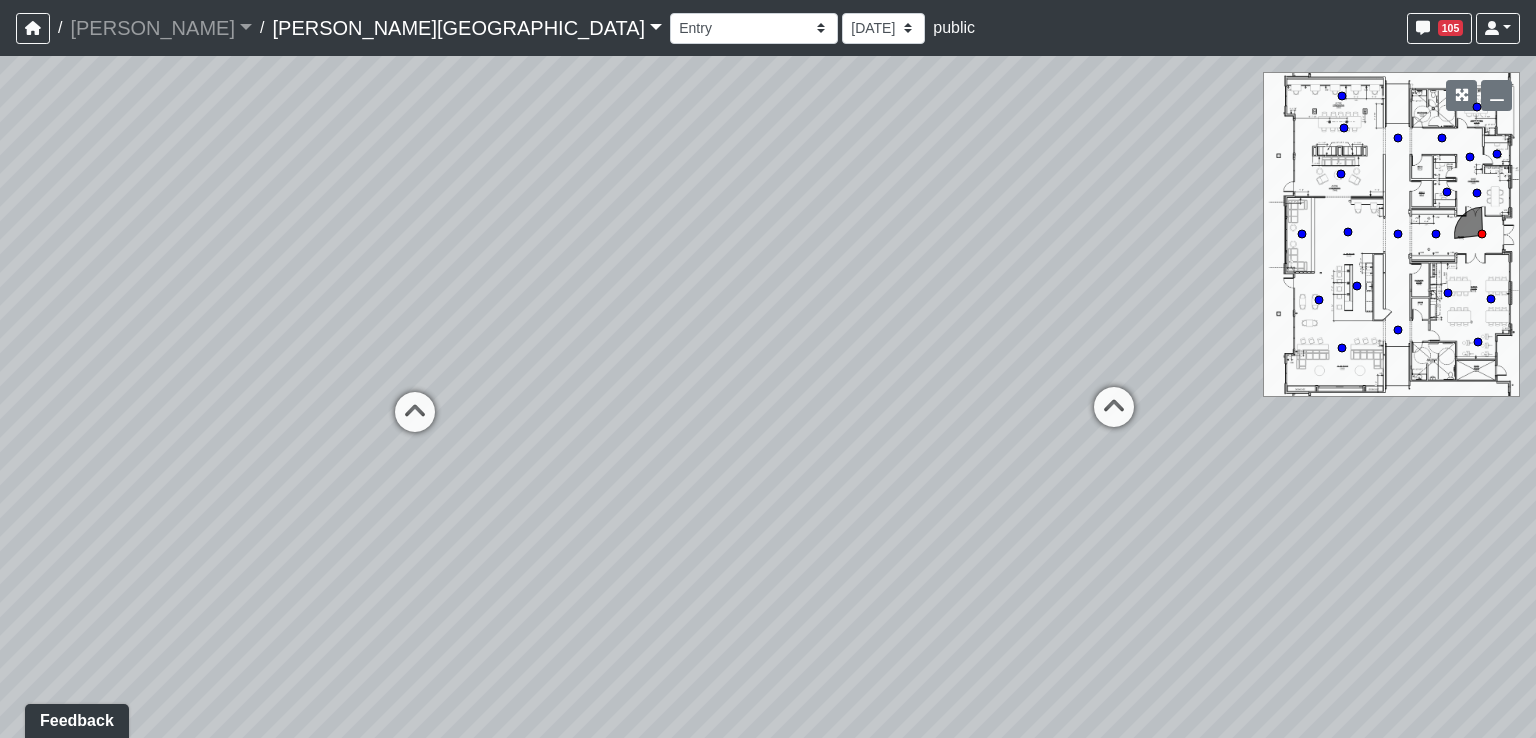 drag, startPoint x: 548, startPoint y: 402, endPoint x: 1185, endPoint y: 412, distance: 637.0785 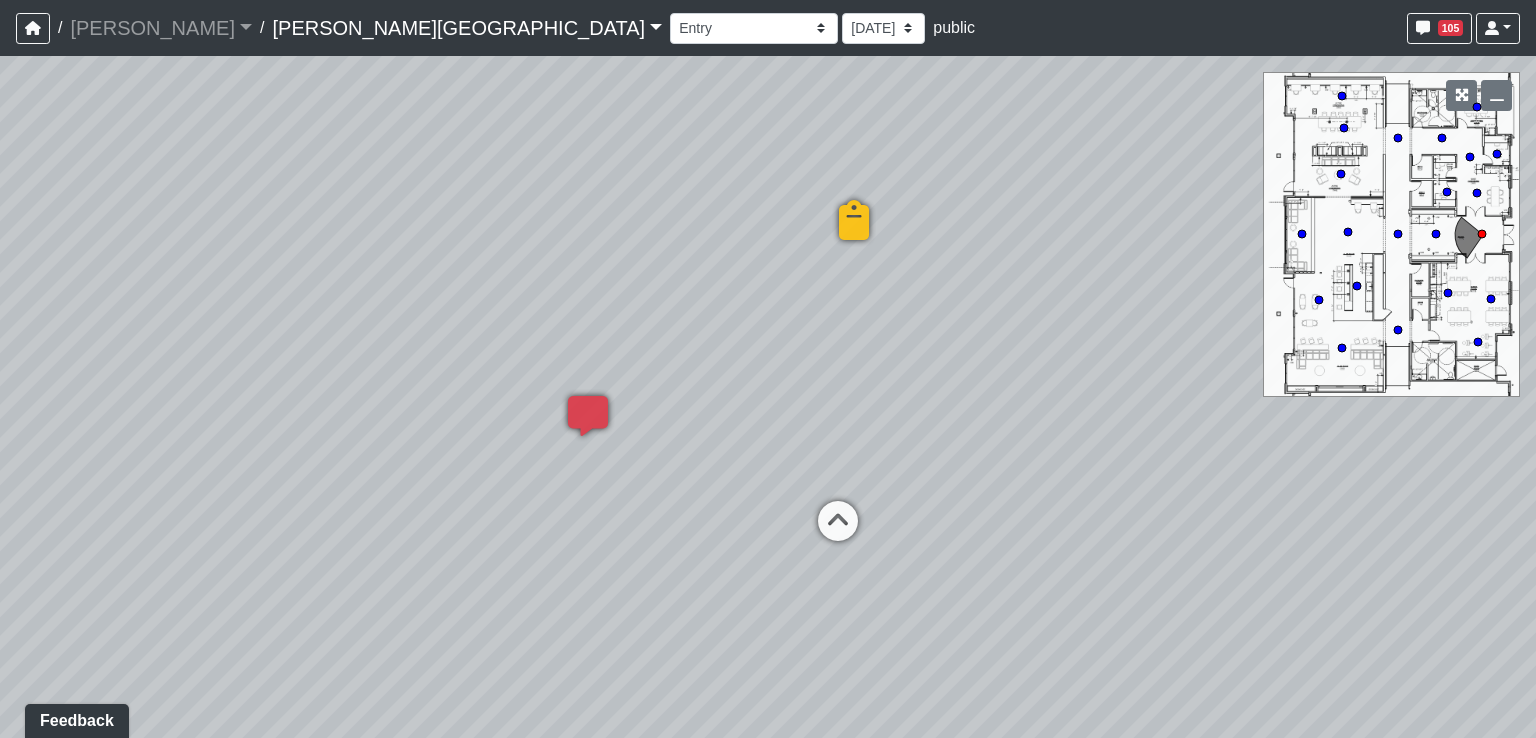 drag, startPoint x: 621, startPoint y: 337, endPoint x: 808, endPoint y: 475, distance: 232.40697 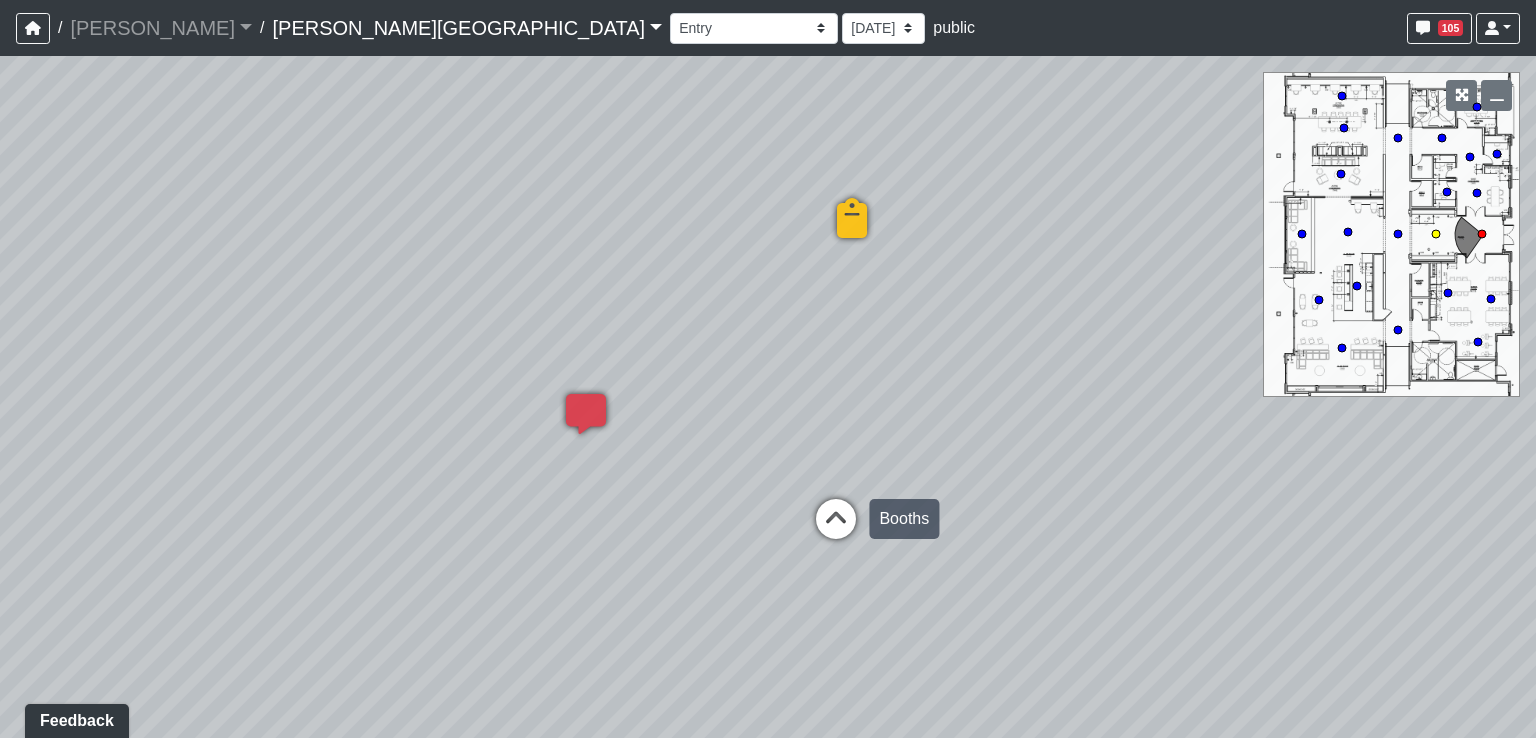 click at bounding box center [836, 529] 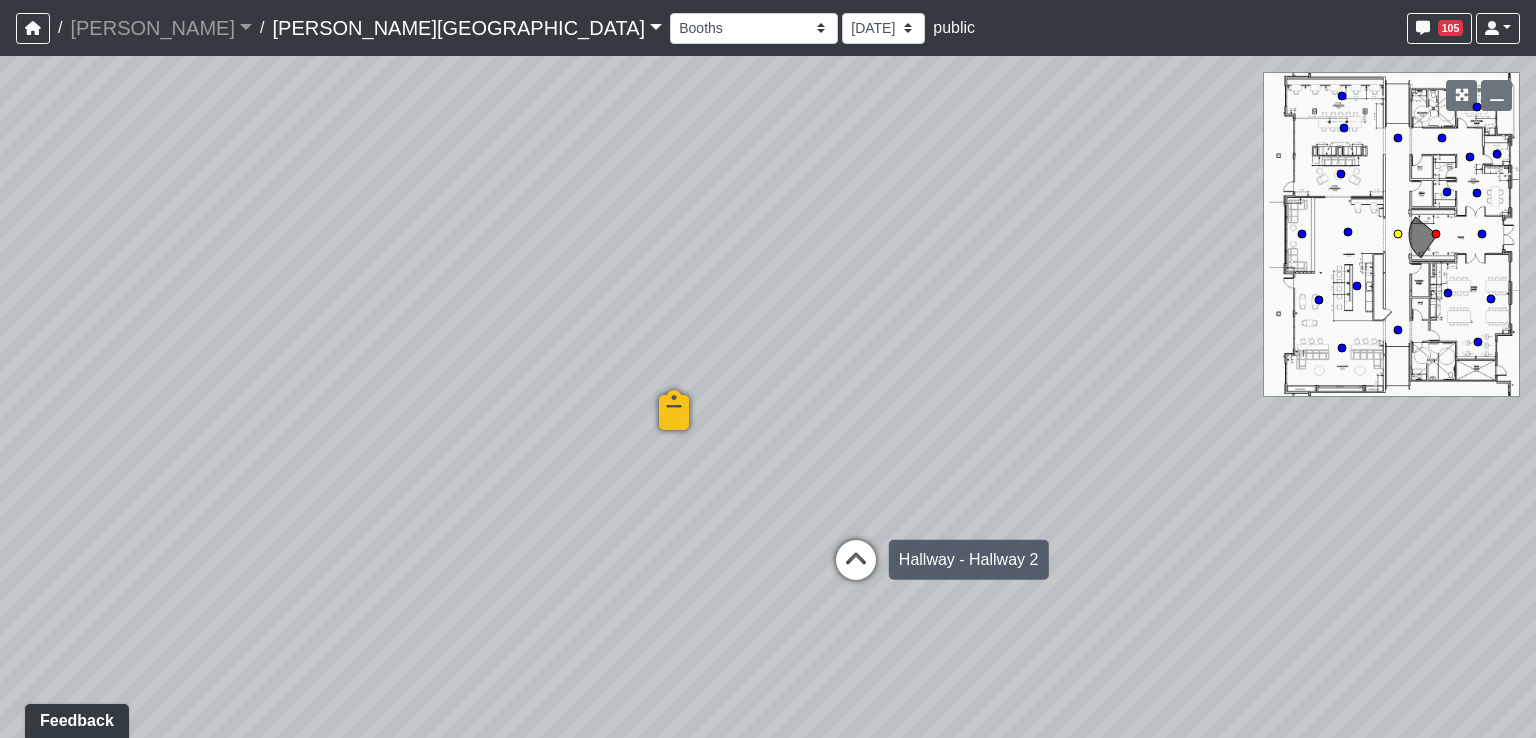 click at bounding box center [856, 570] 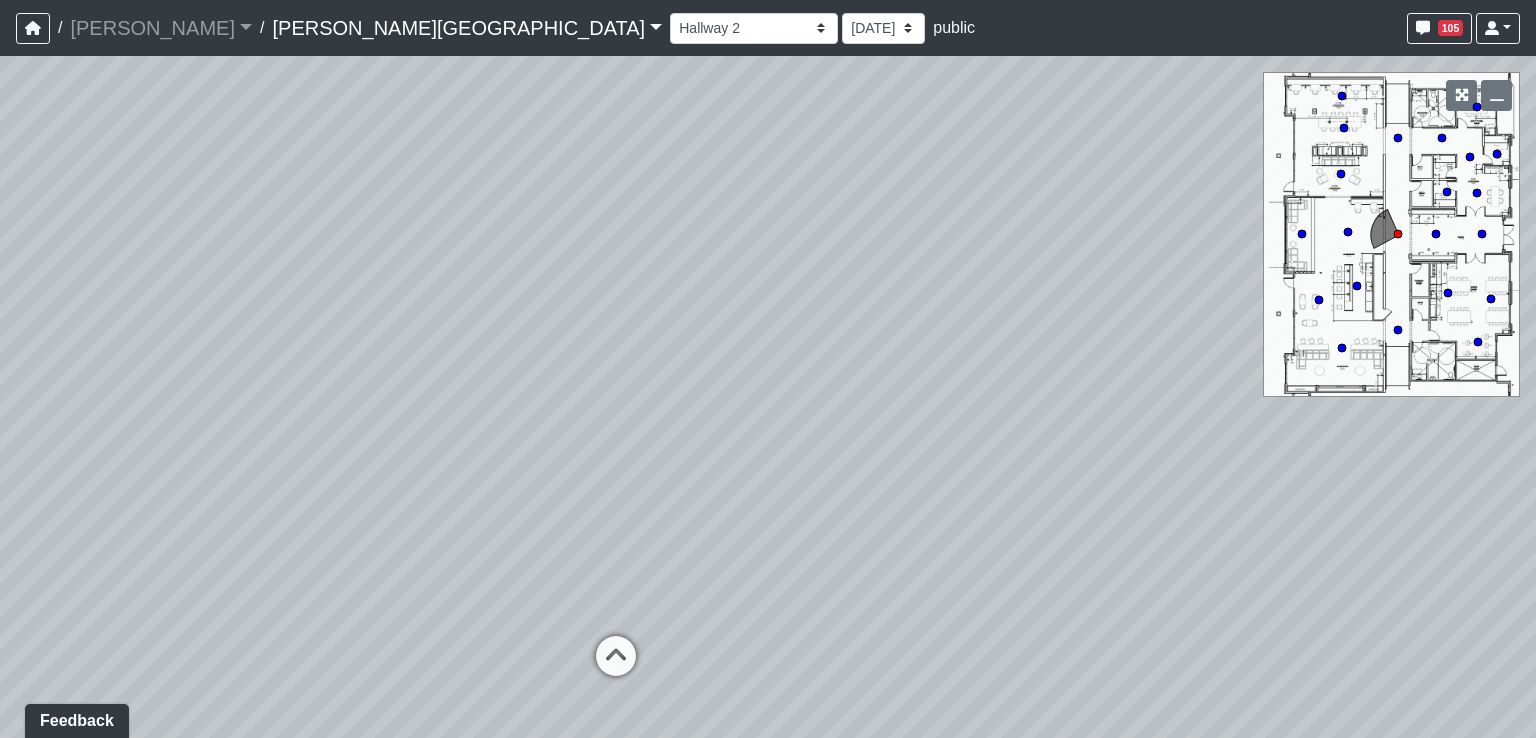 drag, startPoint x: 877, startPoint y: 377, endPoint x: 404, endPoint y: 520, distance: 494.1437 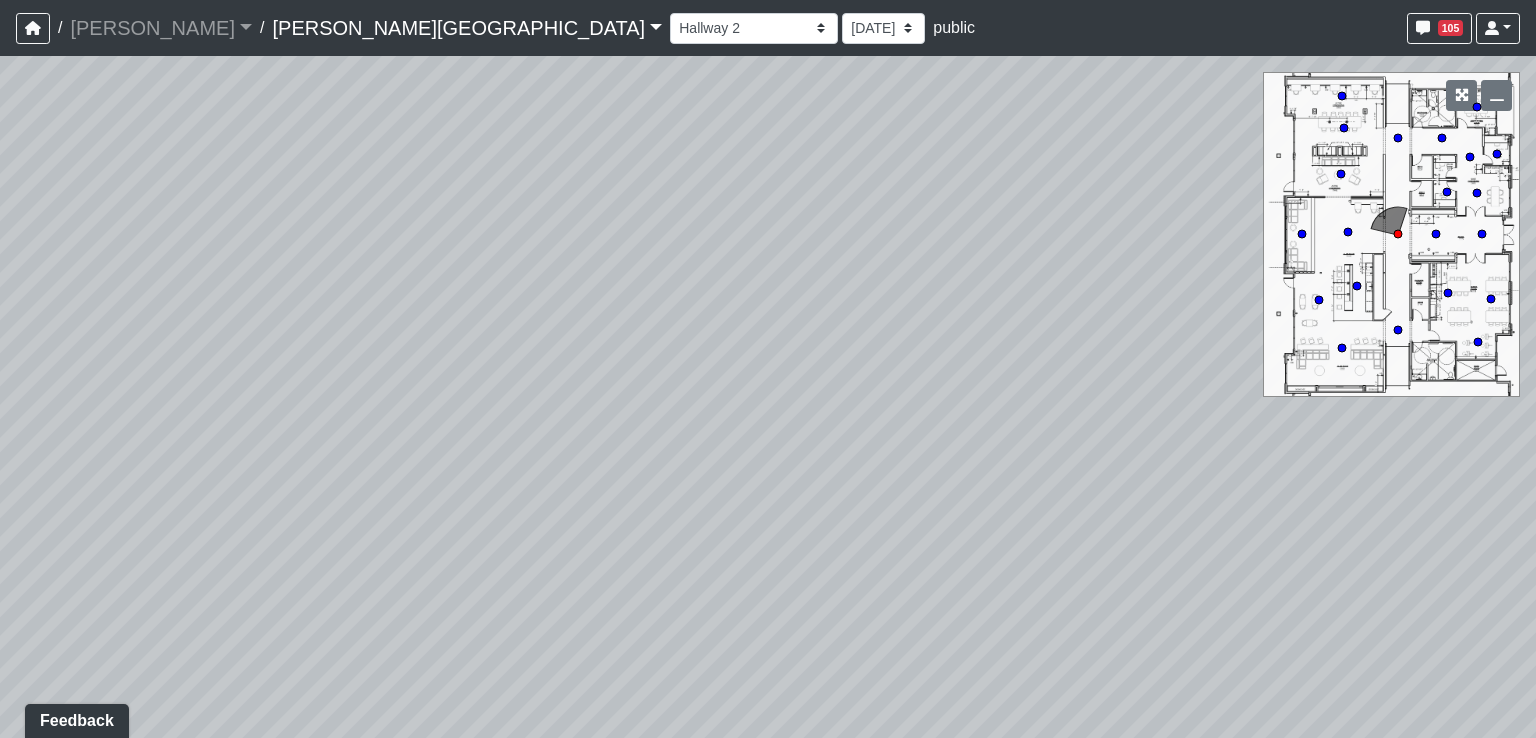 drag, startPoint x: 964, startPoint y: 325, endPoint x: 738, endPoint y: 499, distance: 285.22272 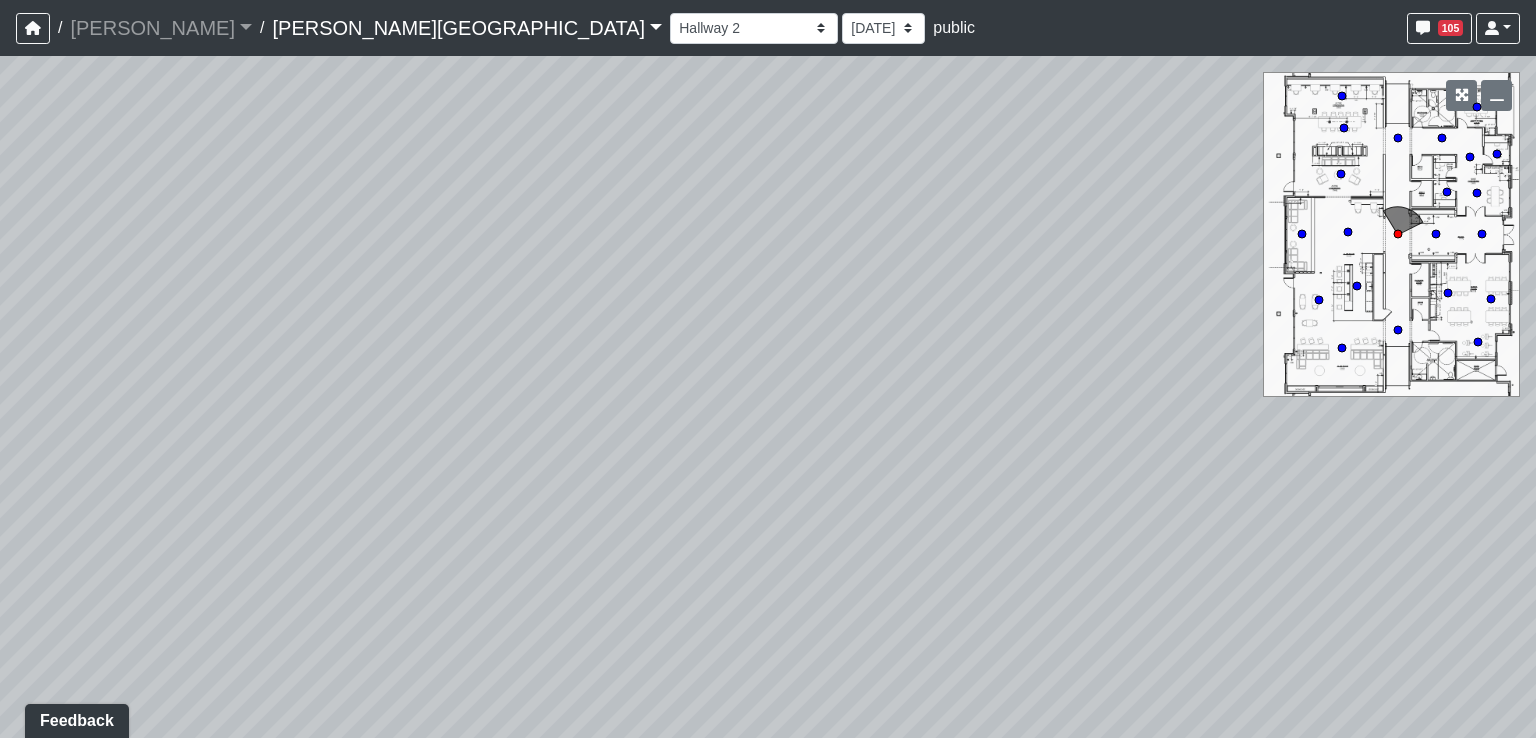 drag, startPoint x: 1145, startPoint y: 527, endPoint x: 580, endPoint y: 358, distance: 589.7338 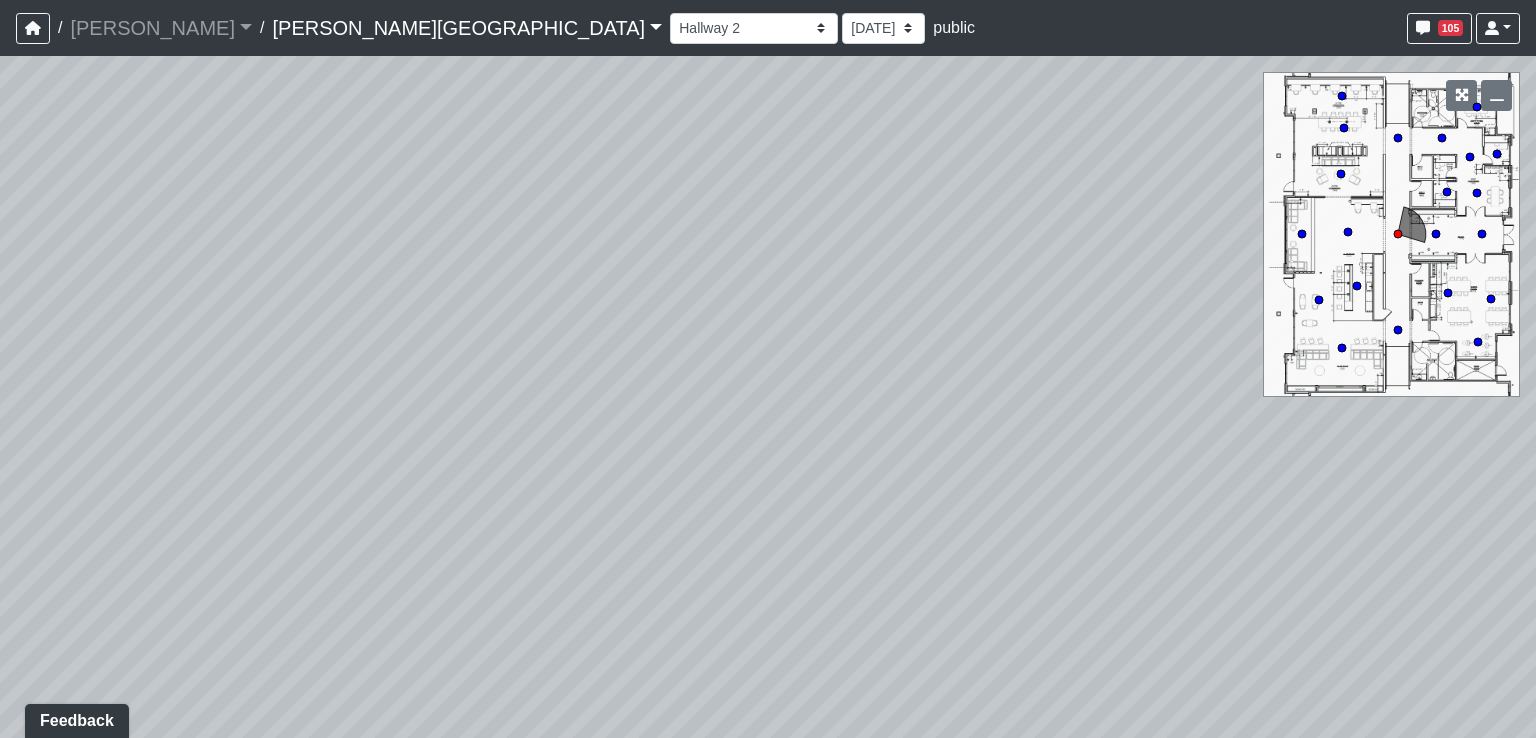 drag, startPoint x: 1055, startPoint y: 642, endPoint x: 478, endPoint y: 369, distance: 638.32434 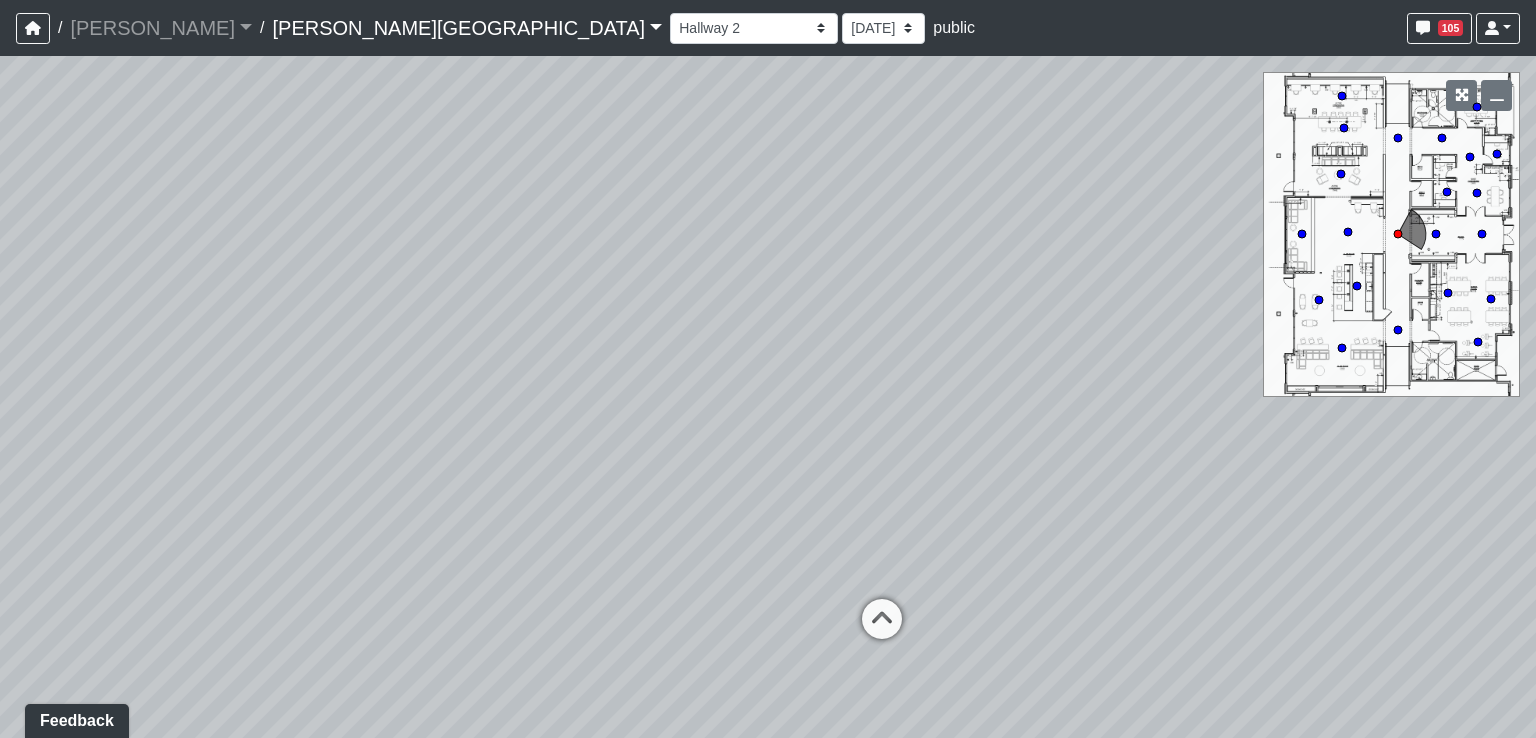 drag, startPoint x: 736, startPoint y: 401, endPoint x: 544, endPoint y: 275, distance: 229.65192 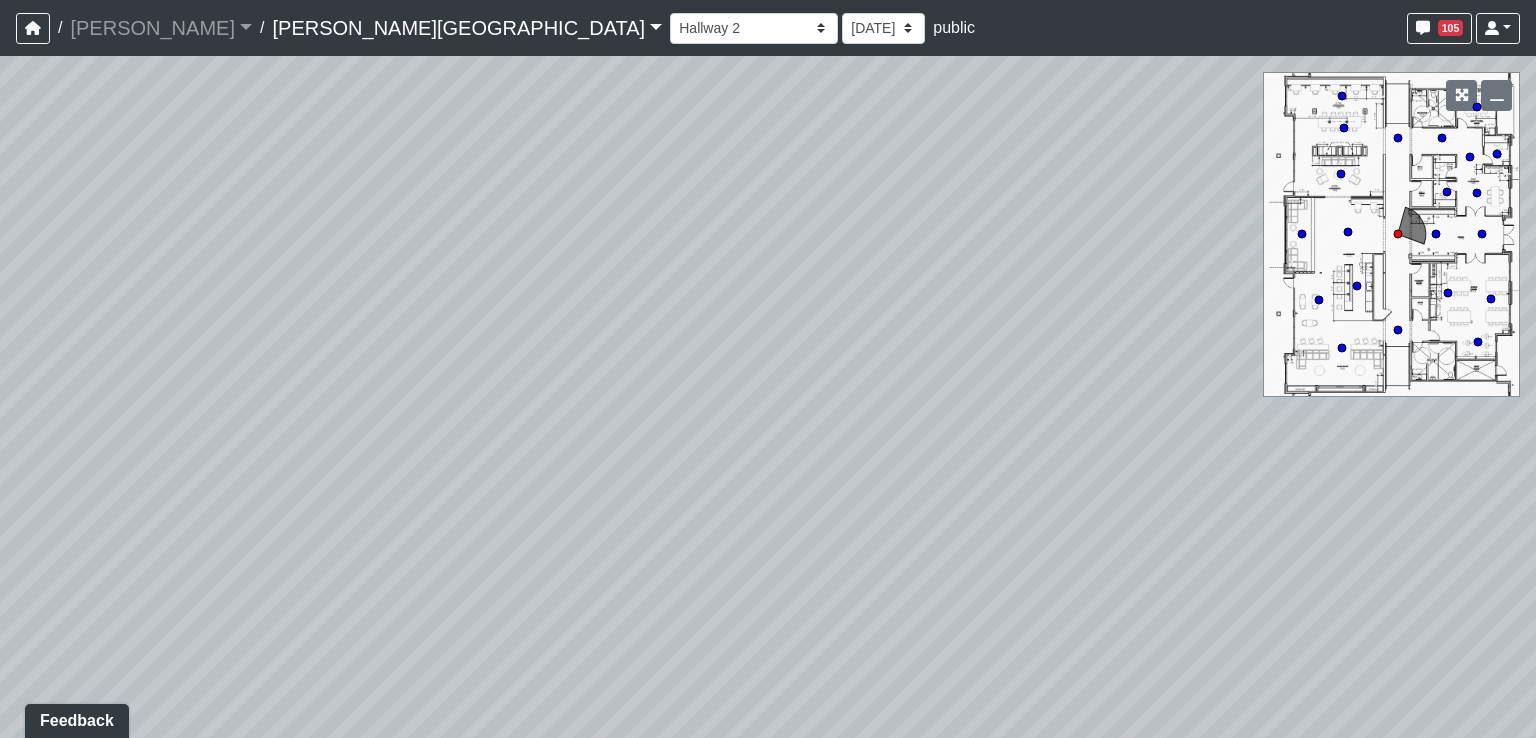 drag, startPoint x: 548, startPoint y: 278, endPoint x: 886, endPoint y: 620, distance: 480.84094 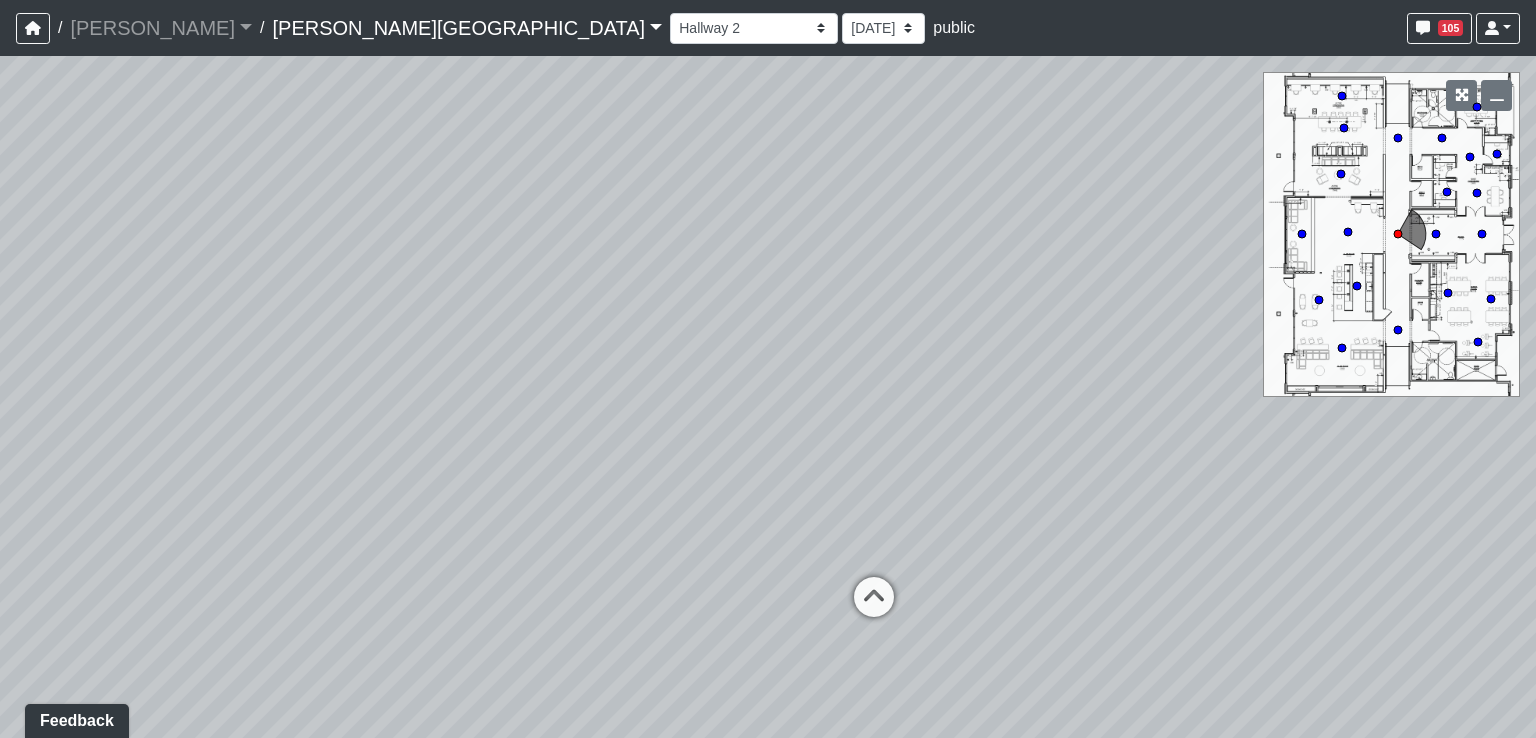 drag, startPoint x: 825, startPoint y: 526, endPoint x: 448, endPoint y: 137, distance: 541.71027 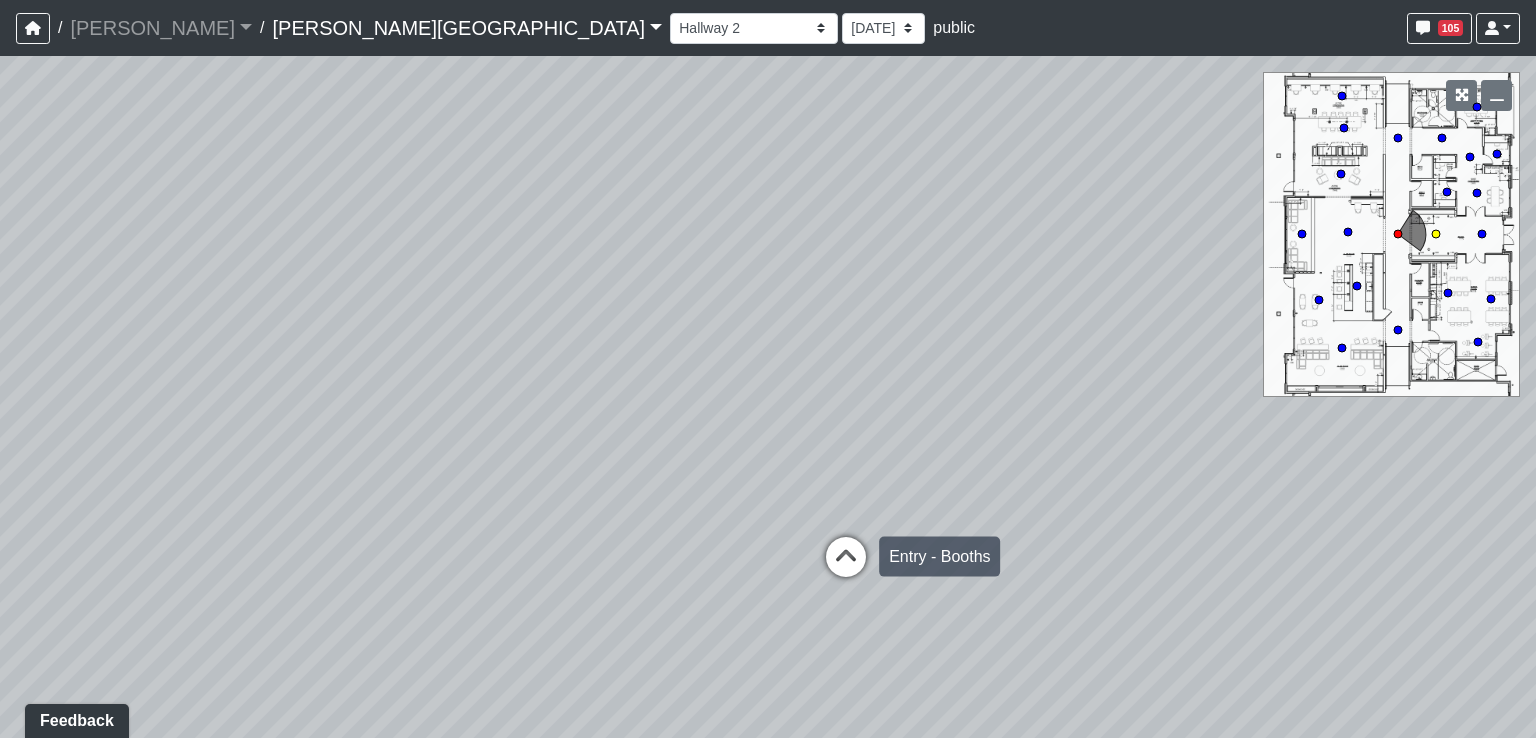 click at bounding box center [846, 567] 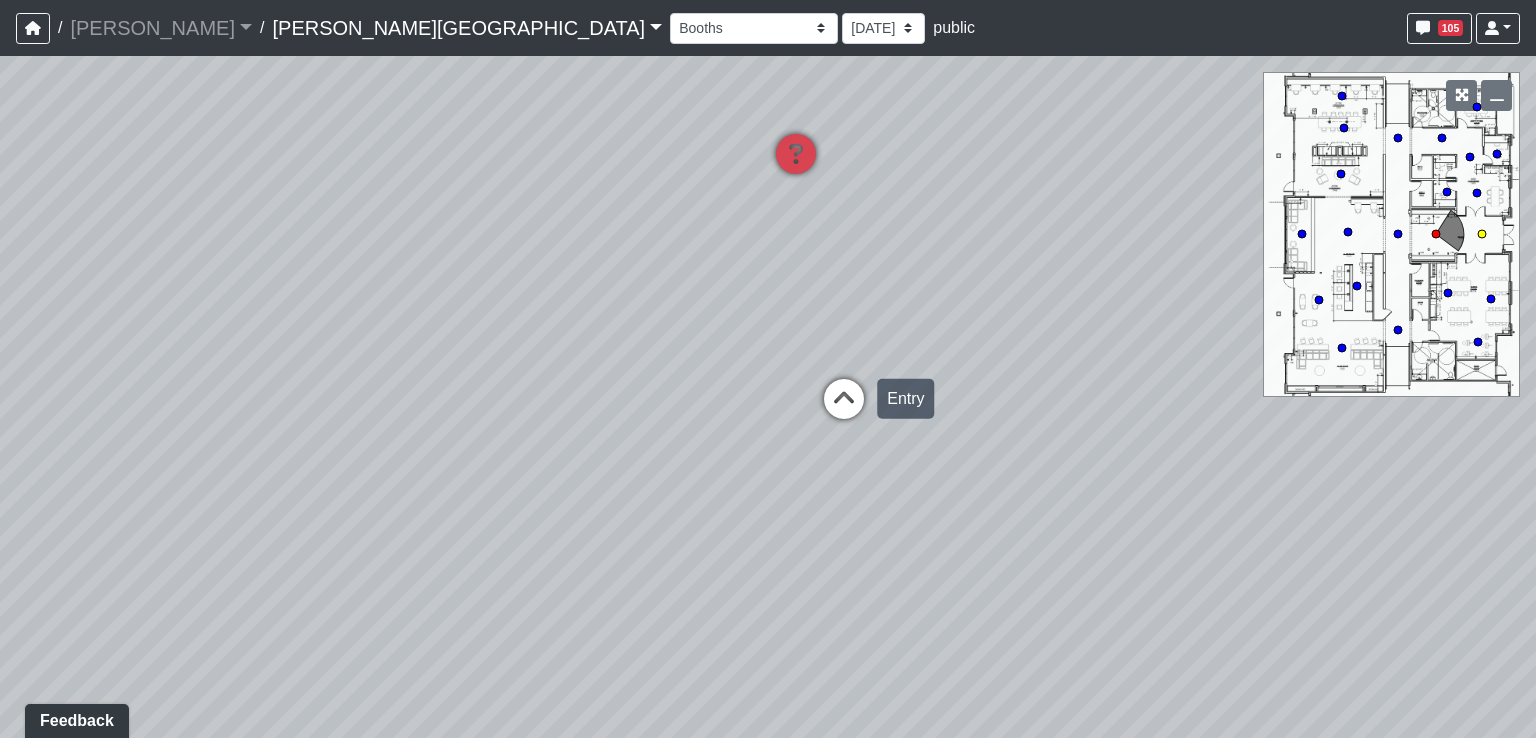 click at bounding box center (844, 409) 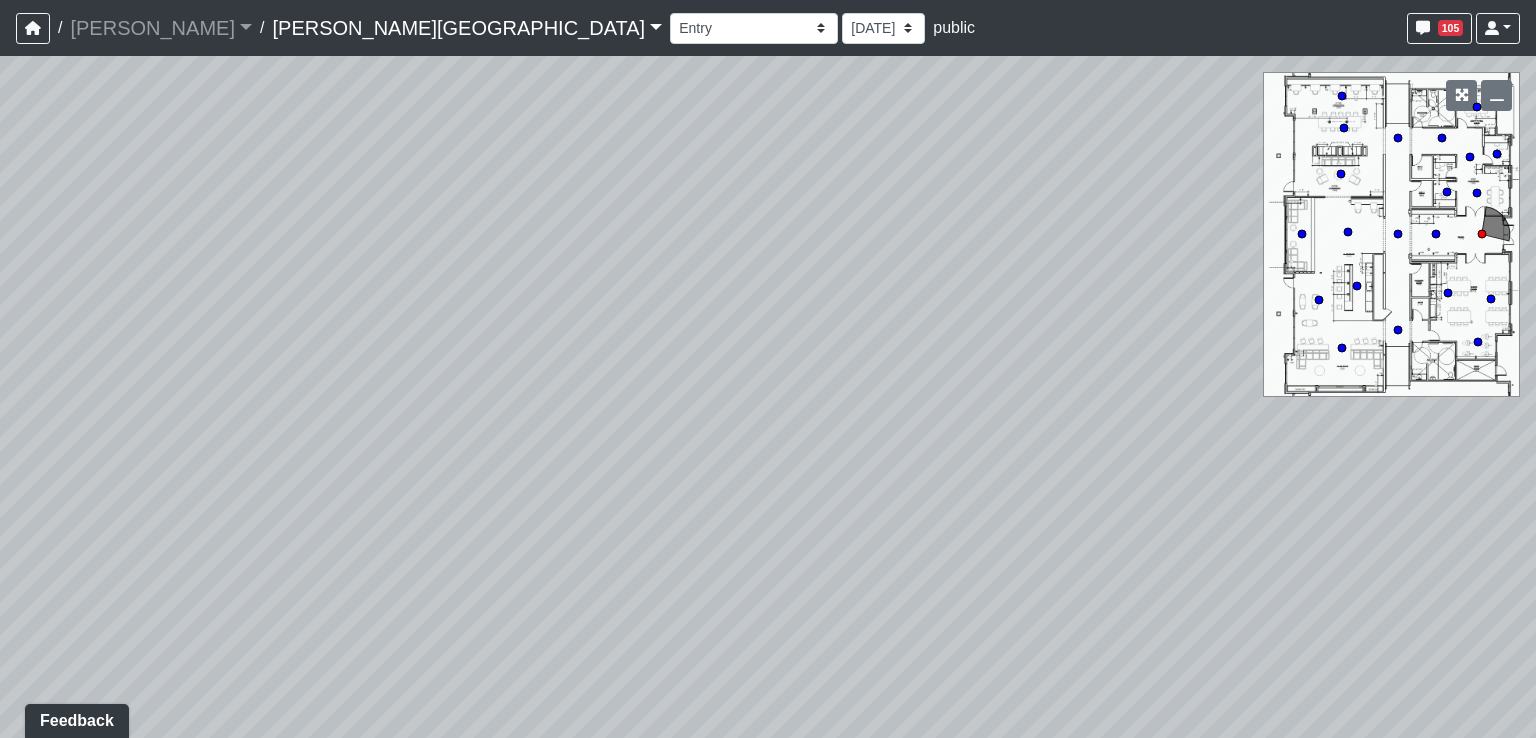drag, startPoint x: 449, startPoint y: 554, endPoint x: 1316, endPoint y: 548, distance: 867.02075 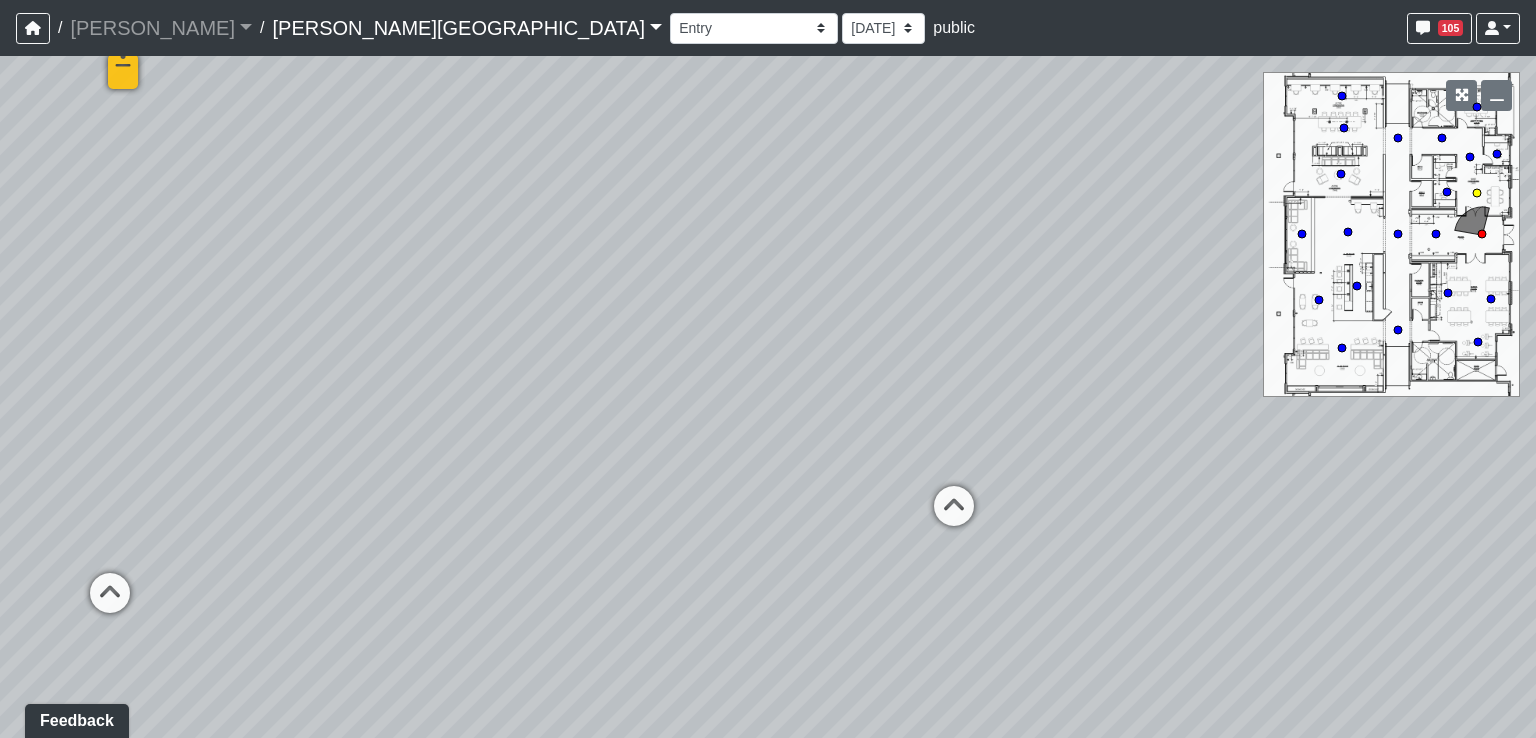 drag, startPoint x: 573, startPoint y: 494, endPoint x: 1448, endPoint y: 484, distance: 875.0571 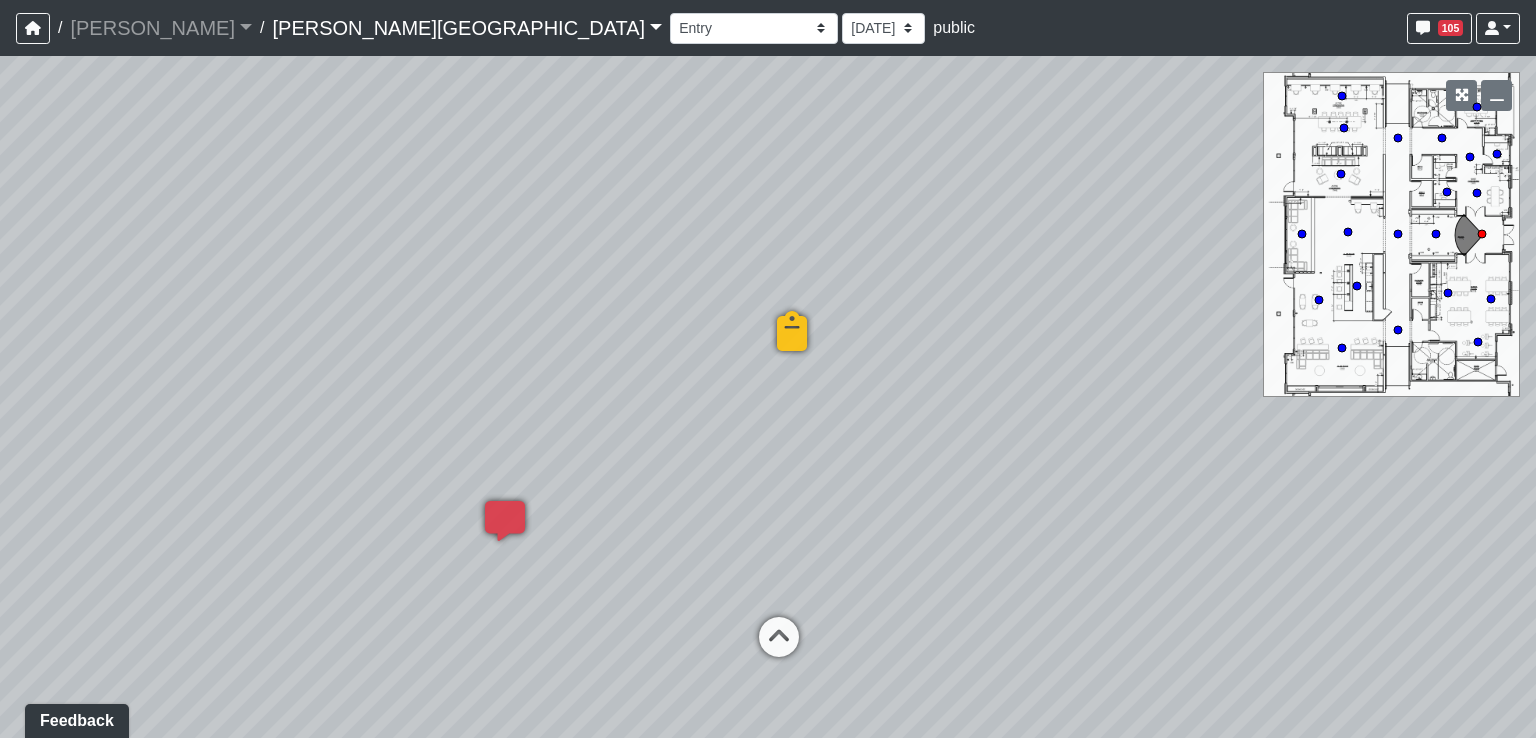 drag, startPoint x: 800, startPoint y: 440, endPoint x: 1124, endPoint y: 575, distance: 351 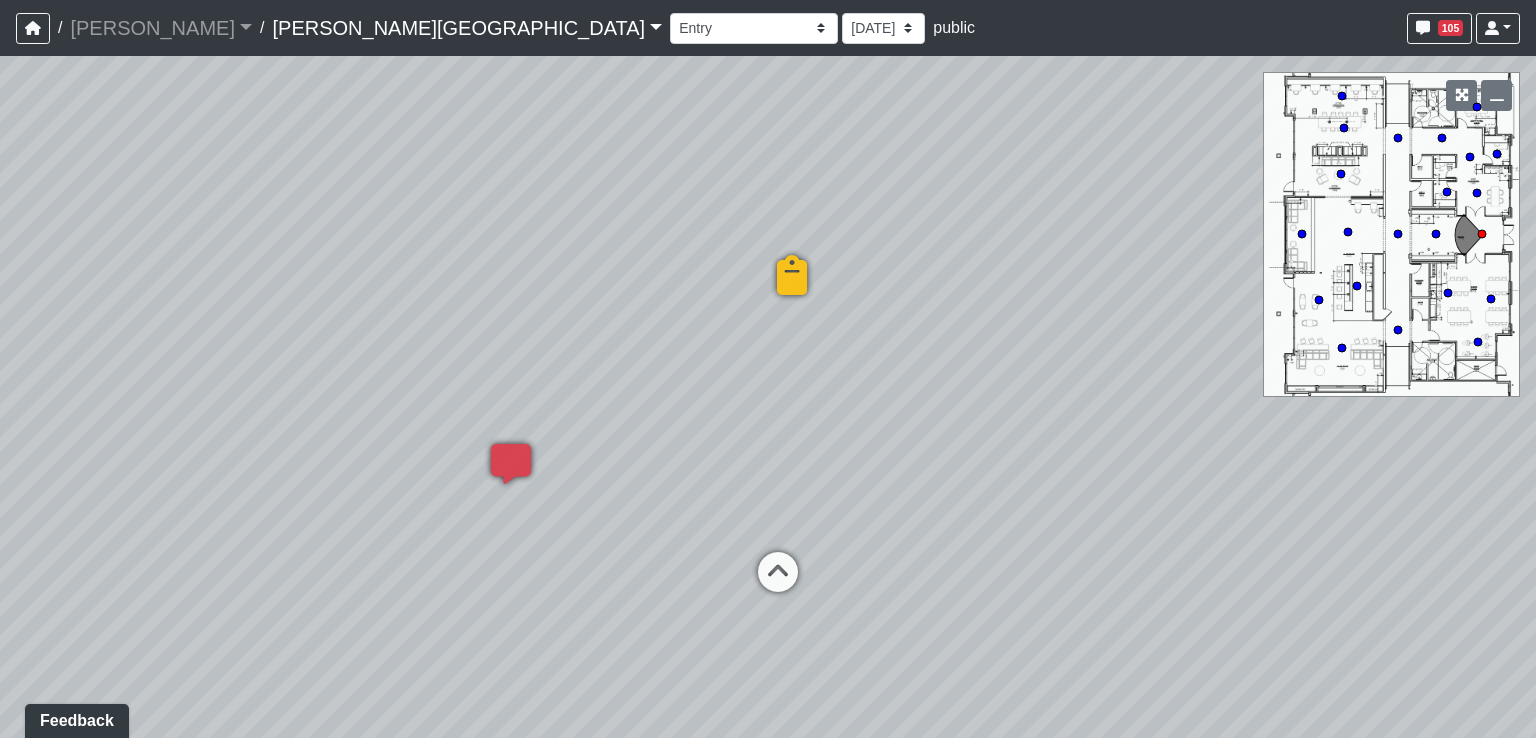 drag, startPoint x: 962, startPoint y: 496, endPoint x: 960, endPoint y: 432, distance: 64.03124 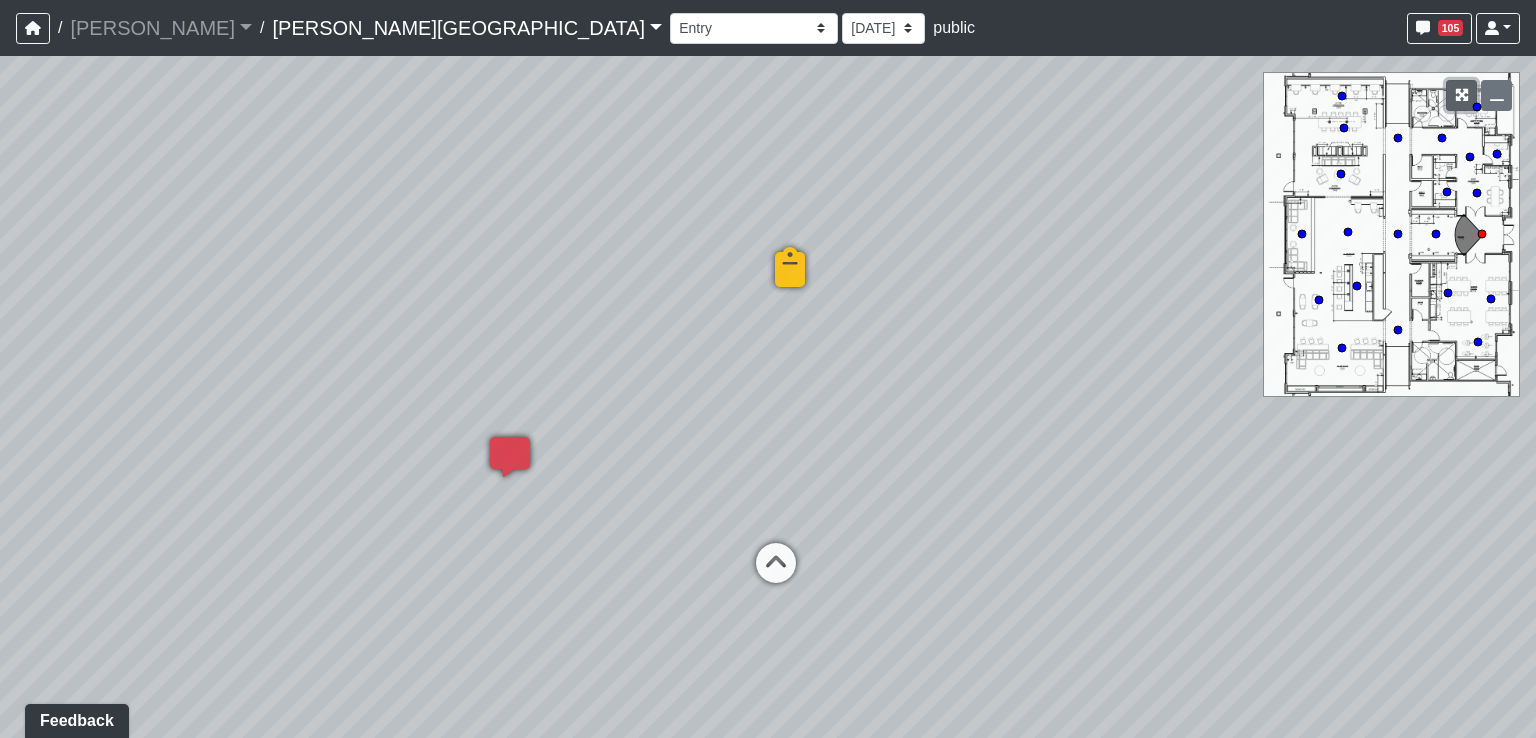 click at bounding box center [1461, 95] 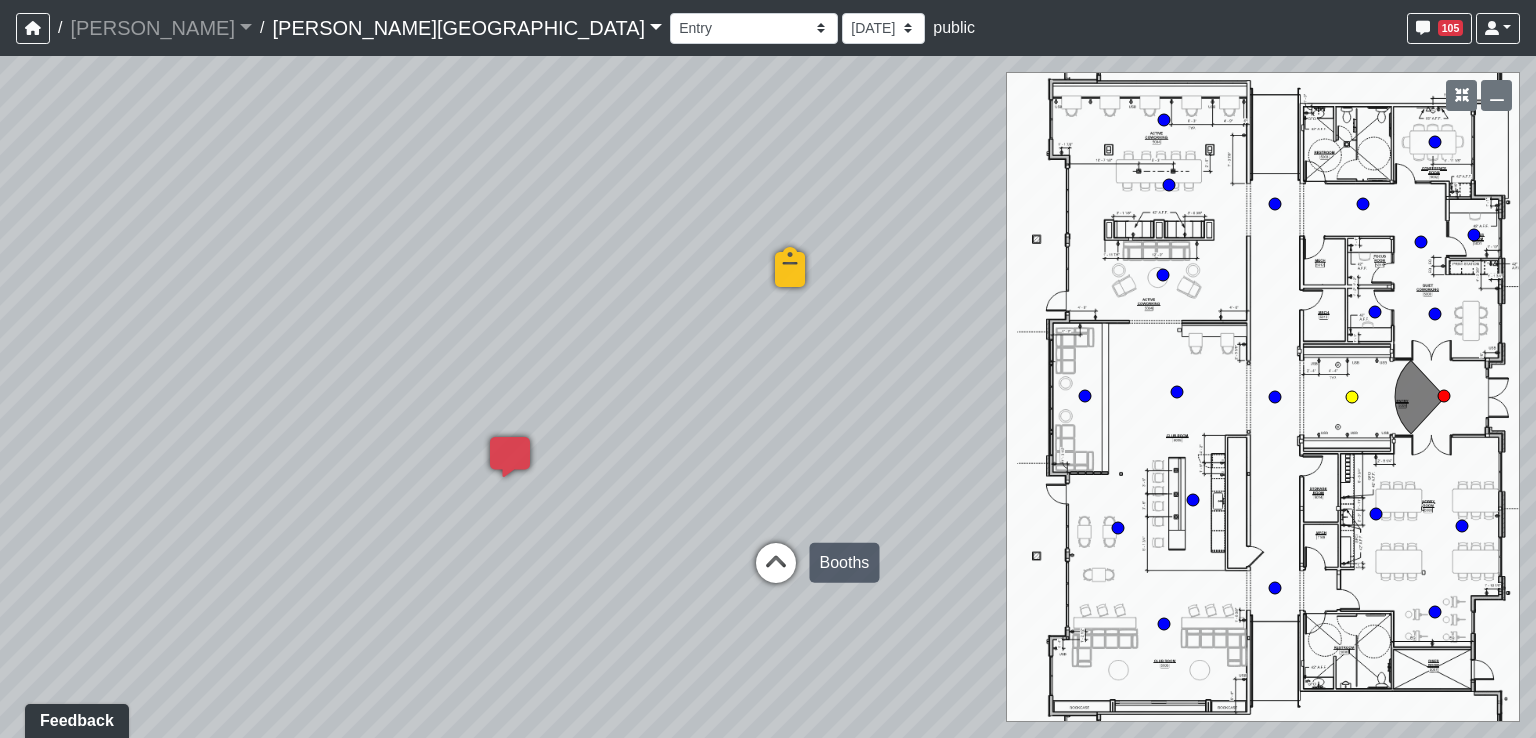 click at bounding box center (776, 573) 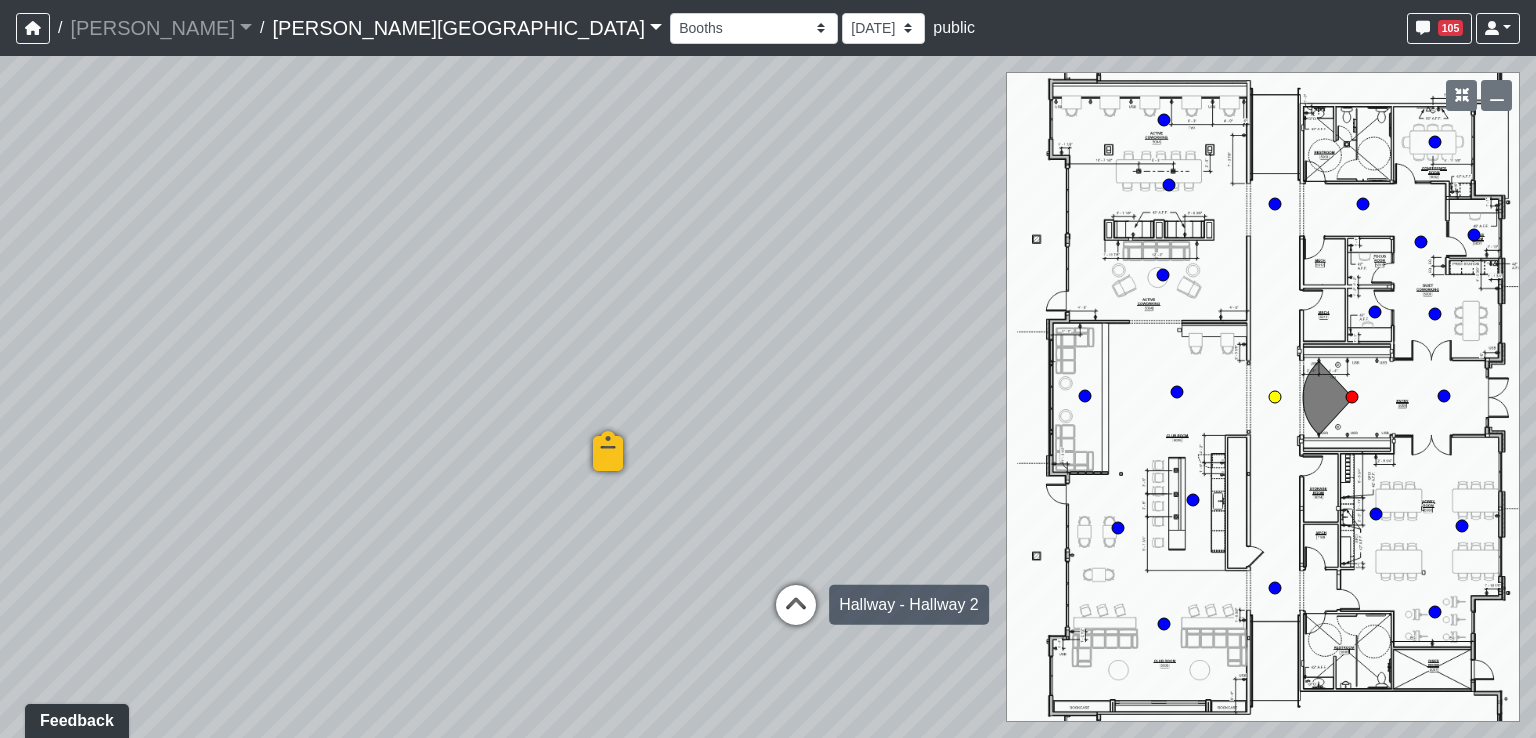 click at bounding box center [796, 615] 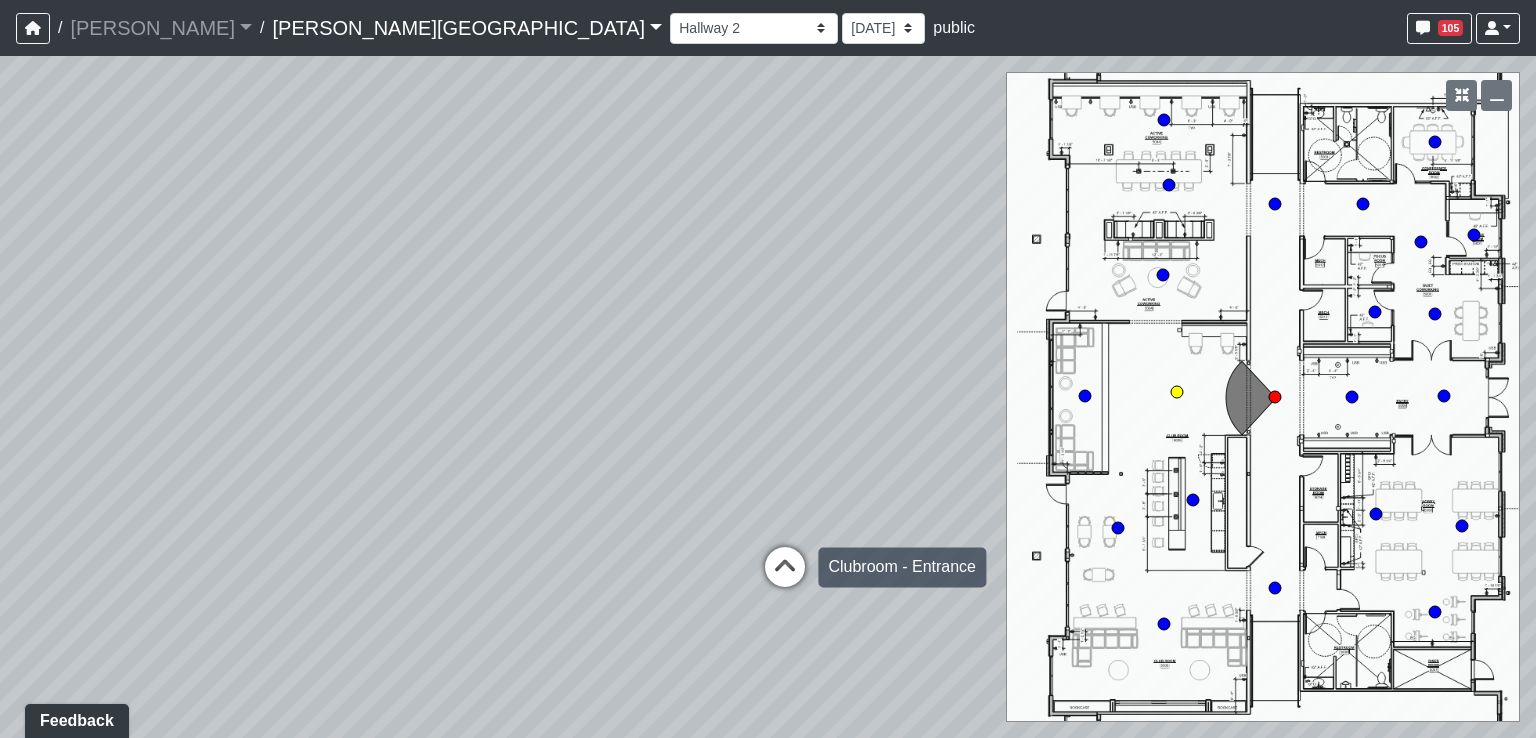 click at bounding box center (785, 577) 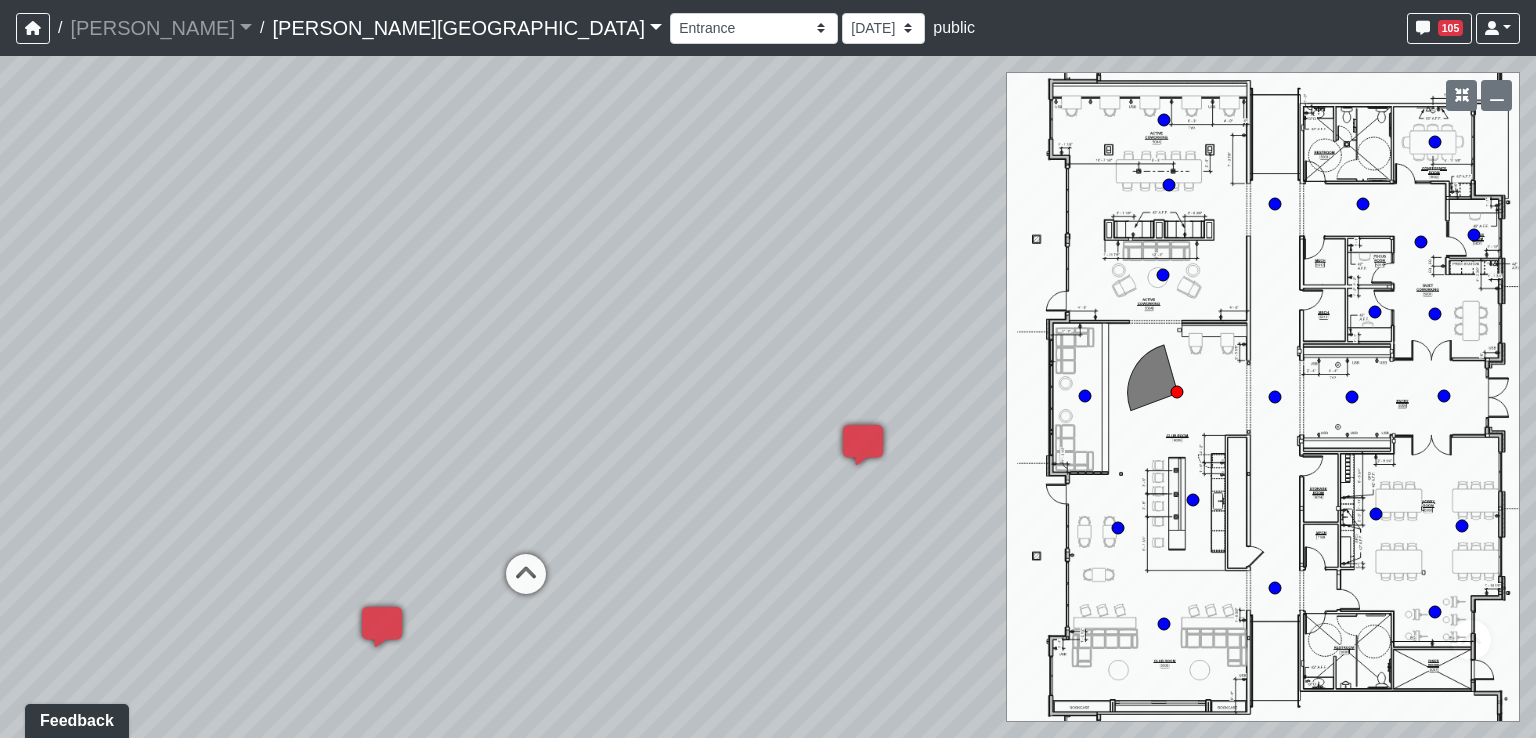 drag, startPoint x: 893, startPoint y: 480, endPoint x: 318, endPoint y: 464, distance: 575.2226 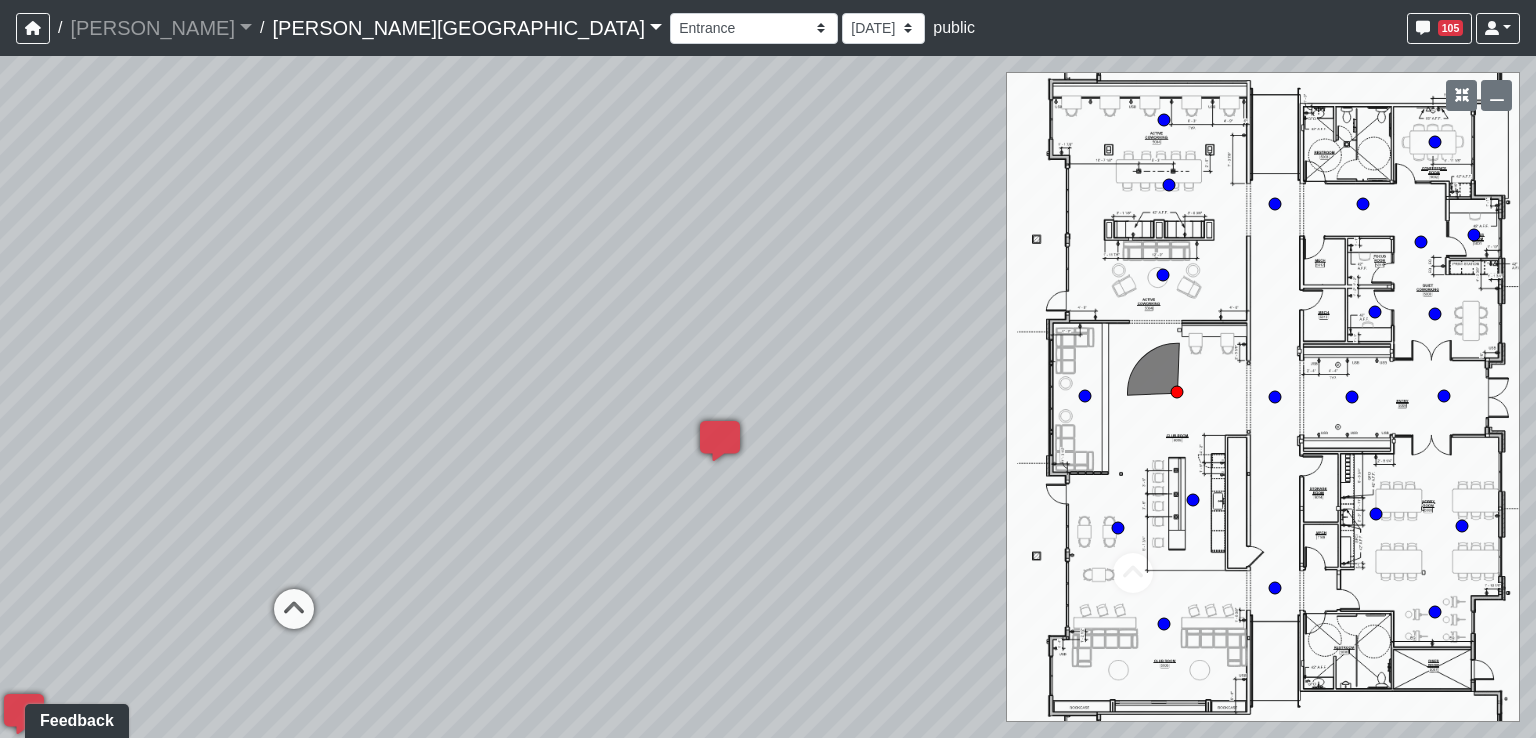 drag, startPoint x: 738, startPoint y: 437, endPoint x: 282, endPoint y: 433, distance: 456.01755 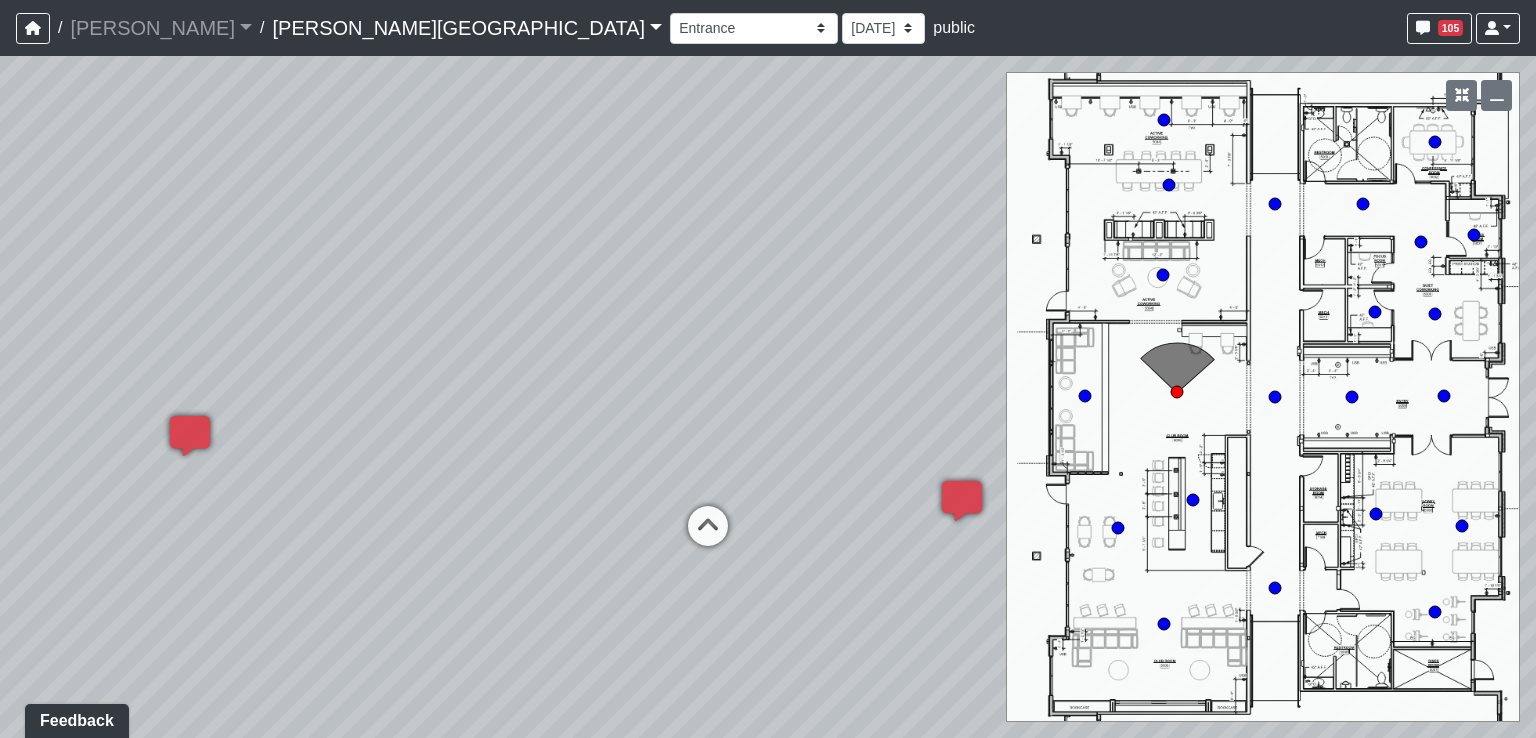 drag, startPoint x: 806, startPoint y: 568, endPoint x: 144, endPoint y: 547, distance: 662.333 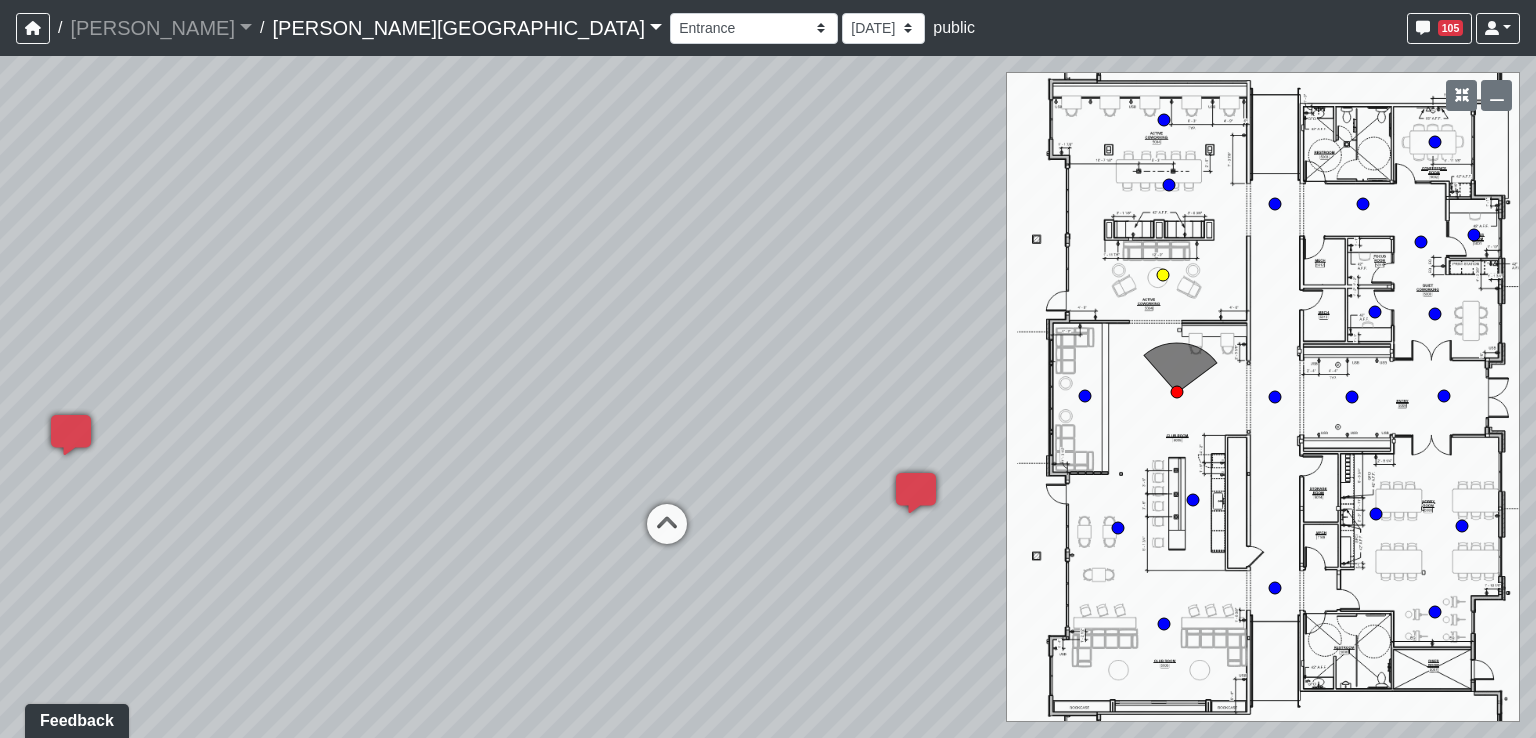 click on "Active Coworking - Lounge 1" at bounding box center (804, 524) 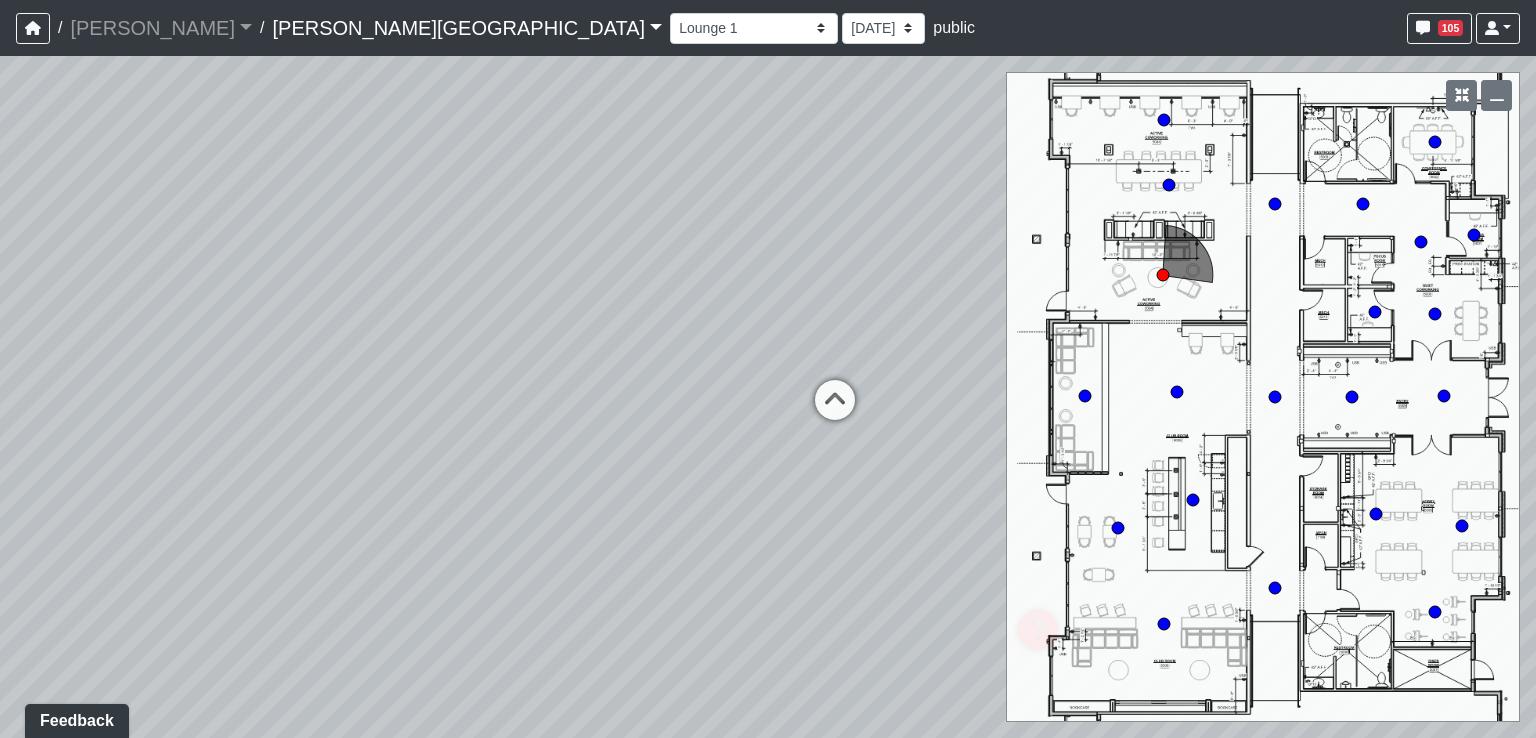 drag, startPoint x: 844, startPoint y: 536, endPoint x: 292, endPoint y: 462, distance: 556.93805 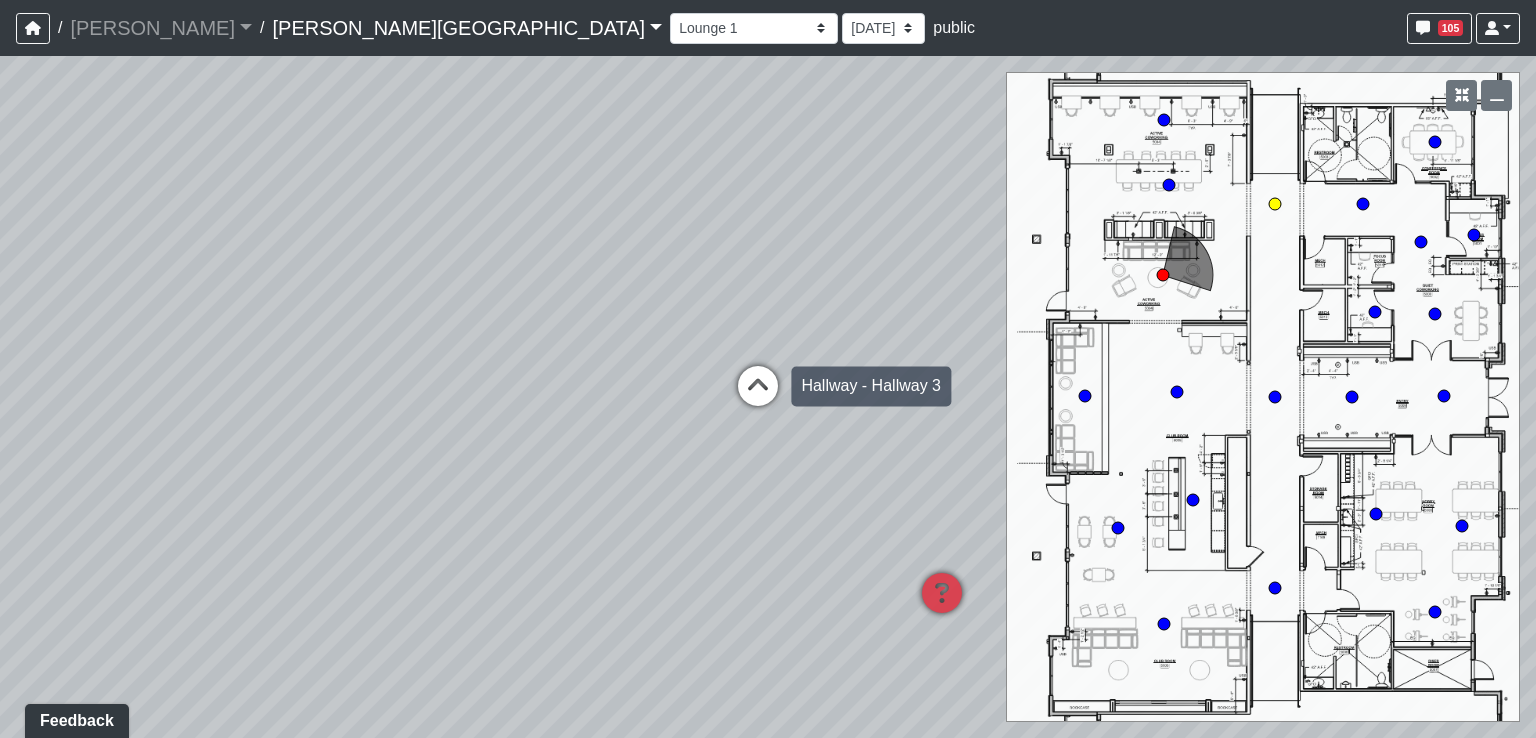 click at bounding box center [758, 396] 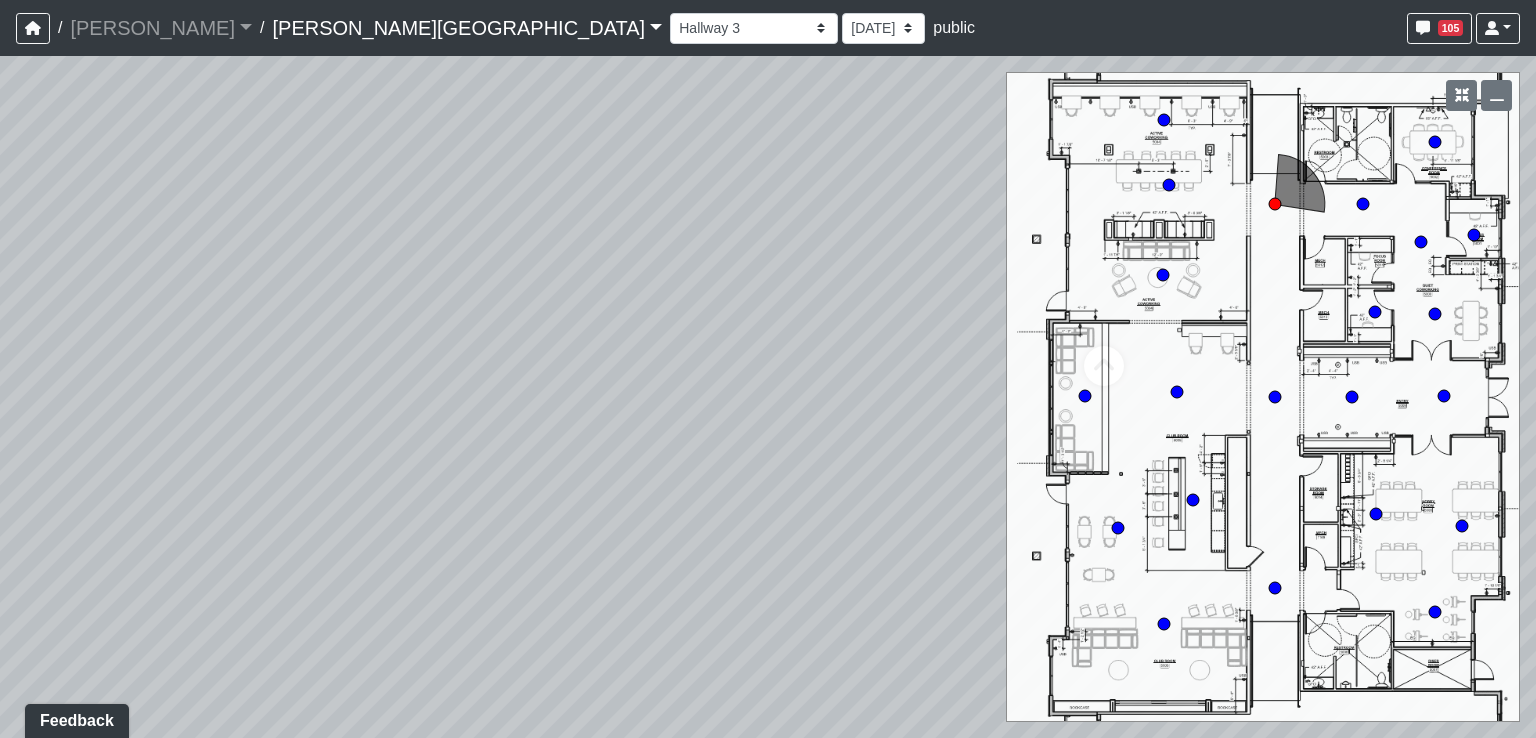 drag, startPoint x: 215, startPoint y: 580, endPoint x: 1139, endPoint y: 481, distance: 929.28845 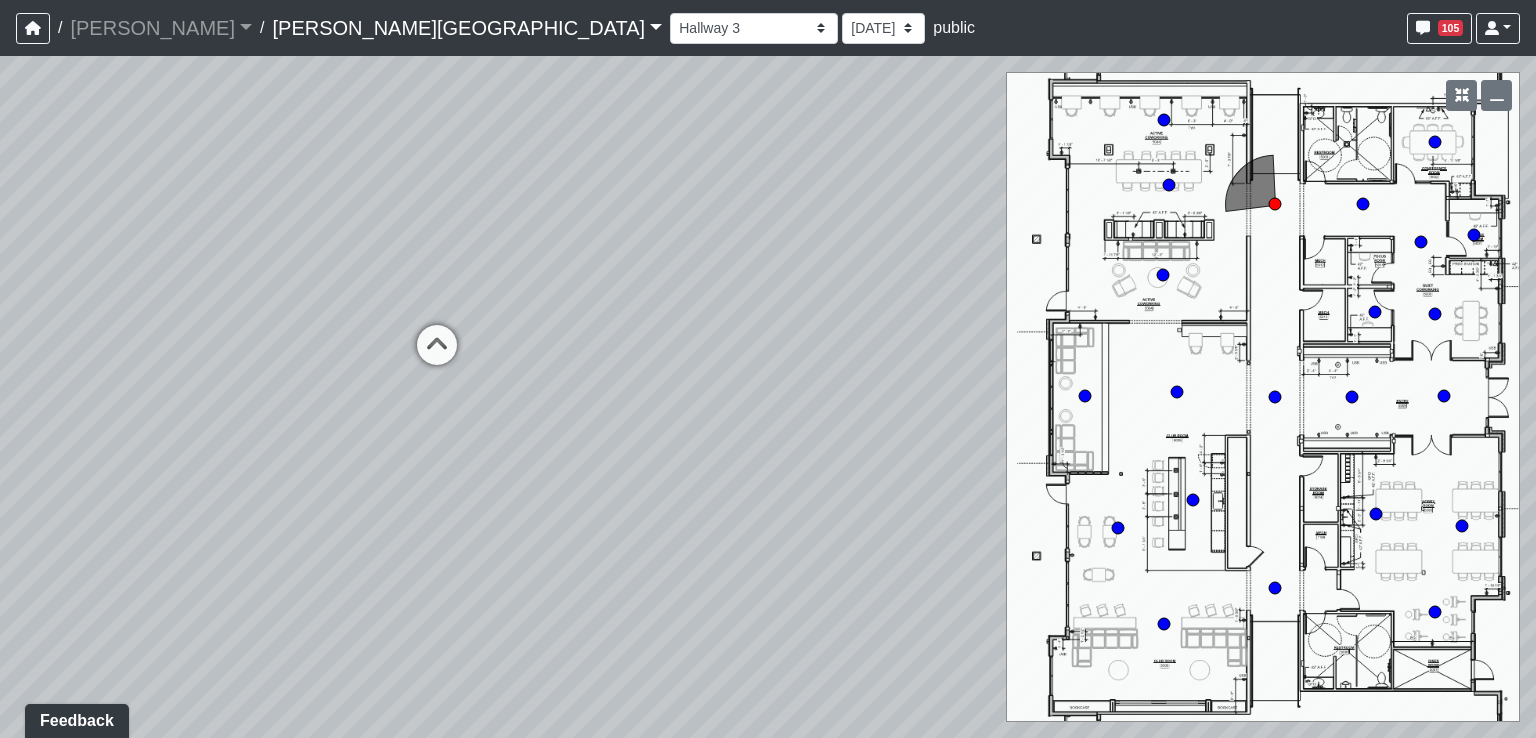 drag, startPoint x: 514, startPoint y: 457, endPoint x: 718, endPoint y: 561, distance: 228.98035 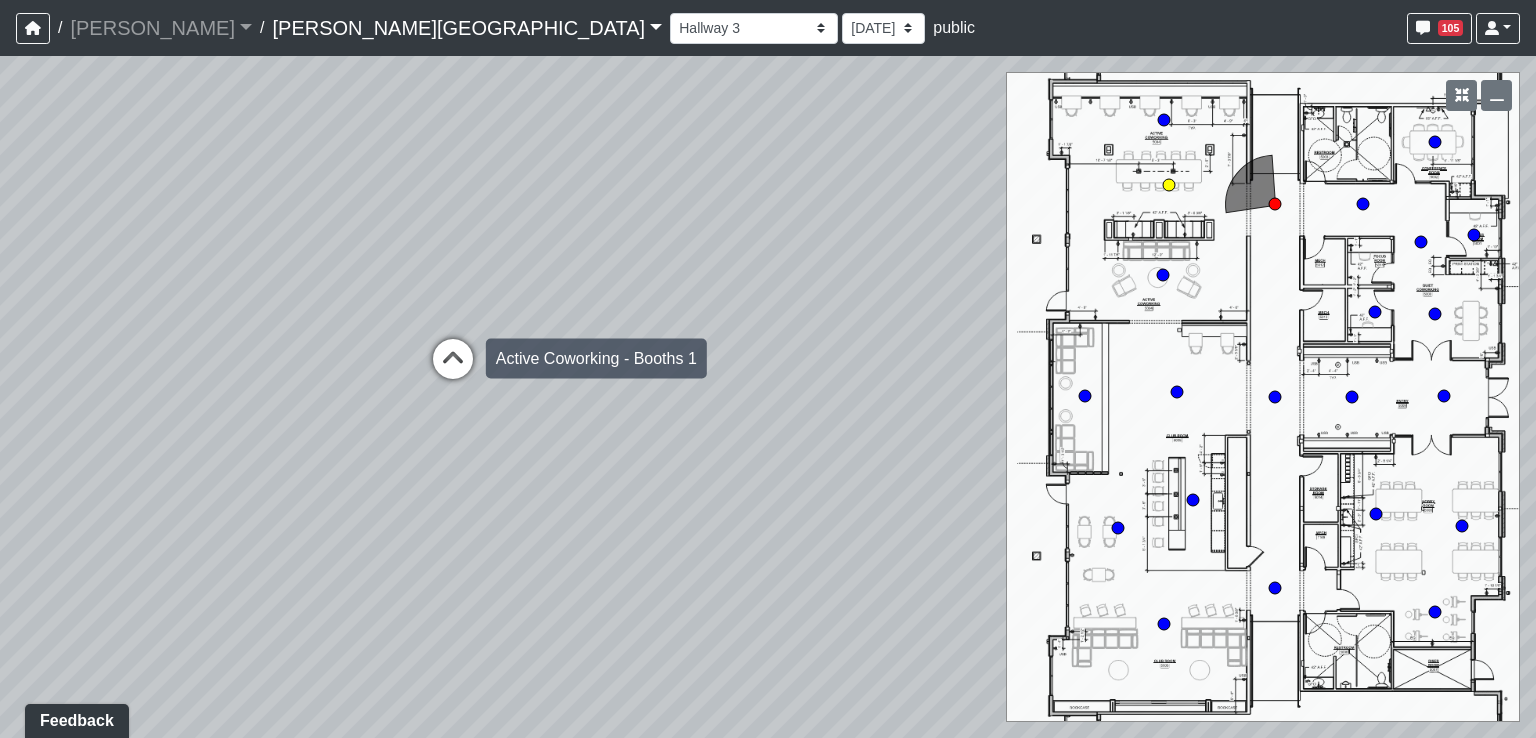 click at bounding box center [453, 369] 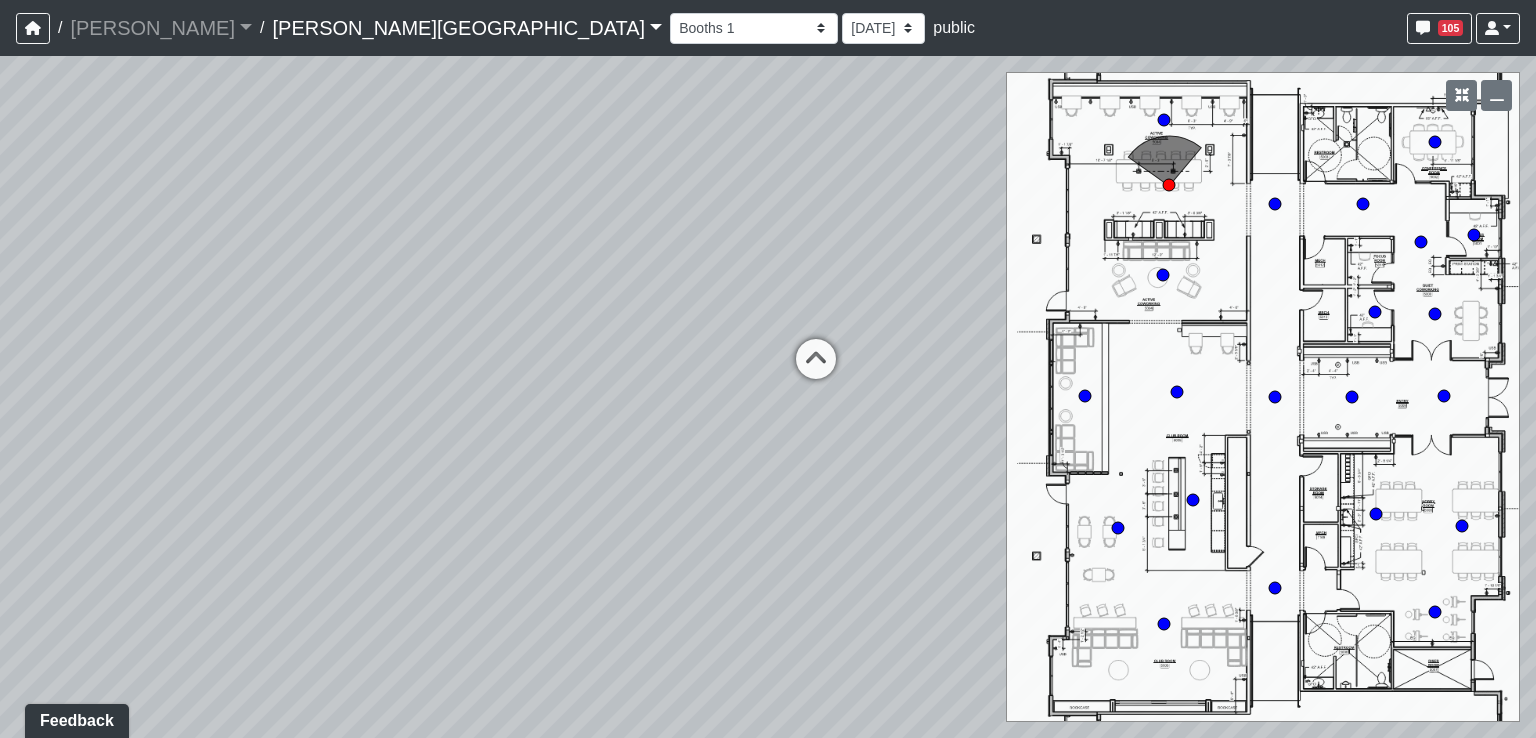 drag, startPoint x: 948, startPoint y: 525, endPoint x: 292, endPoint y: 569, distance: 657.47394 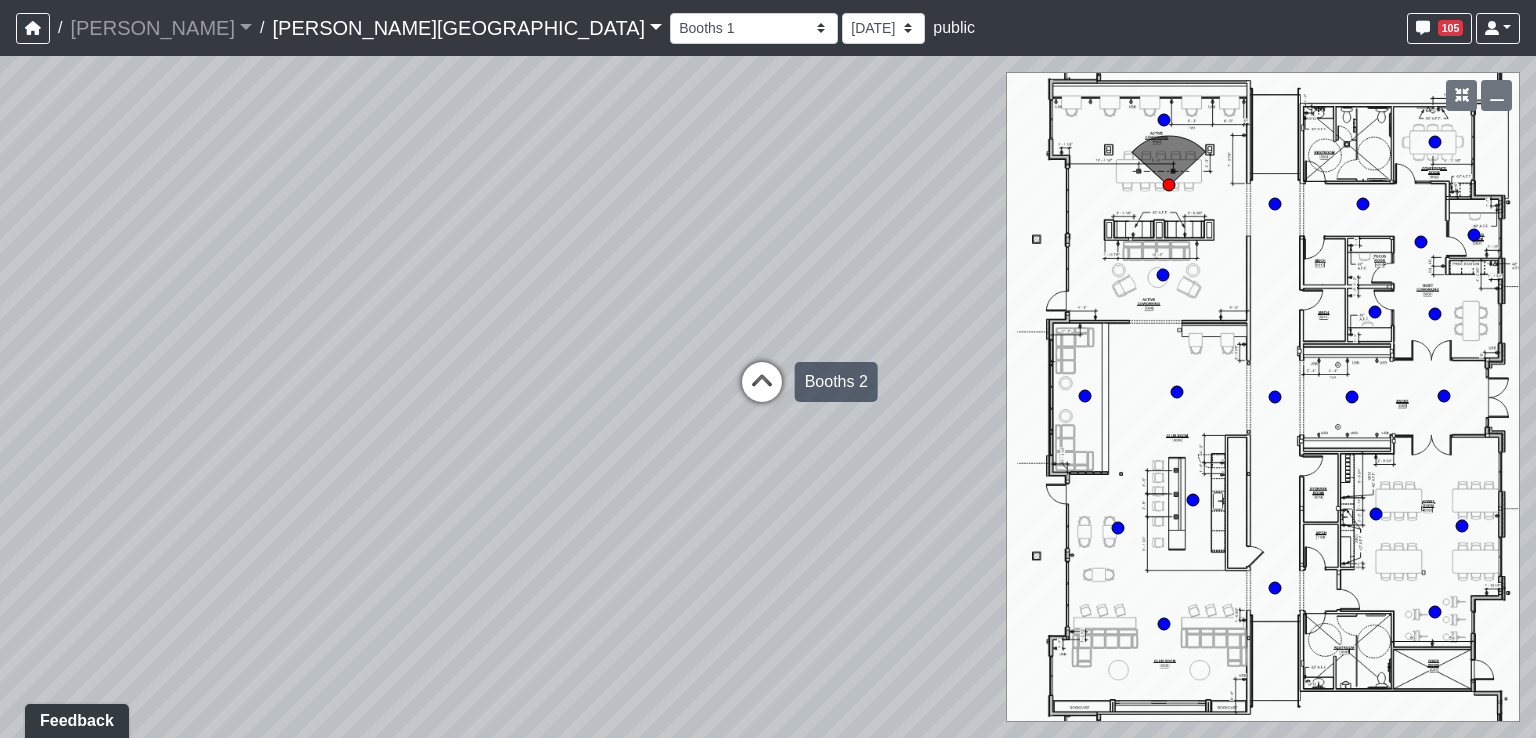 click at bounding box center (762, 392) 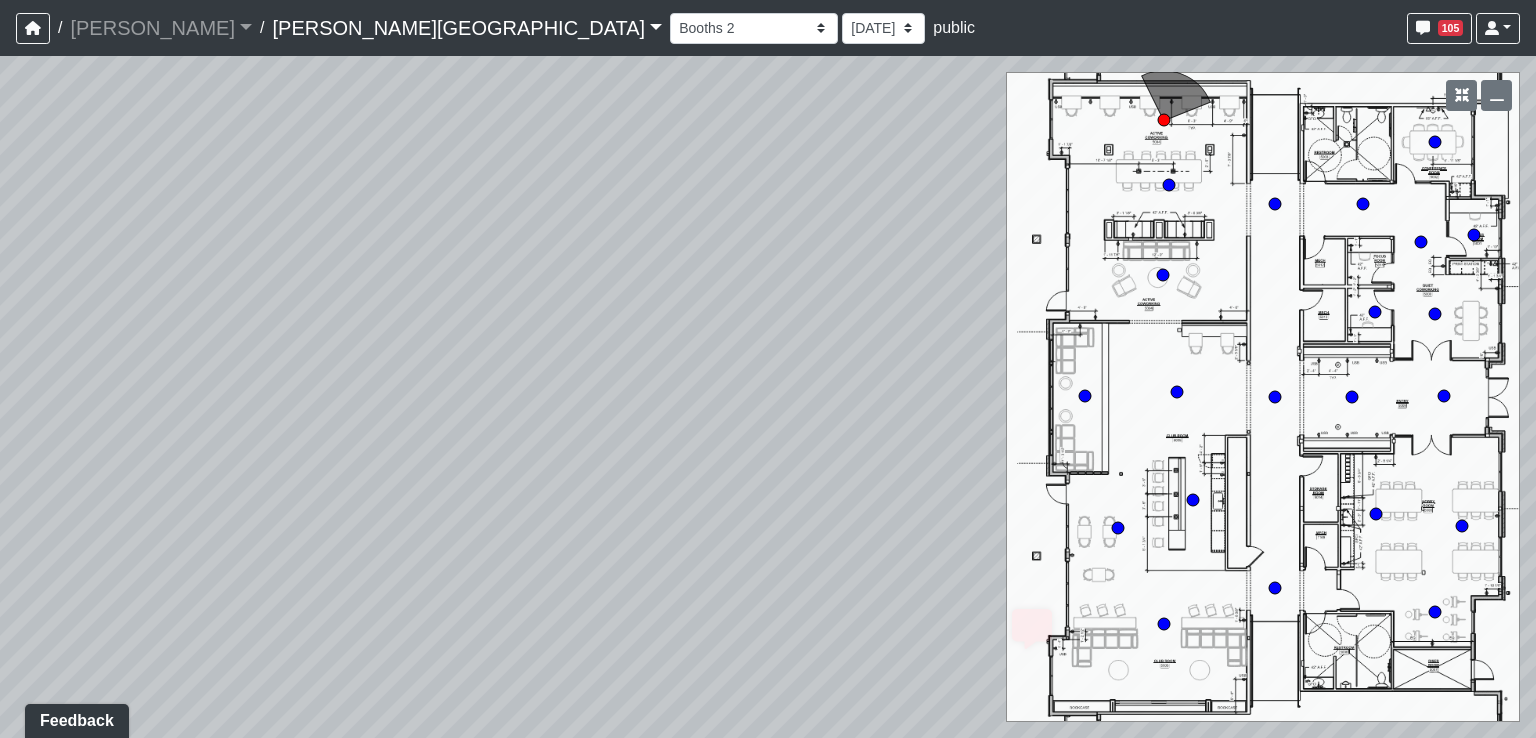 drag, startPoint x: 830, startPoint y: 557, endPoint x: 452, endPoint y: 521, distance: 379.71042 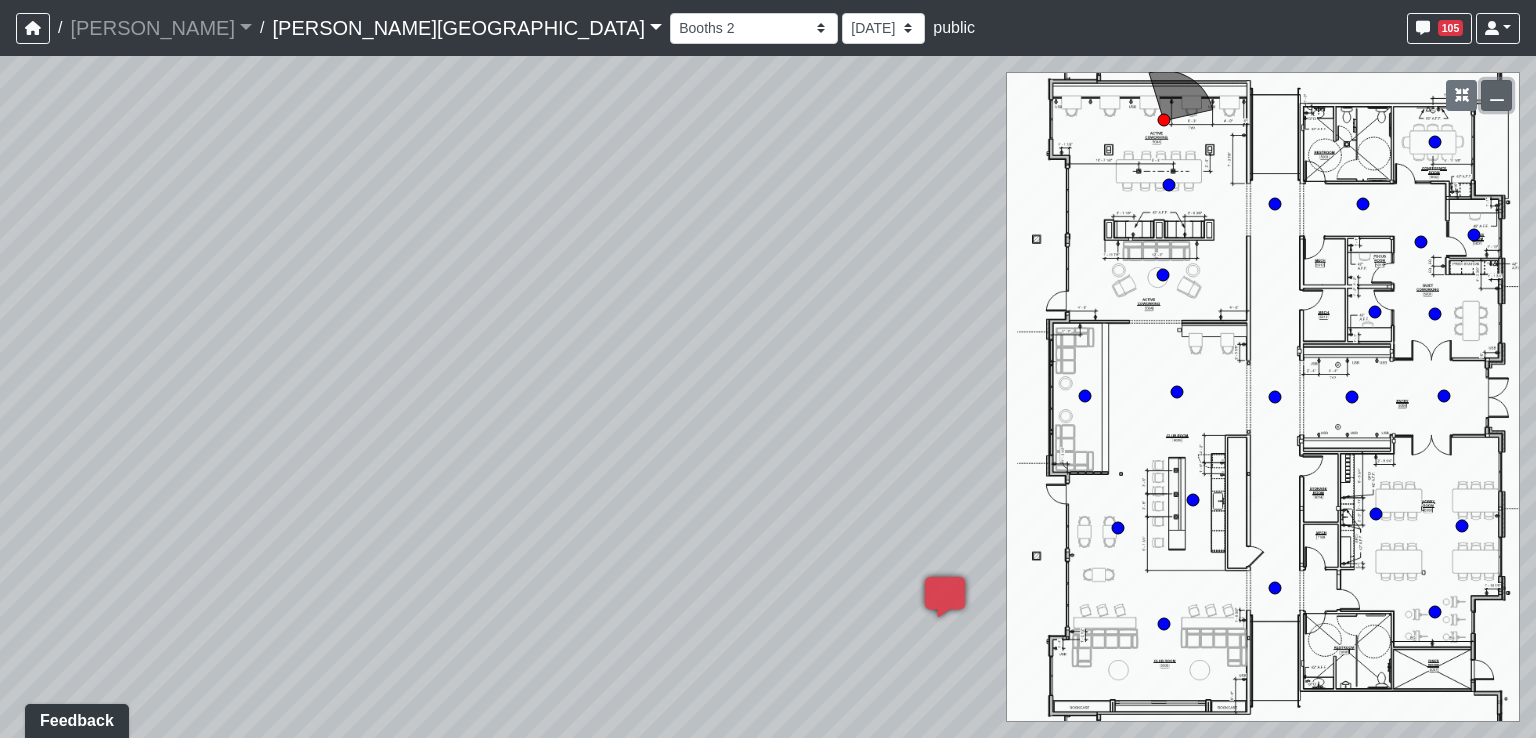 click at bounding box center (1497, 95) 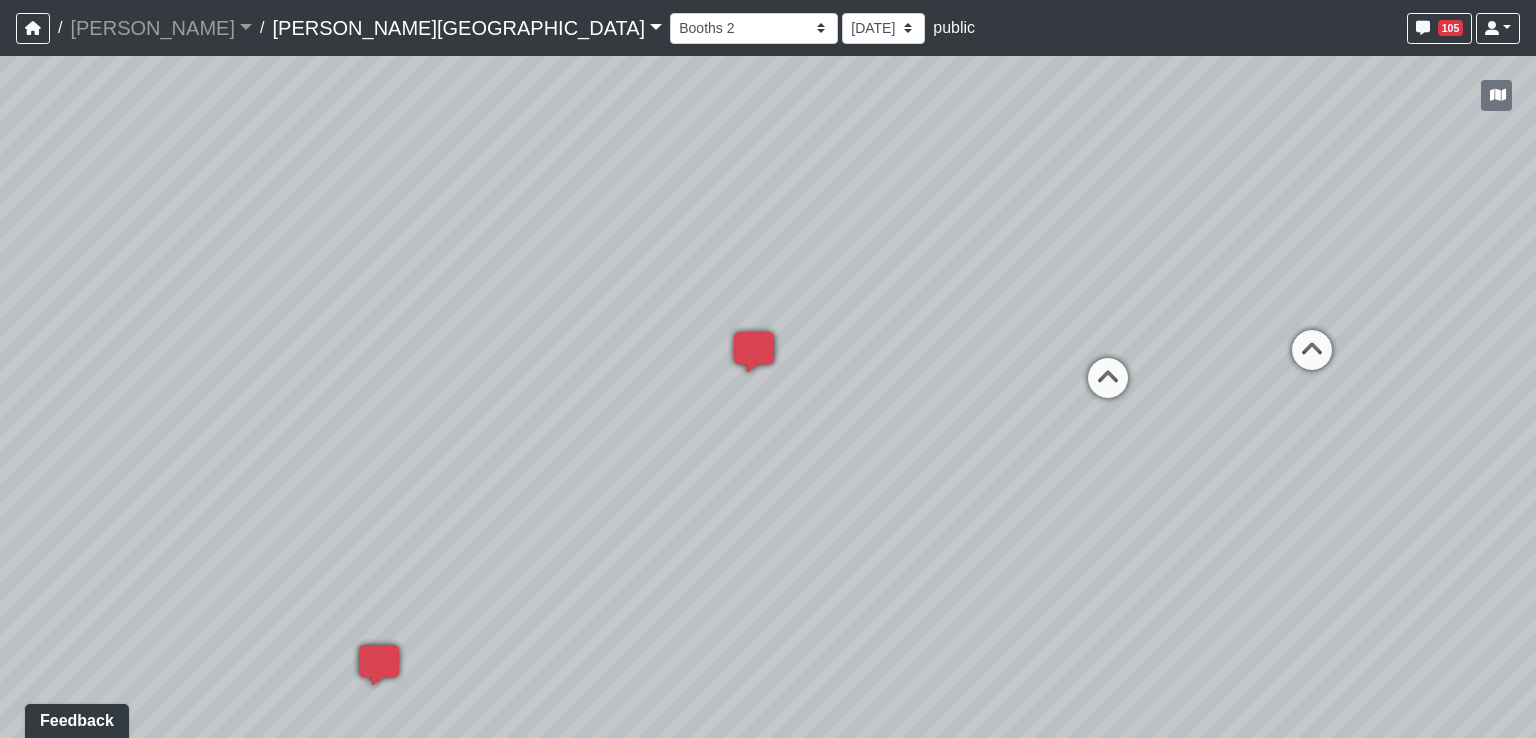 drag, startPoint x: 1171, startPoint y: 418, endPoint x: 269, endPoint y: 429, distance: 902.0671 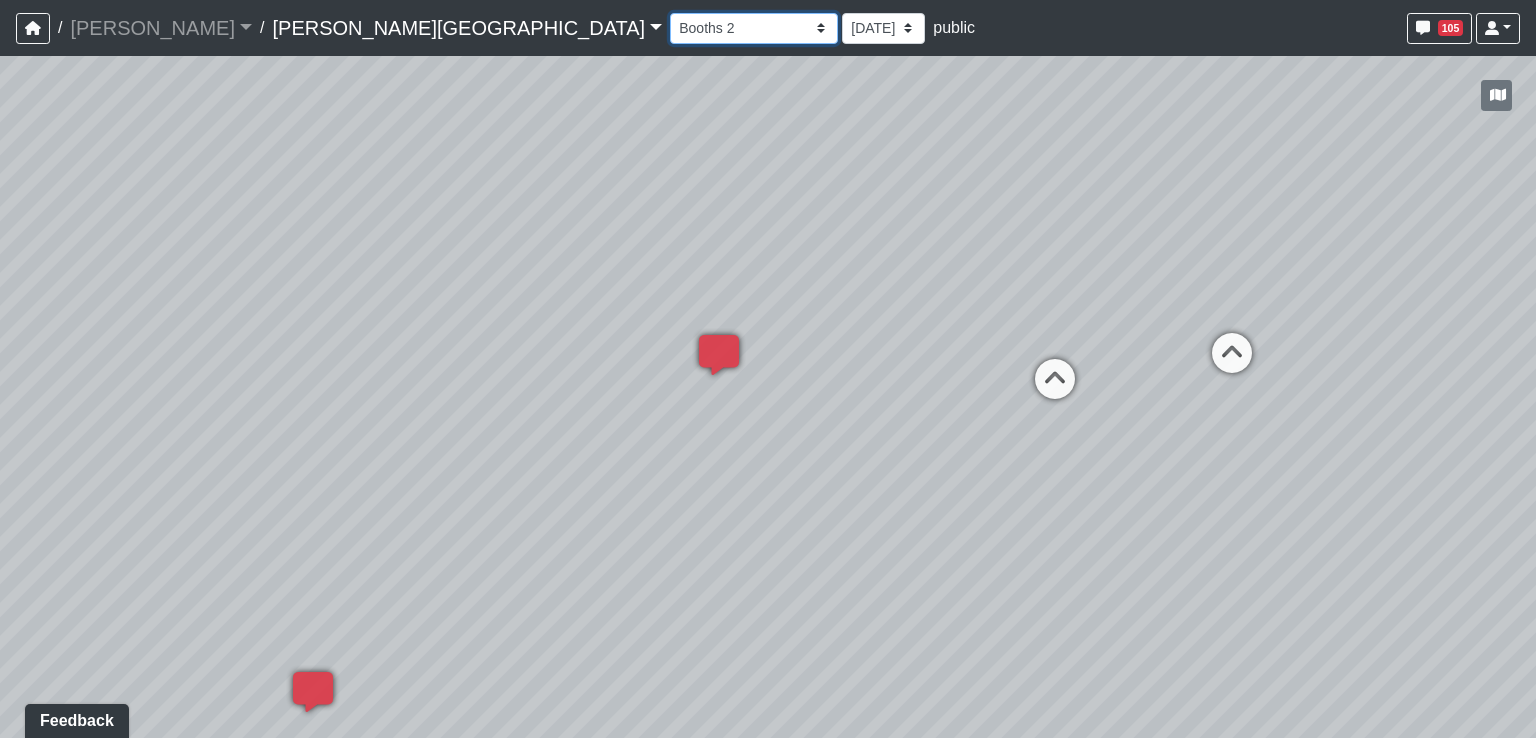 click on "Booths 1 Booths 2 Lounge 1 Bar Entrance Lounge Main Lounge Steps Booths Entry Cubbies Entry Fireplace Main Room [GEOGRAPHIC_DATA] 3 Cabinets Easels Main Floor Cabinets Desks Office 1 Office 2 Mailboxes 1 Mailboxes 2 Mailboxes 3 Mailboxes 4 Package Room Banquette Cabinets Displays Table Chairs 1 Chairs 2 Entrance 1 Entrance 2 Fire Pit Lounge Poolside 1 Poolside 2 Poolside 3 Poolside 4 Poolside 5 Poolside 6 Poolside 7 Turf Conference Room Corridor 1 Corridor 2 Entrance Focus Room 1 Focus Room 2 Guest Bathroom Guest Bedroom Hallway Kitchen Kitchen Entrance Living Room Master Bathroom Master Bedroom Walk-In Closet 1 Walk-In Closet 2 Cubbies Main Room Mirrors" at bounding box center (754, 28) 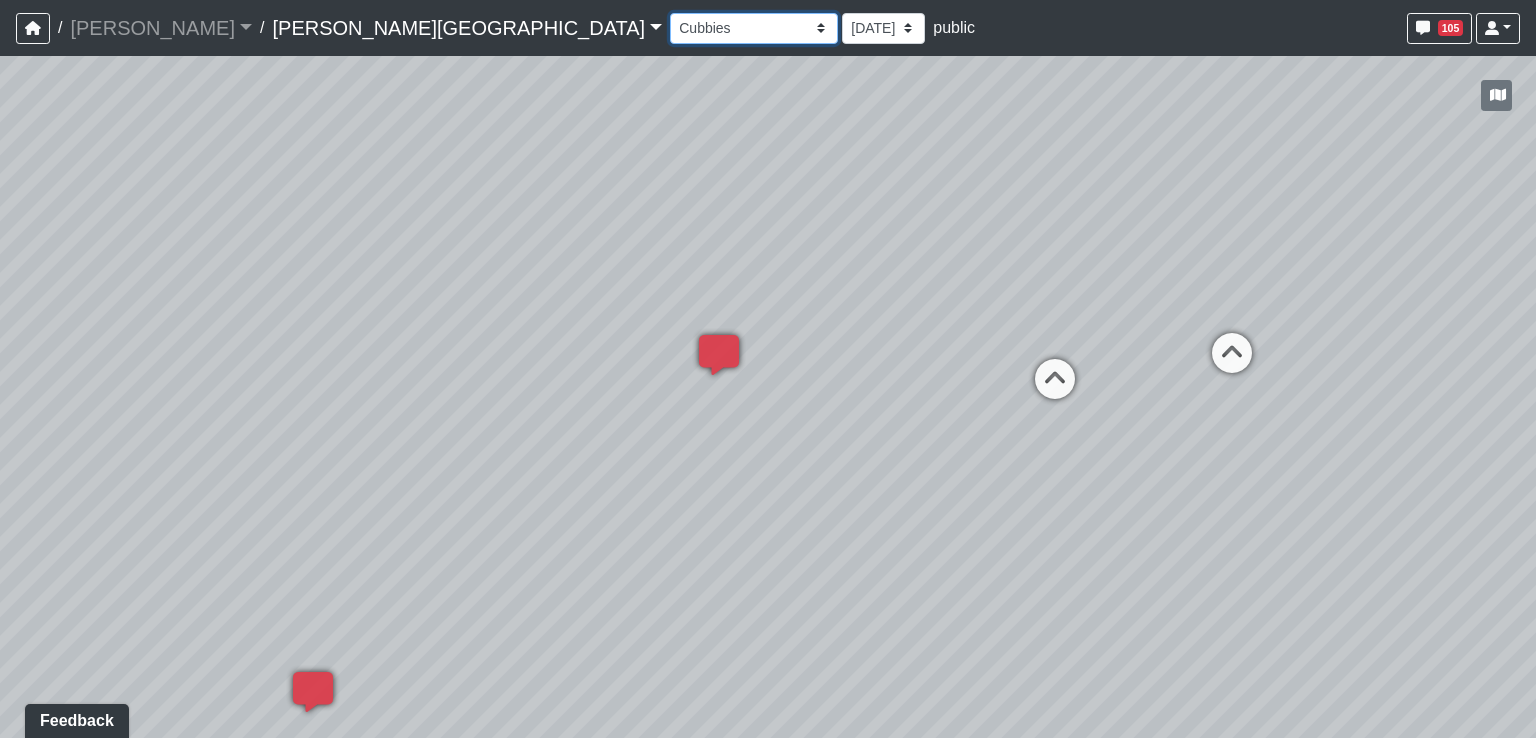 click on "Booths 1 Booths 2 Lounge 1 Bar Entrance Lounge Main Lounge Steps Booths Entry Cubbies Entry Fireplace Main Room [GEOGRAPHIC_DATA] 3 Cabinets Easels Main Floor Cabinets Desks Office 1 Office 2 Mailboxes 1 Mailboxes 2 Mailboxes 3 Mailboxes 4 Package Room Banquette Cabinets Displays Table Chairs 1 Chairs 2 Entrance 1 Entrance 2 Fire Pit Lounge Poolside 1 Poolside 2 Poolside 3 Poolside 4 Poolside 5 Poolside 6 Poolside 7 Turf Conference Room Corridor 1 Corridor 2 Entrance Focus Room 1 Focus Room 2 Guest Bathroom Guest Bedroom Hallway Kitchen Kitchen Entrance Living Room Master Bathroom Master Bedroom Walk-In Closet 1 Walk-In Closet 2 Cubbies Main Room Mirrors" at bounding box center [754, 28] 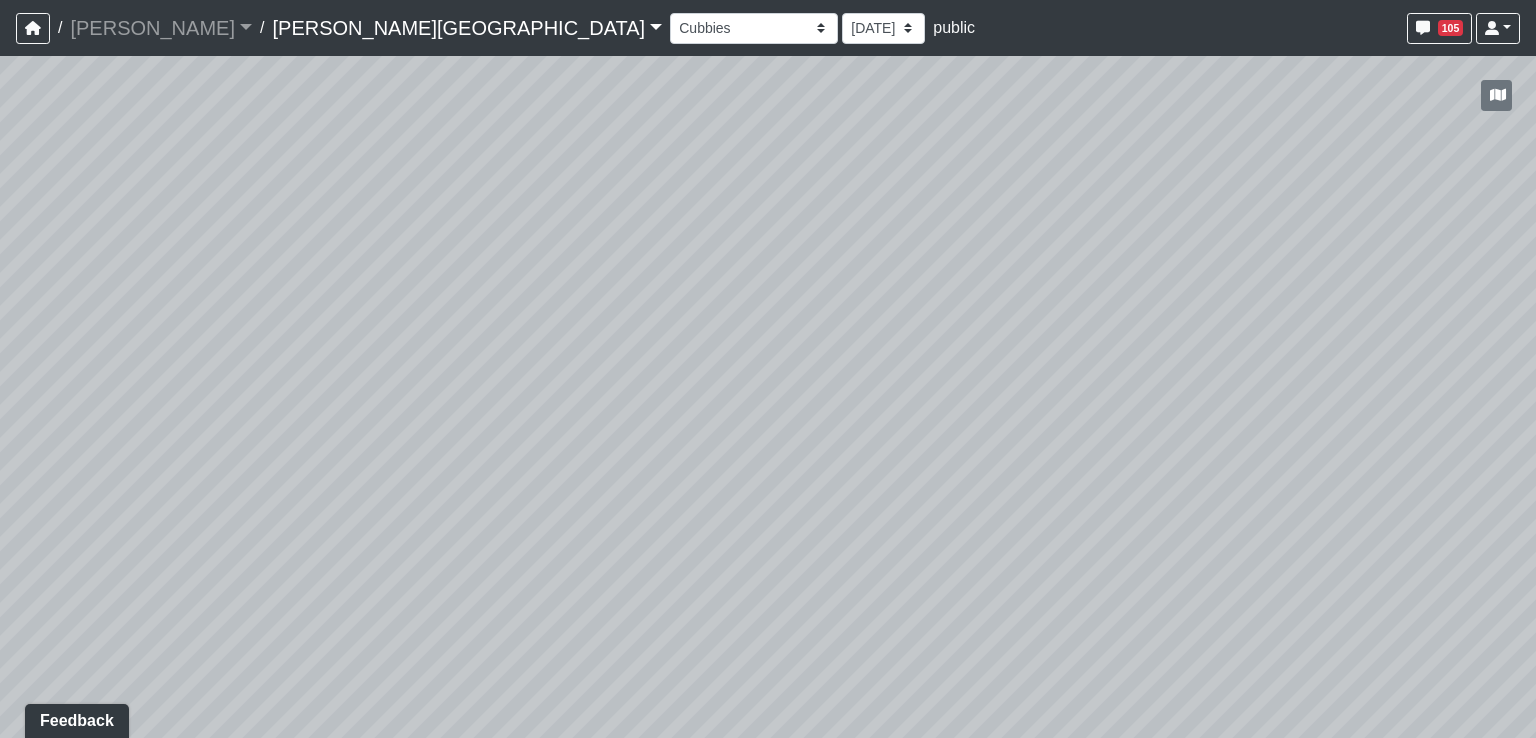 drag, startPoint x: 672, startPoint y: 465, endPoint x: 1204, endPoint y: 449, distance: 532.24054 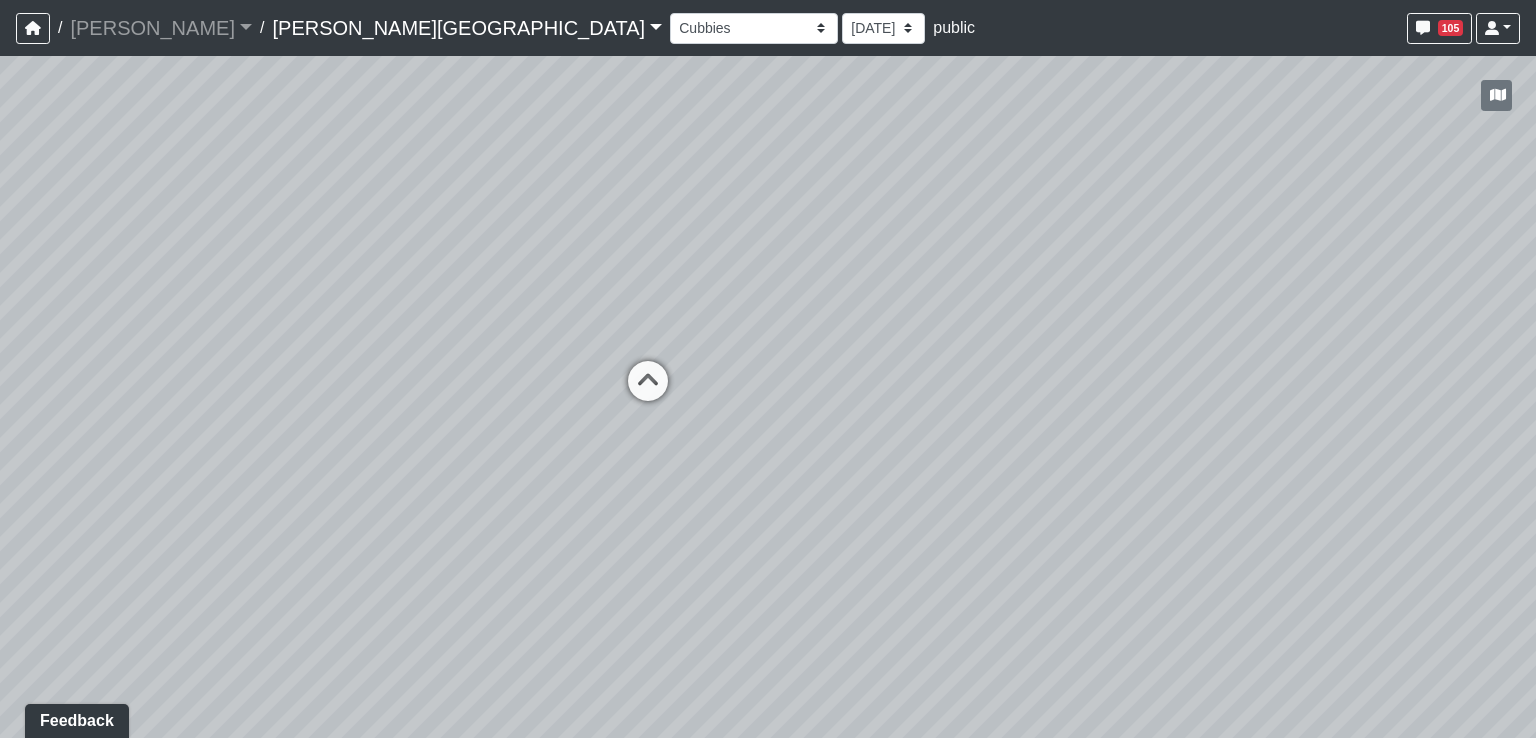 drag, startPoint x: 337, startPoint y: 425, endPoint x: 789, endPoint y: 469, distance: 454.13654 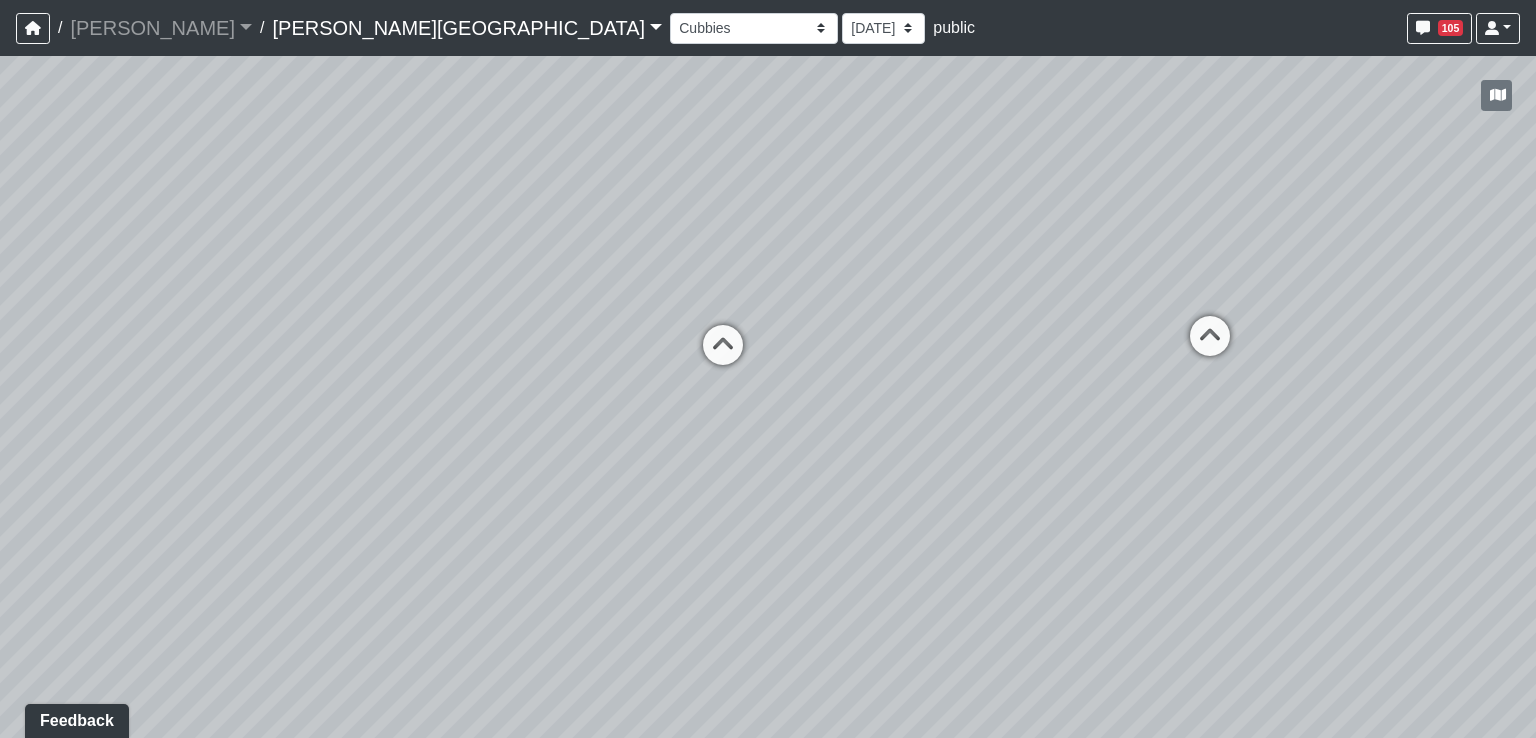 drag, startPoint x: 353, startPoint y: 468, endPoint x: 1075, endPoint y: 421, distance: 723.52814 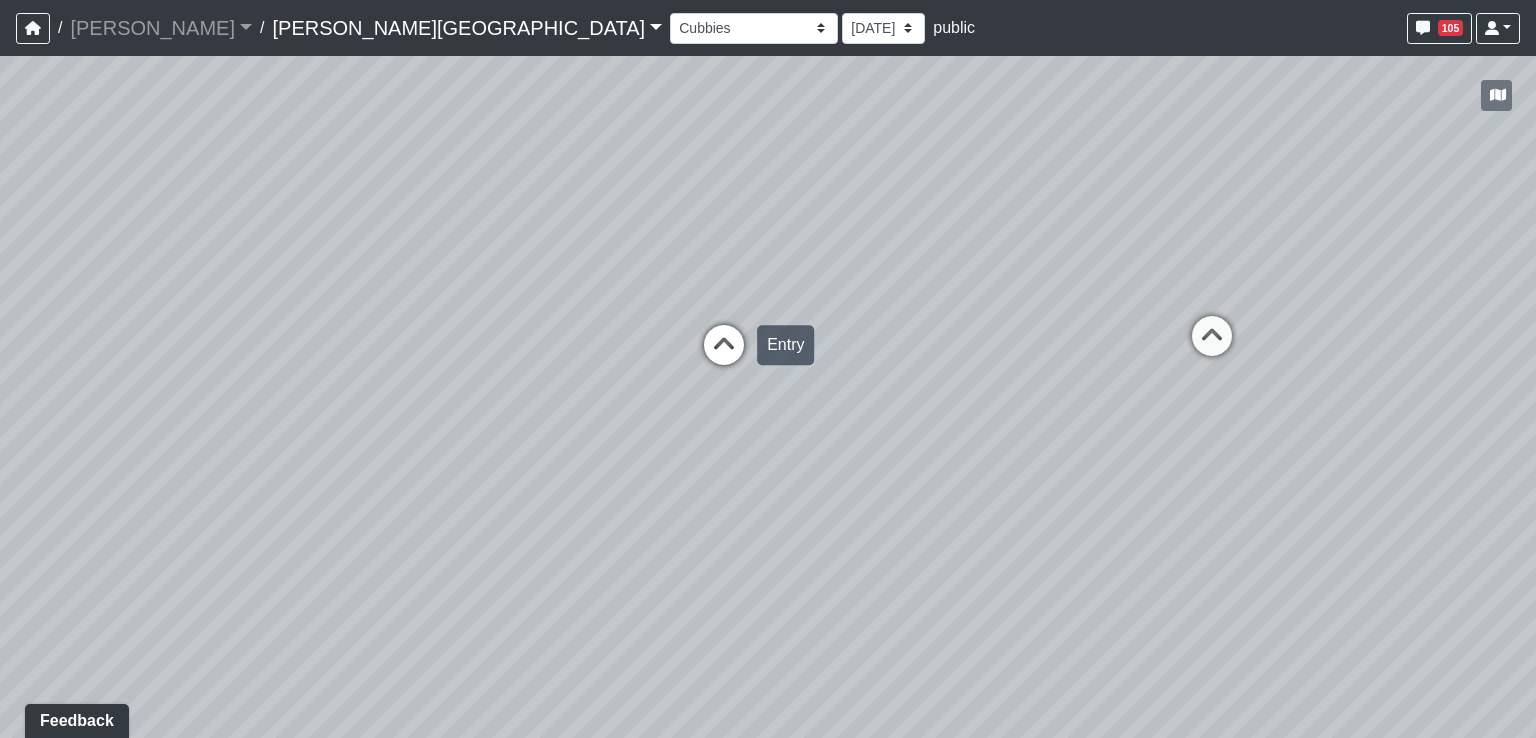 click at bounding box center [724, 355] 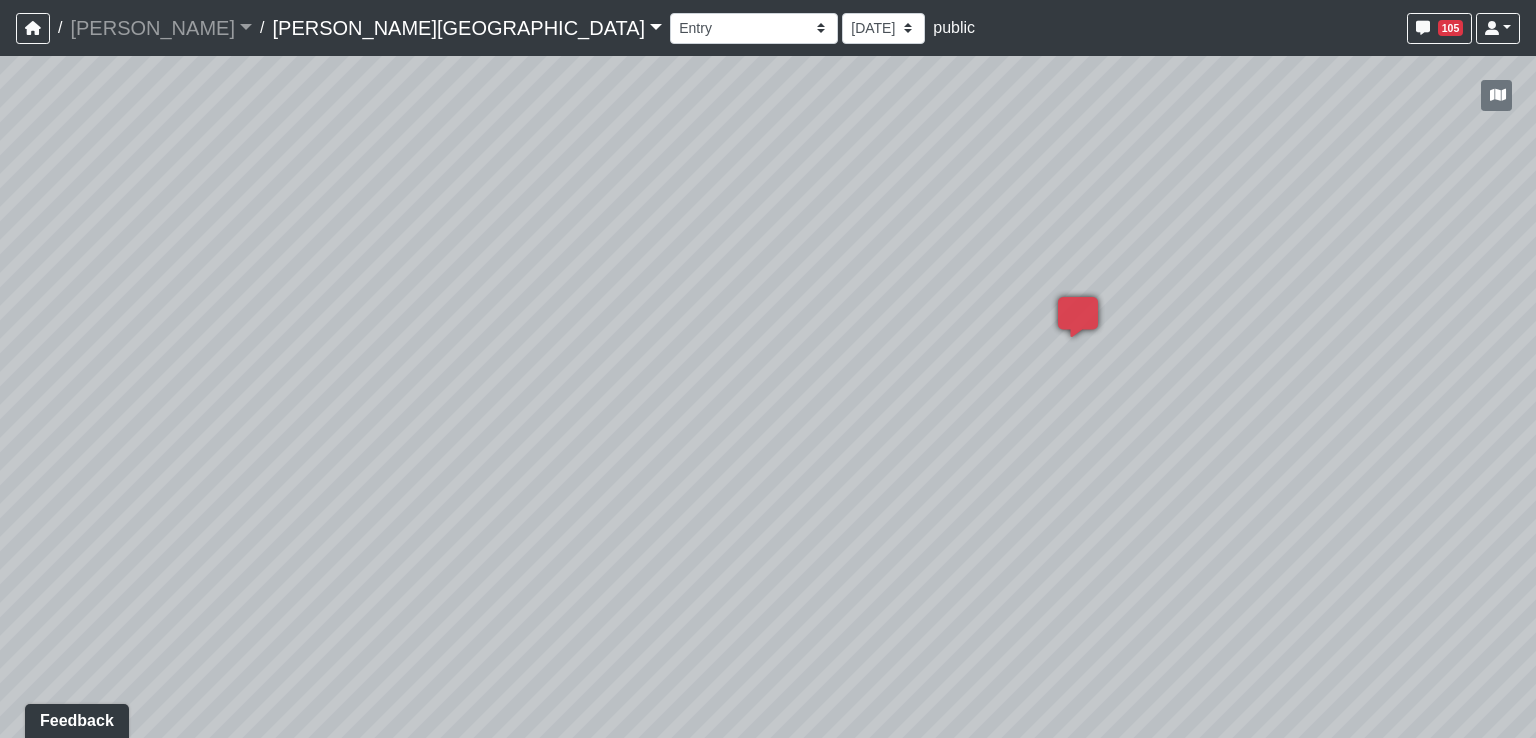 drag, startPoint x: 1108, startPoint y: 514, endPoint x: 185, endPoint y: 485, distance: 923.45544 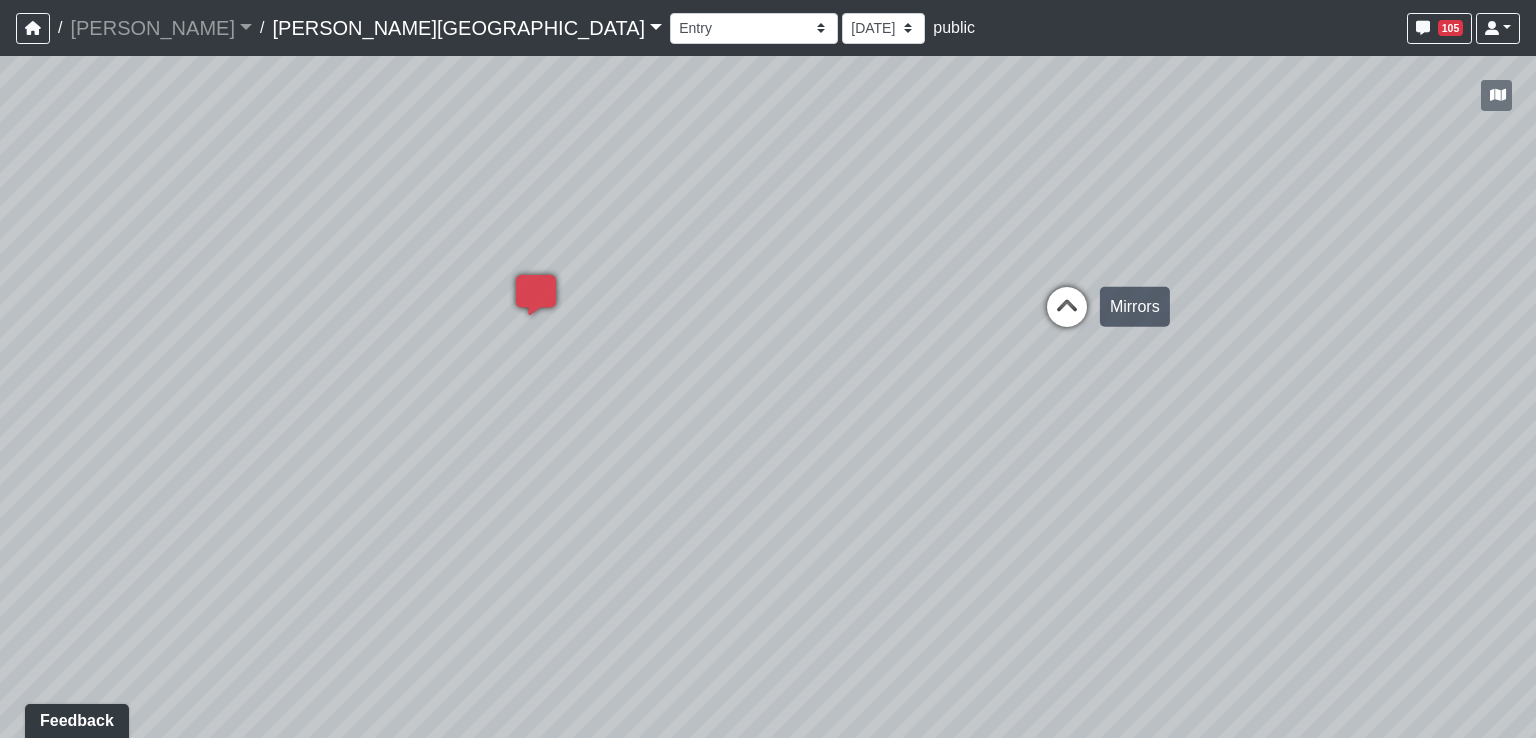 click at bounding box center [1067, 317] 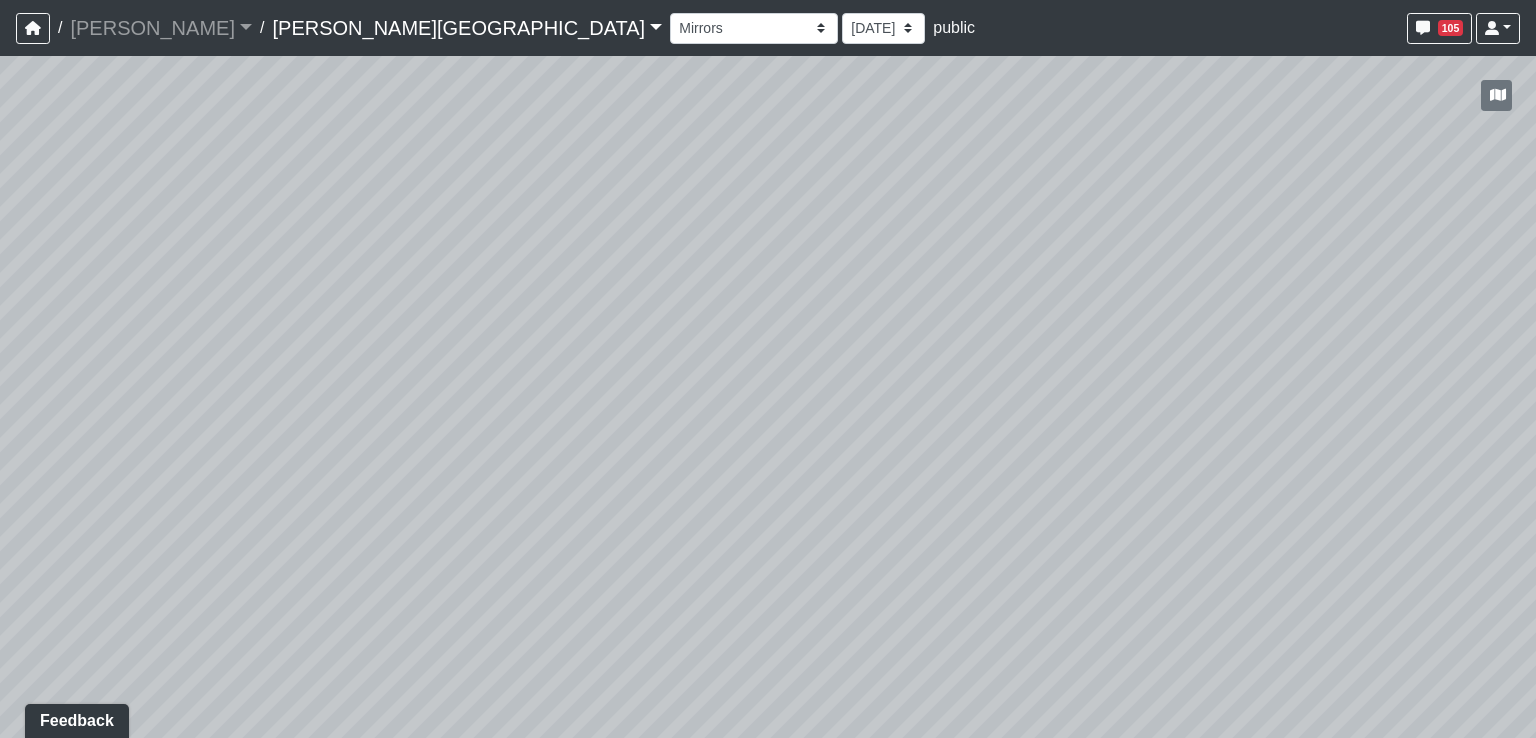 drag, startPoint x: 611, startPoint y: 321, endPoint x: 108, endPoint y: 407, distance: 510.29892 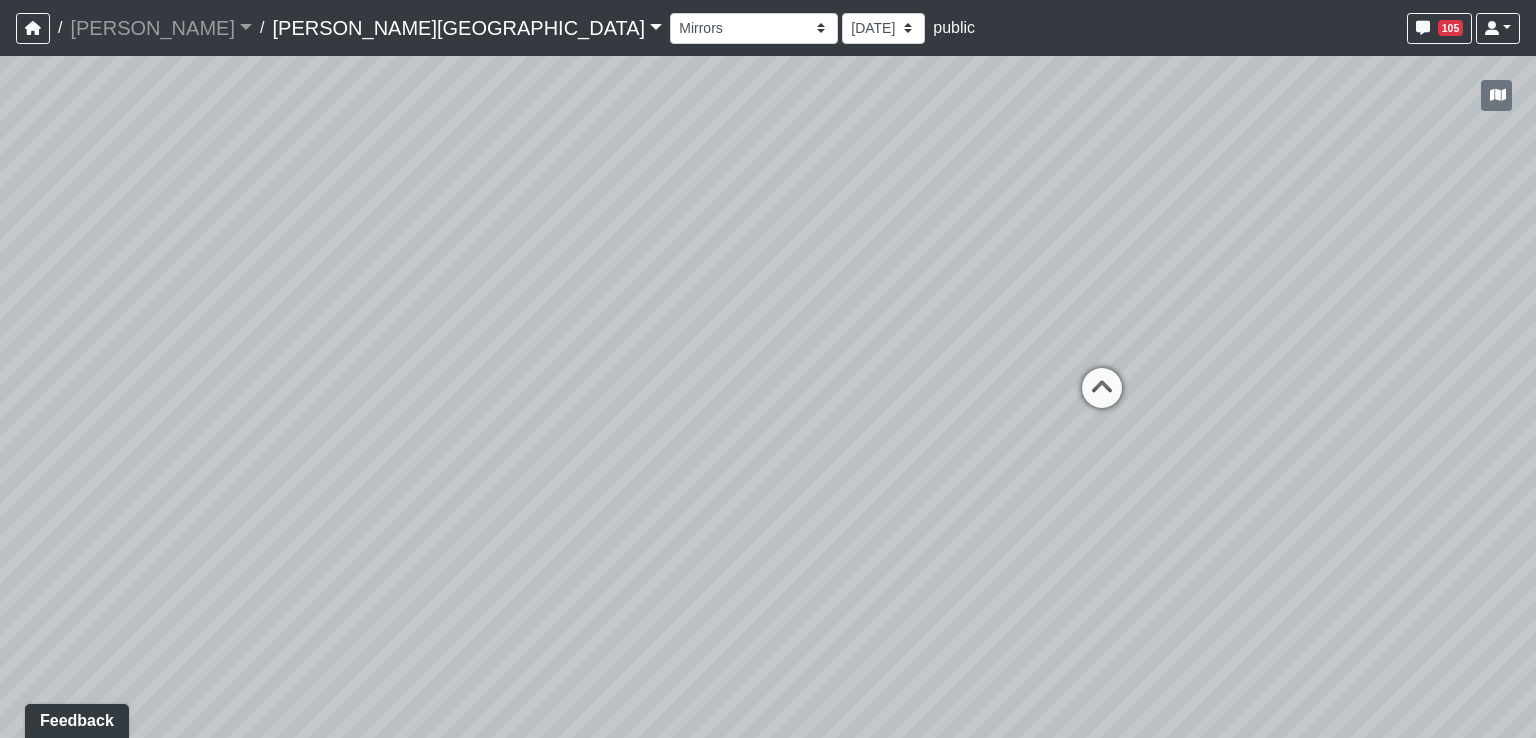 drag, startPoint x: 1142, startPoint y: 406, endPoint x: 648, endPoint y: 393, distance: 494.17102 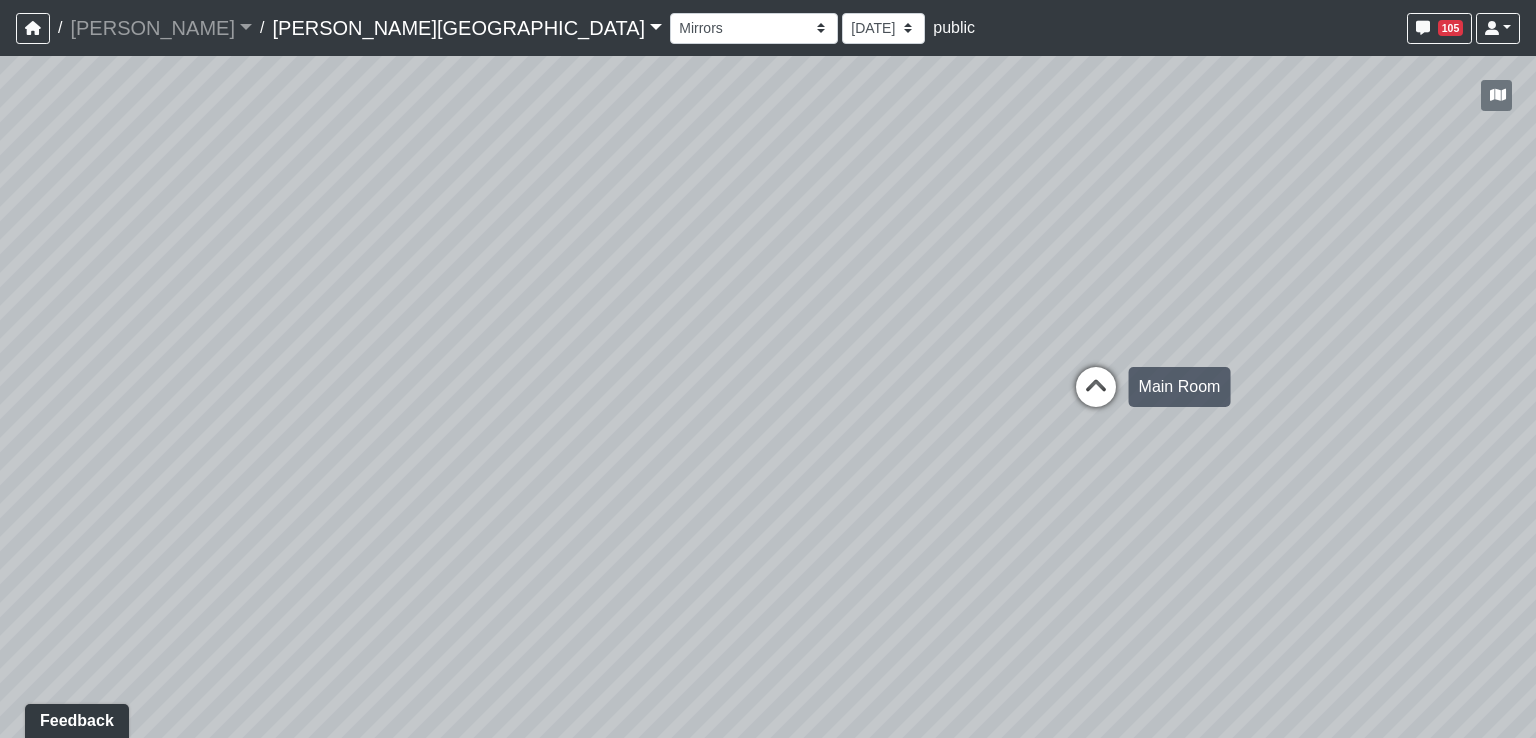 drag, startPoint x: 1090, startPoint y: 388, endPoint x: 469, endPoint y: 465, distance: 625.75555 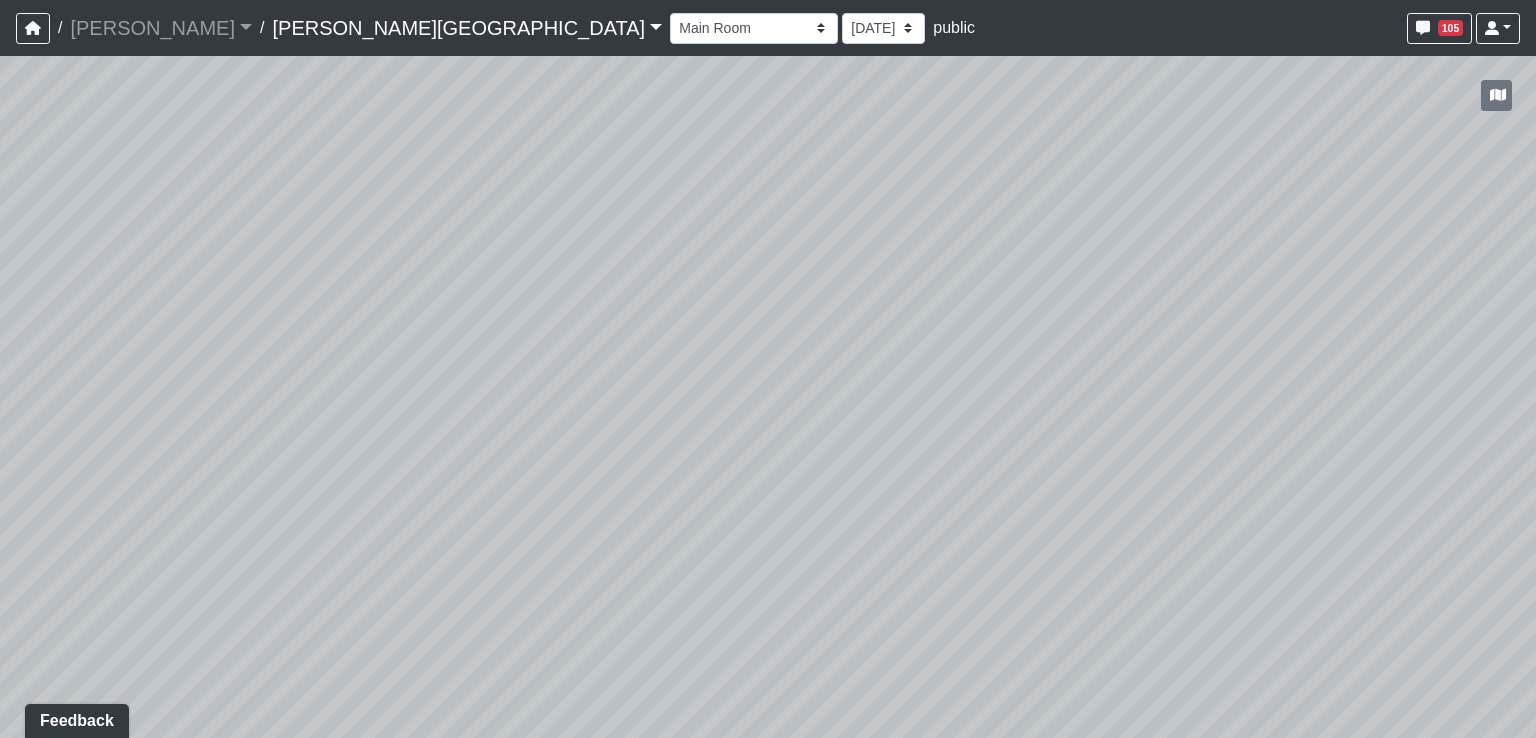 drag, startPoint x: 428, startPoint y: 465, endPoint x: 1304, endPoint y: 457, distance: 876.0365 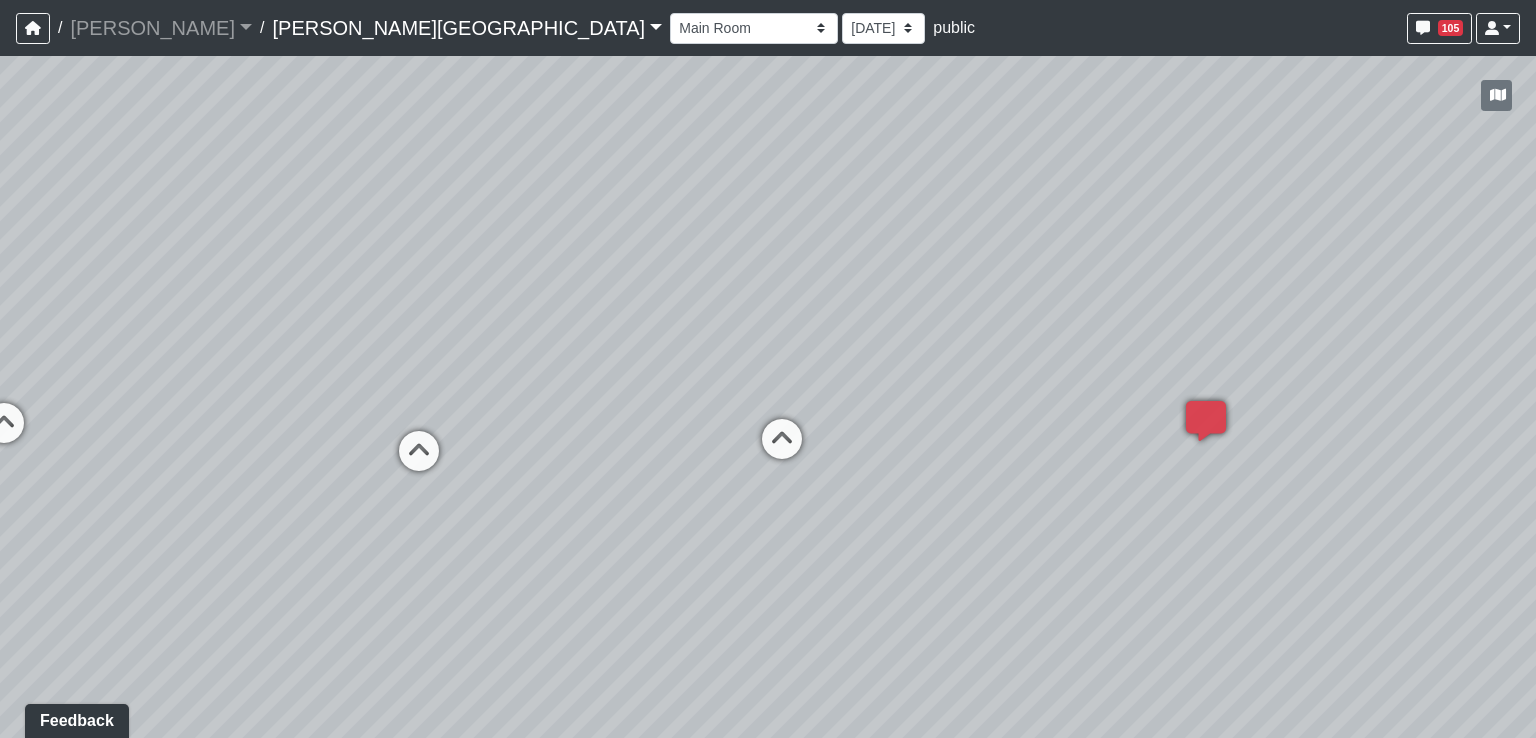 drag, startPoint x: 453, startPoint y: 402, endPoint x: 1172, endPoint y: 482, distance: 723.43695 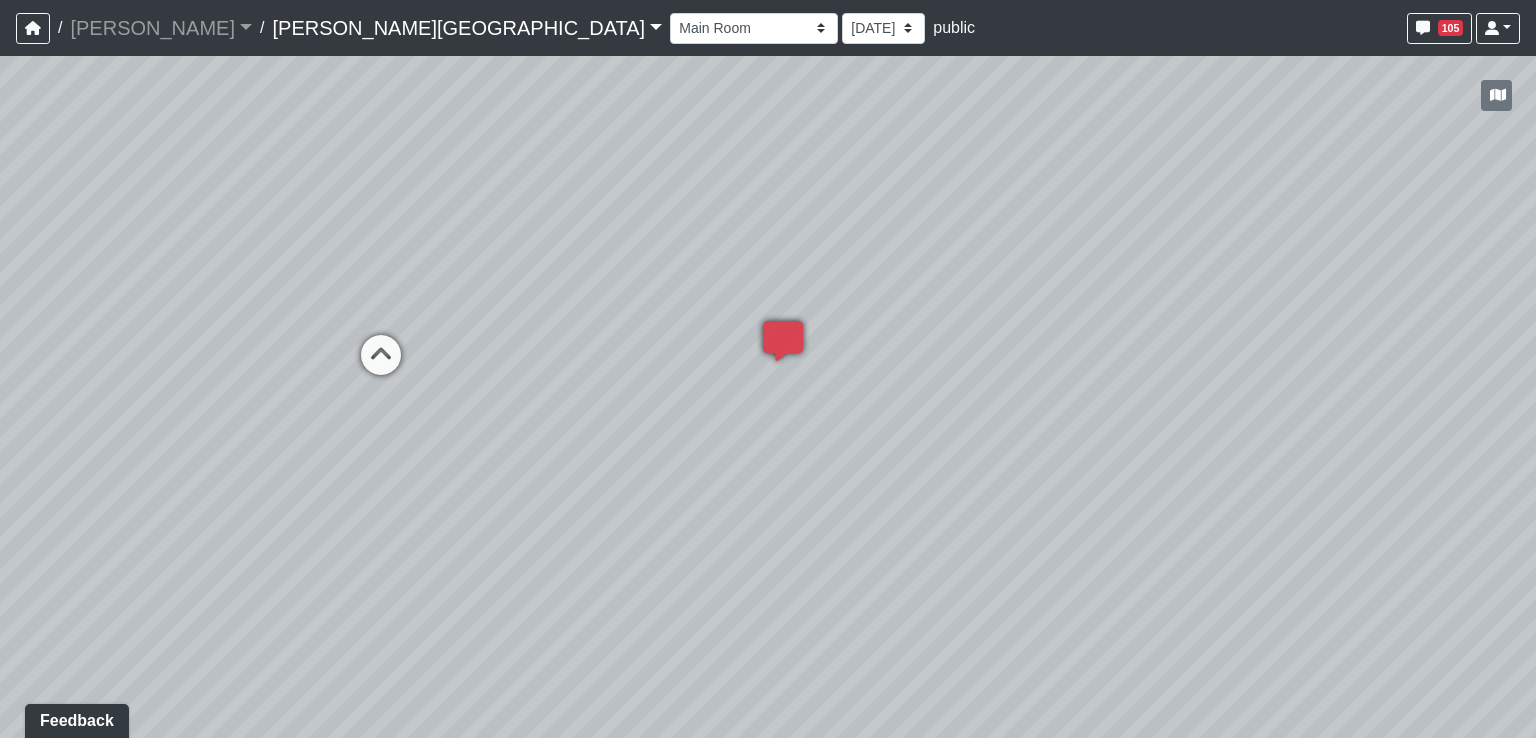 drag, startPoint x: 1224, startPoint y: 534, endPoint x: 665, endPoint y: 436, distance: 567.5253 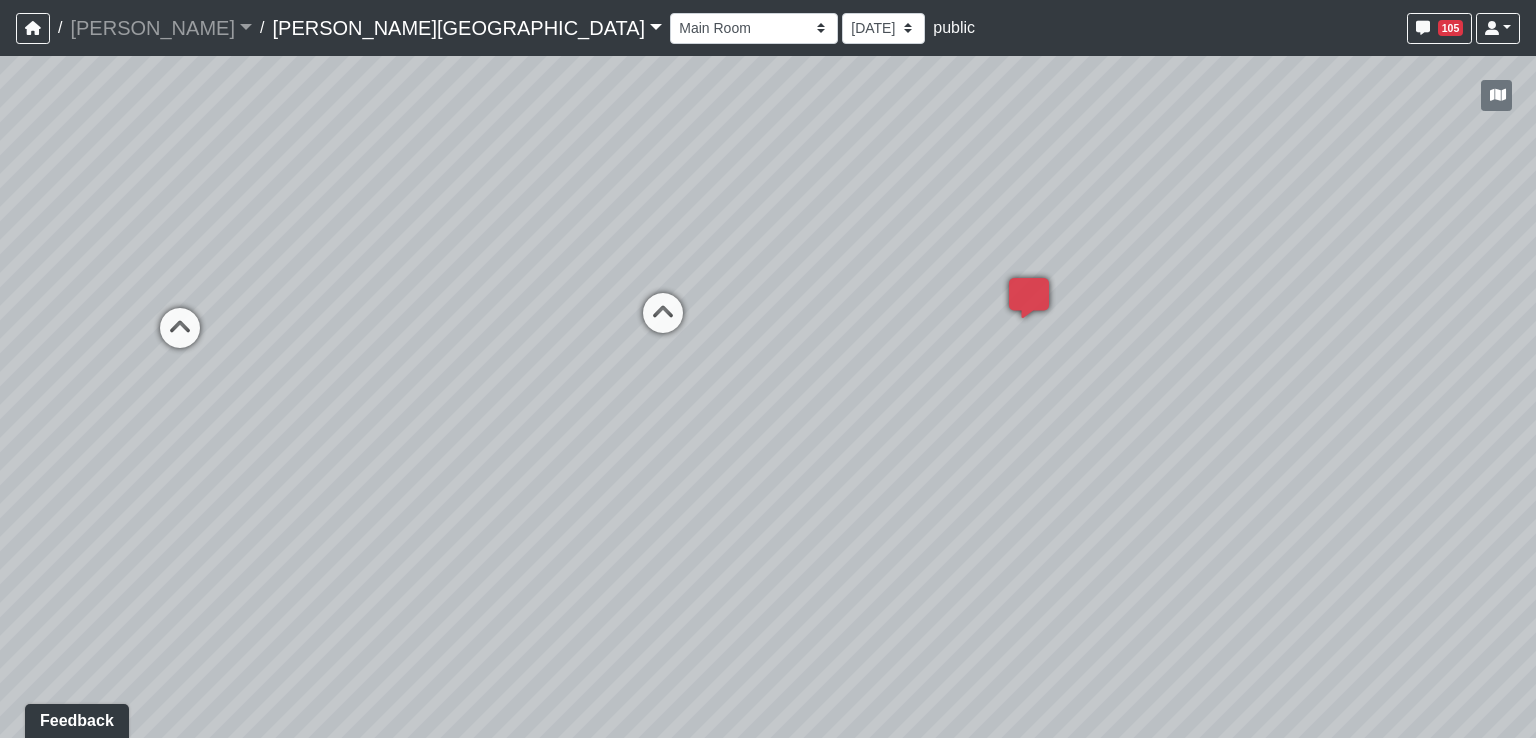 drag, startPoint x: 576, startPoint y: 510, endPoint x: 947, endPoint y: 464, distance: 373.84088 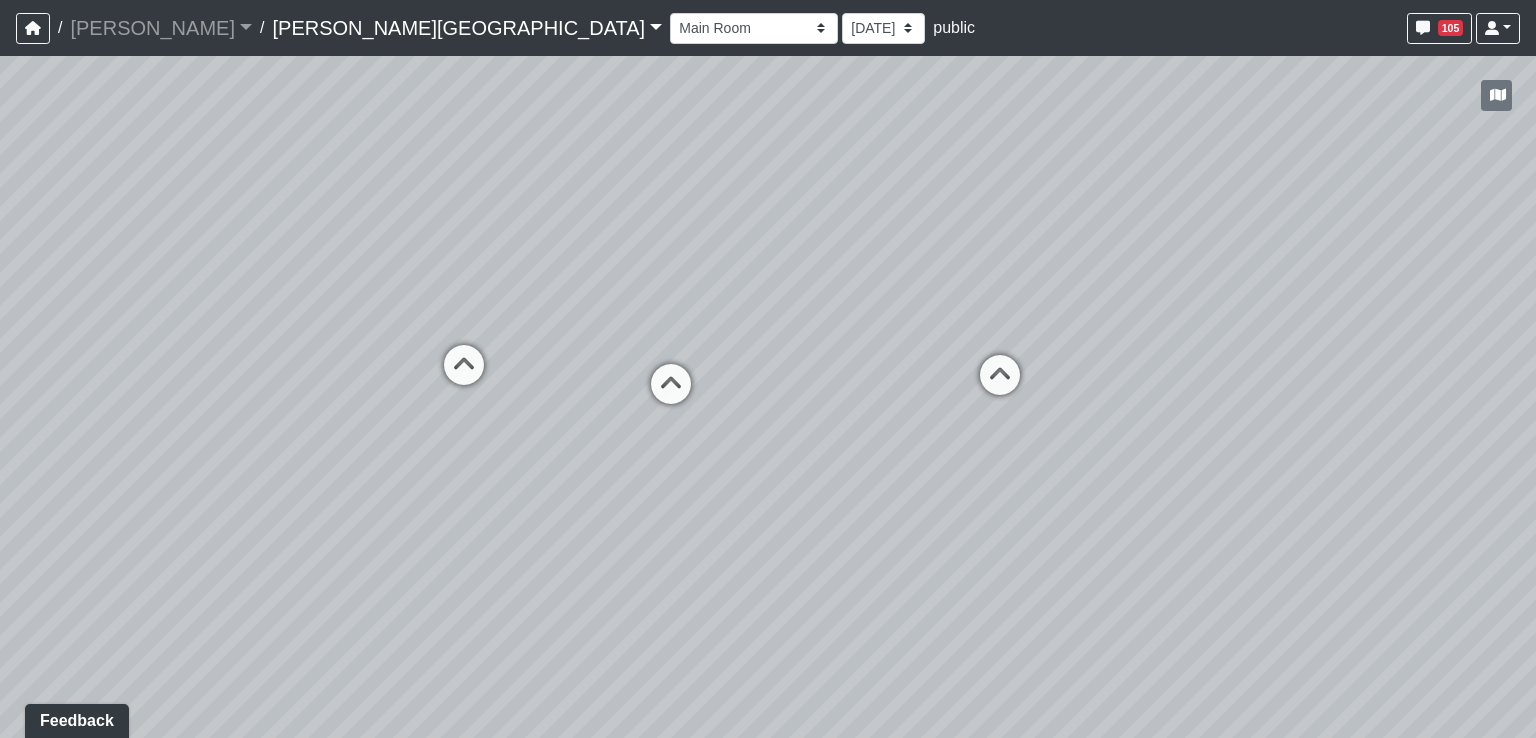 drag, startPoint x: 566, startPoint y: 429, endPoint x: 1087, endPoint y: 502, distance: 526.08936 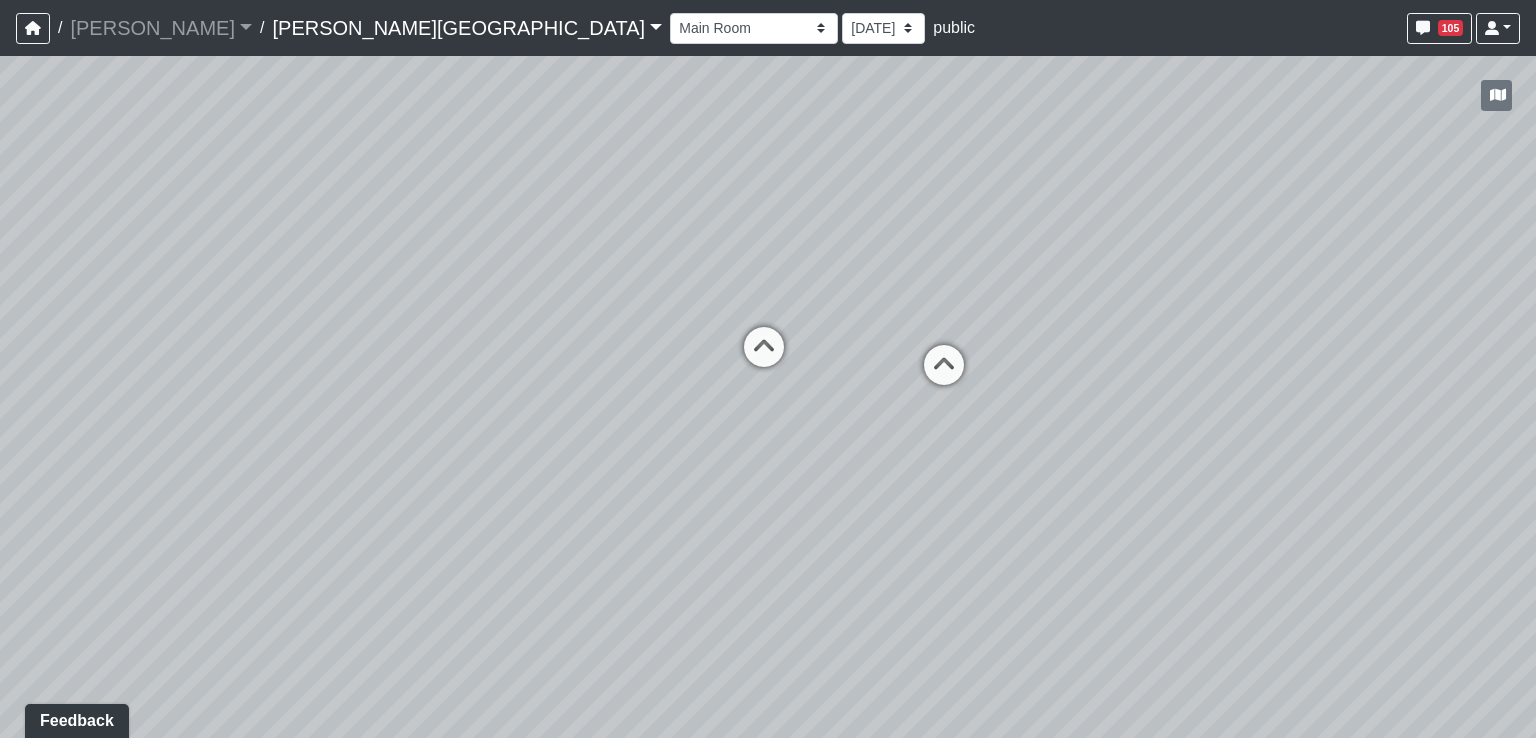 drag, startPoint x: 848, startPoint y: 473, endPoint x: 1273, endPoint y: 448, distance: 425.73465 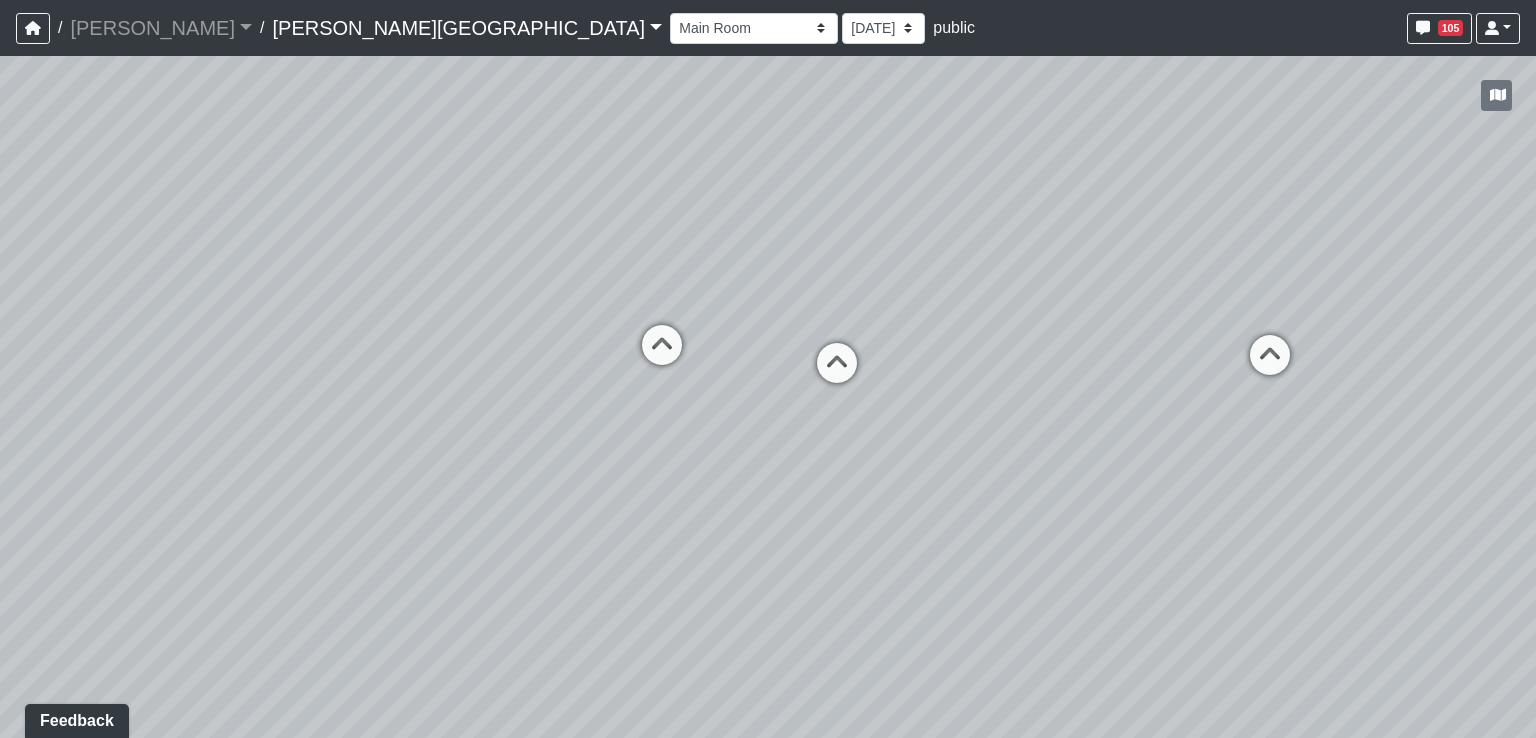 drag, startPoint x: 1208, startPoint y: 492, endPoint x: 1046, endPoint y: 491, distance: 162.00308 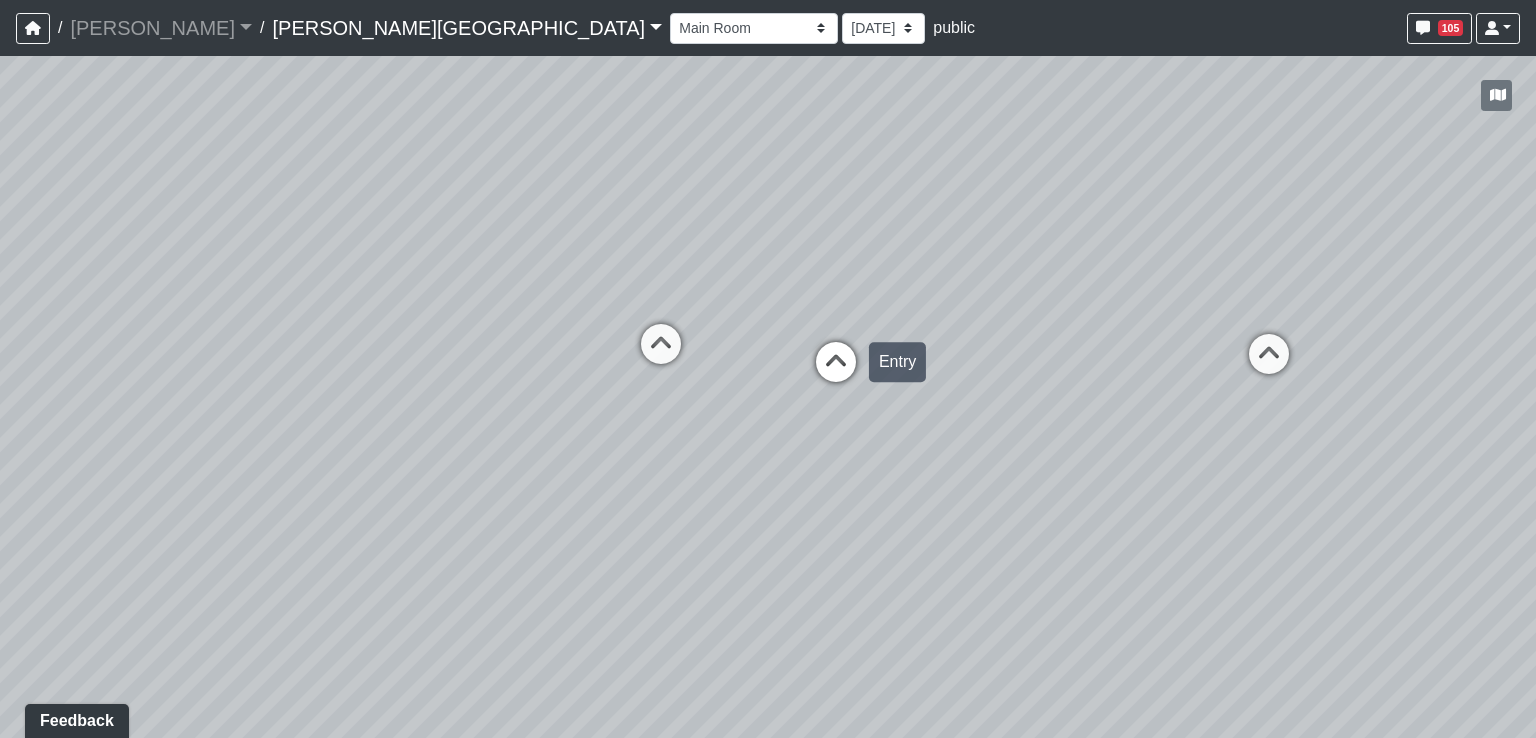 click at bounding box center [836, 372] 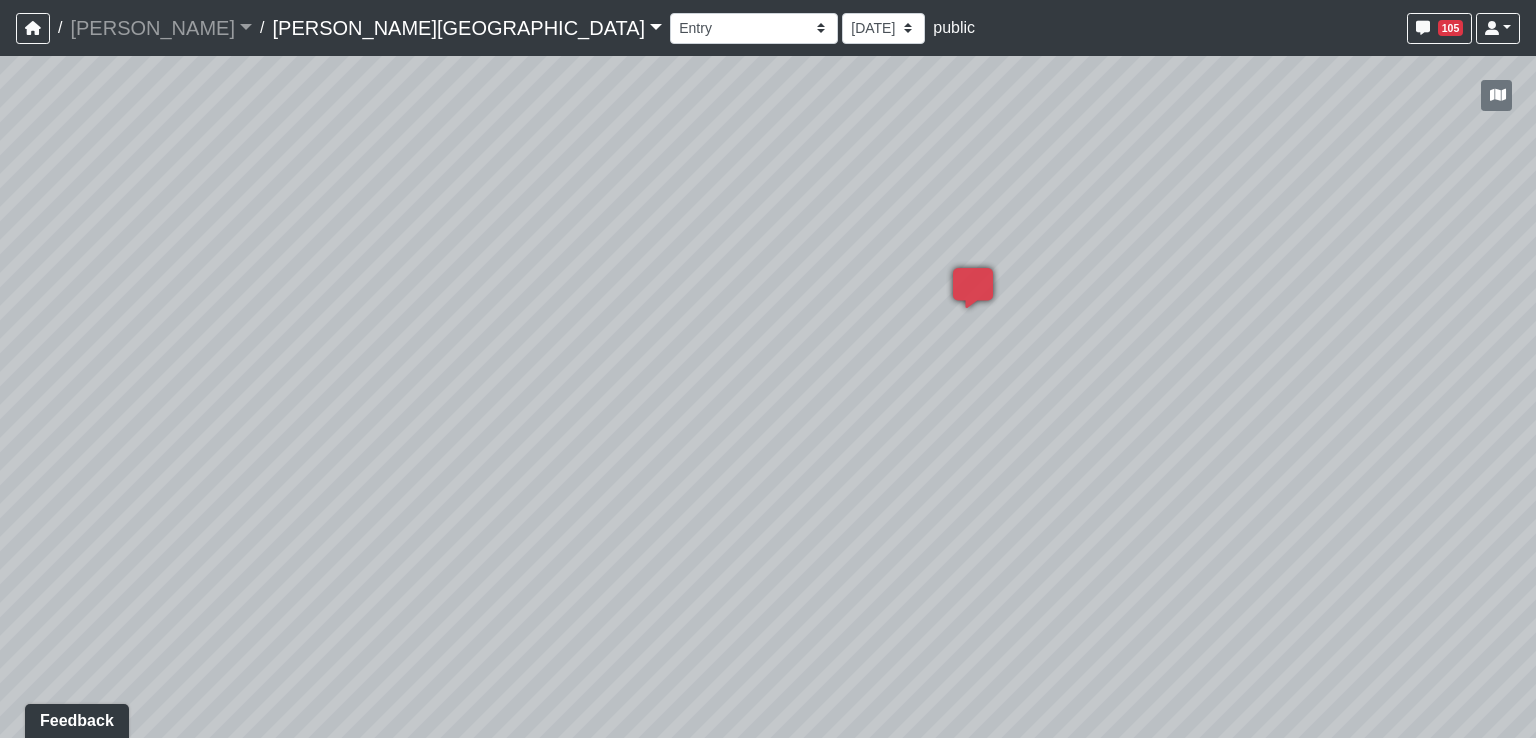 drag, startPoint x: 1077, startPoint y: 505, endPoint x: 306, endPoint y: 449, distance: 773.03107 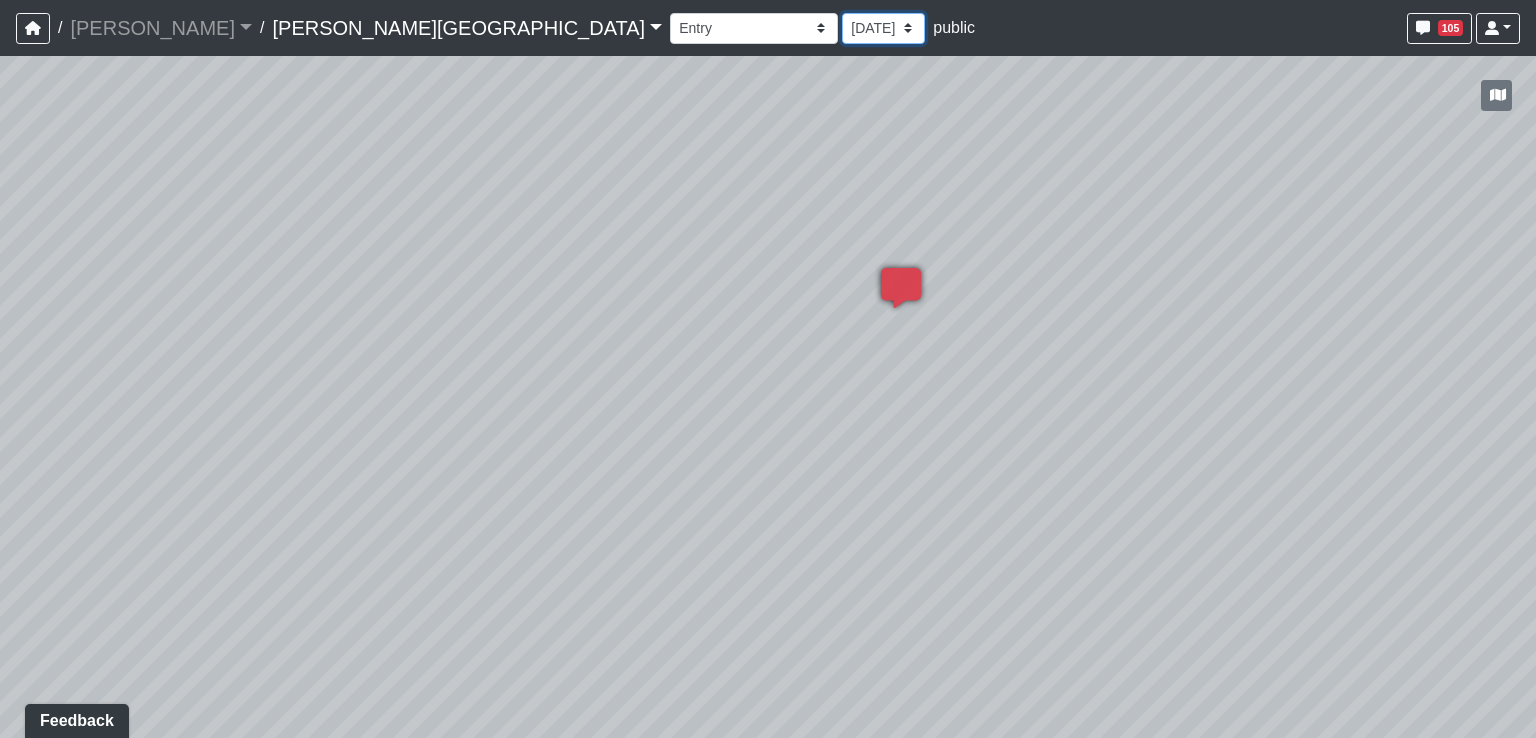 click on "[DATE] [DATE] [DATE] [DATE] [DATE] [DATE] [DATE] [DATE]" at bounding box center (883, 28) 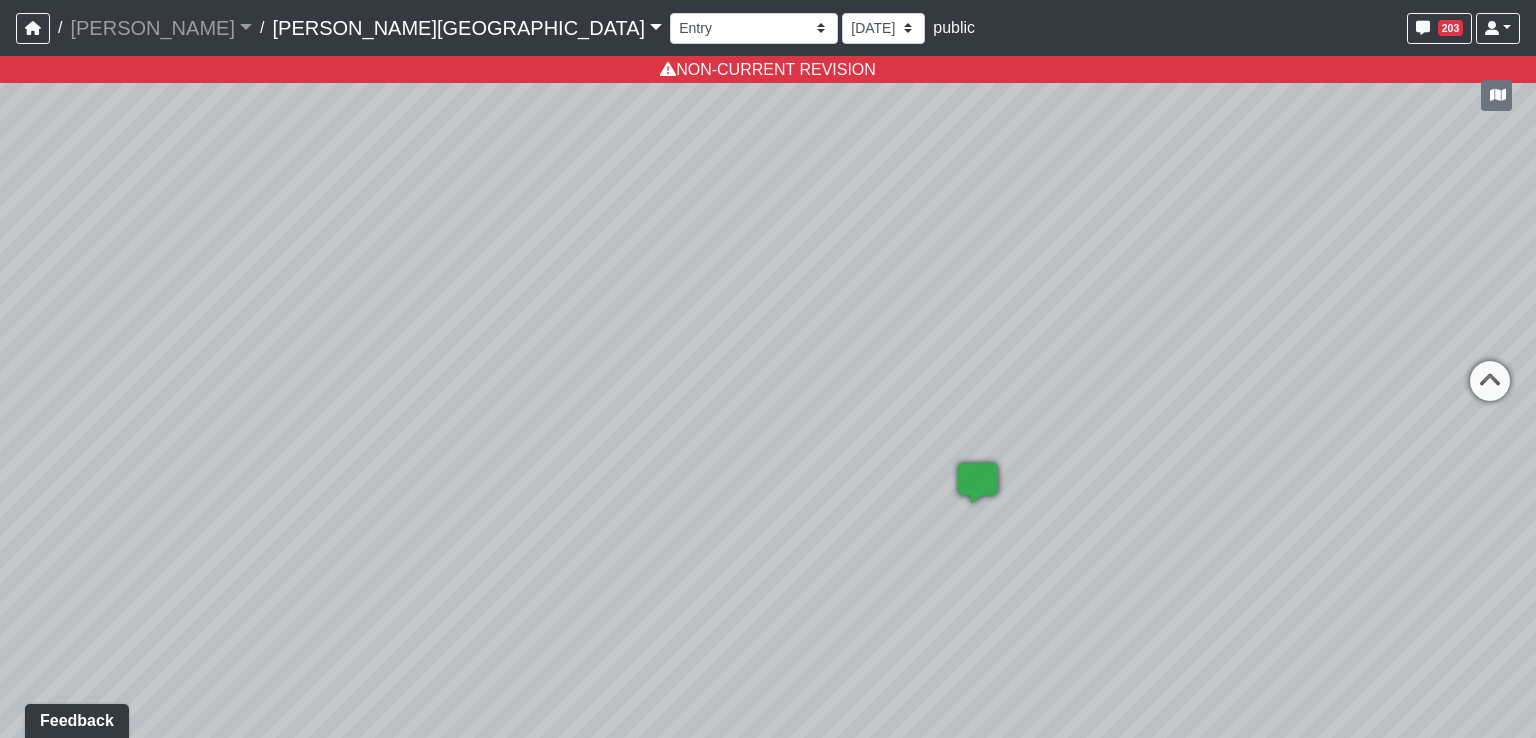 drag, startPoint x: 1039, startPoint y: 341, endPoint x: 808, endPoint y: 441, distance: 251.71611 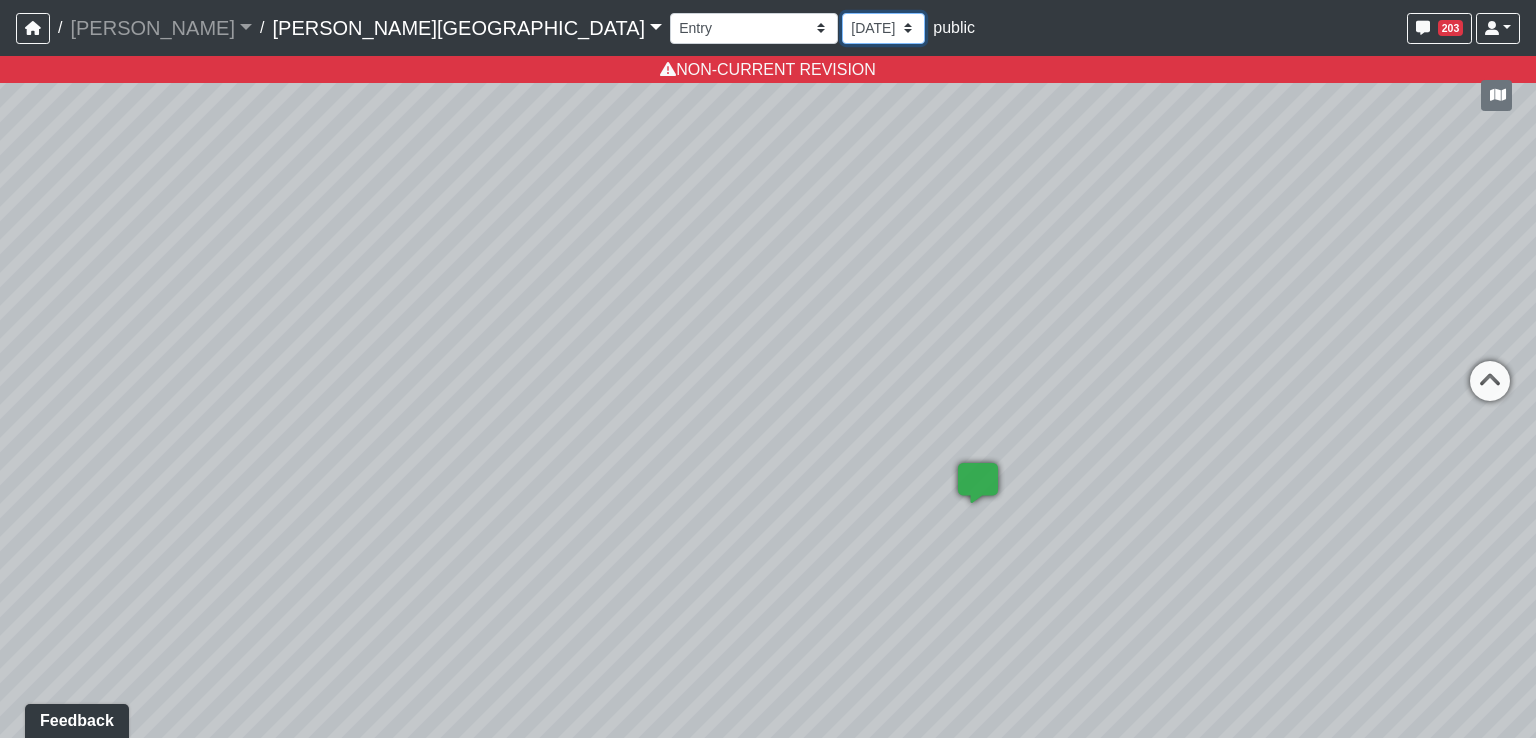 click on "[DATE] [DATE] [DATE] [DATE] [DATE] [DATE] [DATE] [DATE]" at bounding box center [883, 28] 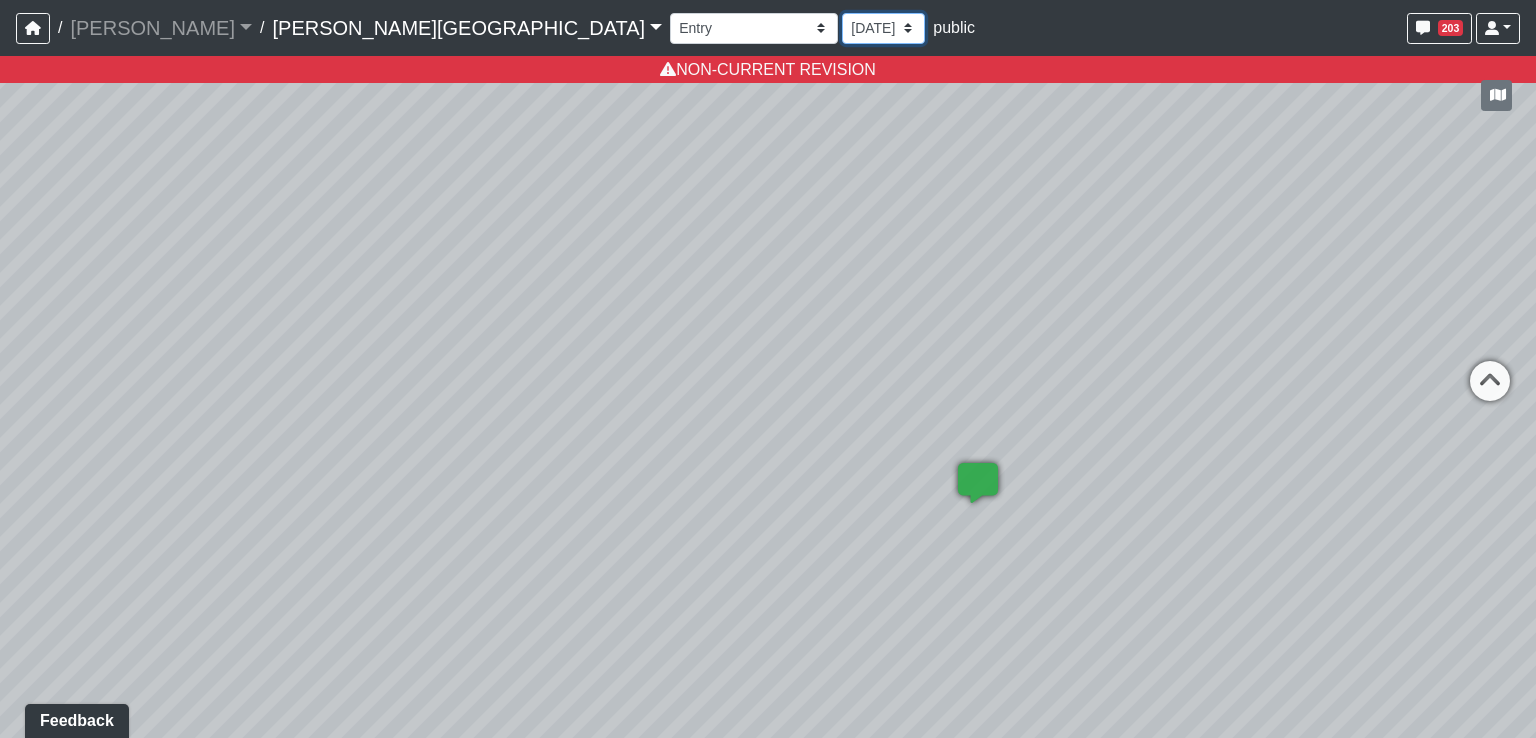 select on "gQUA1pRSuh1TPN42wbNcuY" 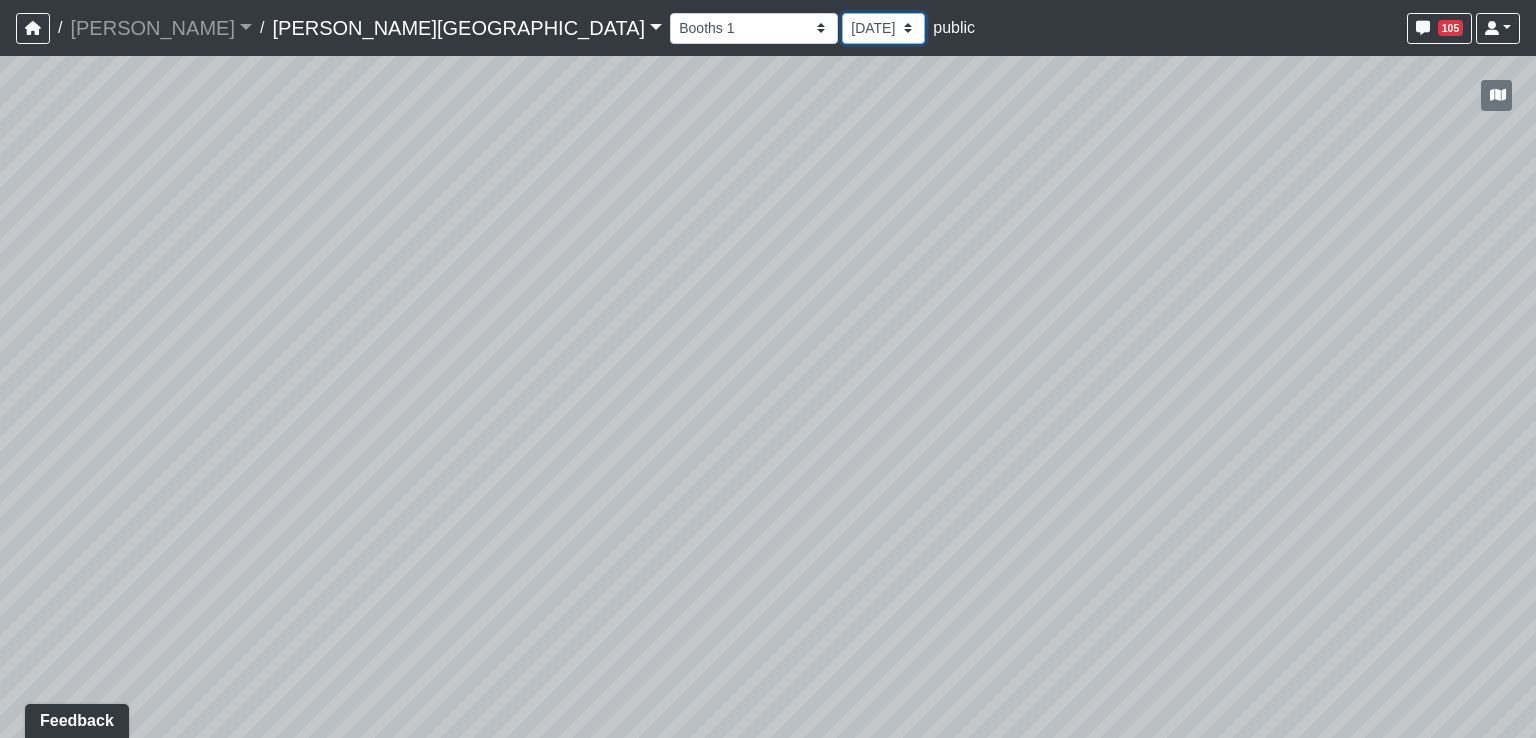select on "hidf3PPTRMutat9XLRJaFF" 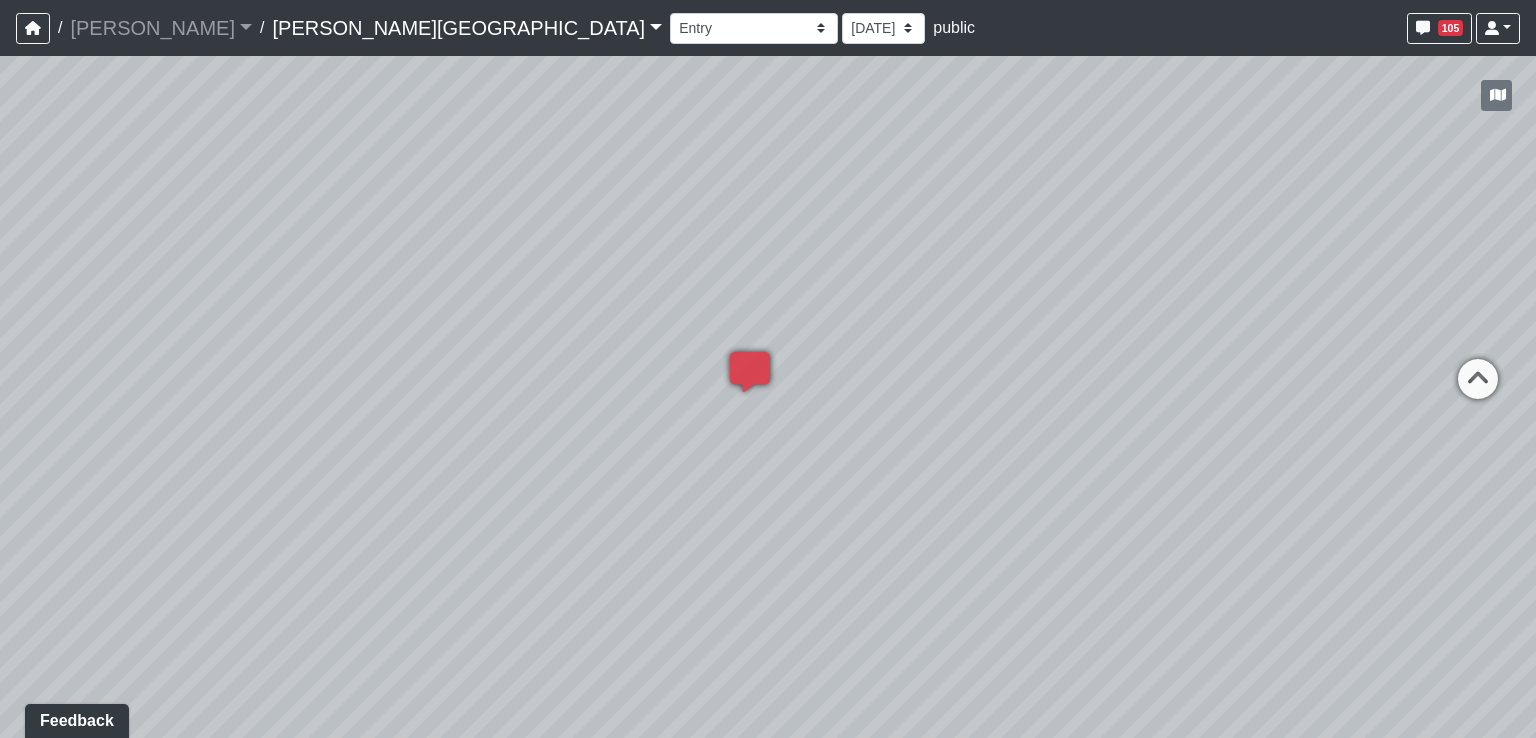 drag, startPoint x: 1098, startPoint y: 386, endPoint x: 1084, endPoint y: 381, distance: 14.866069 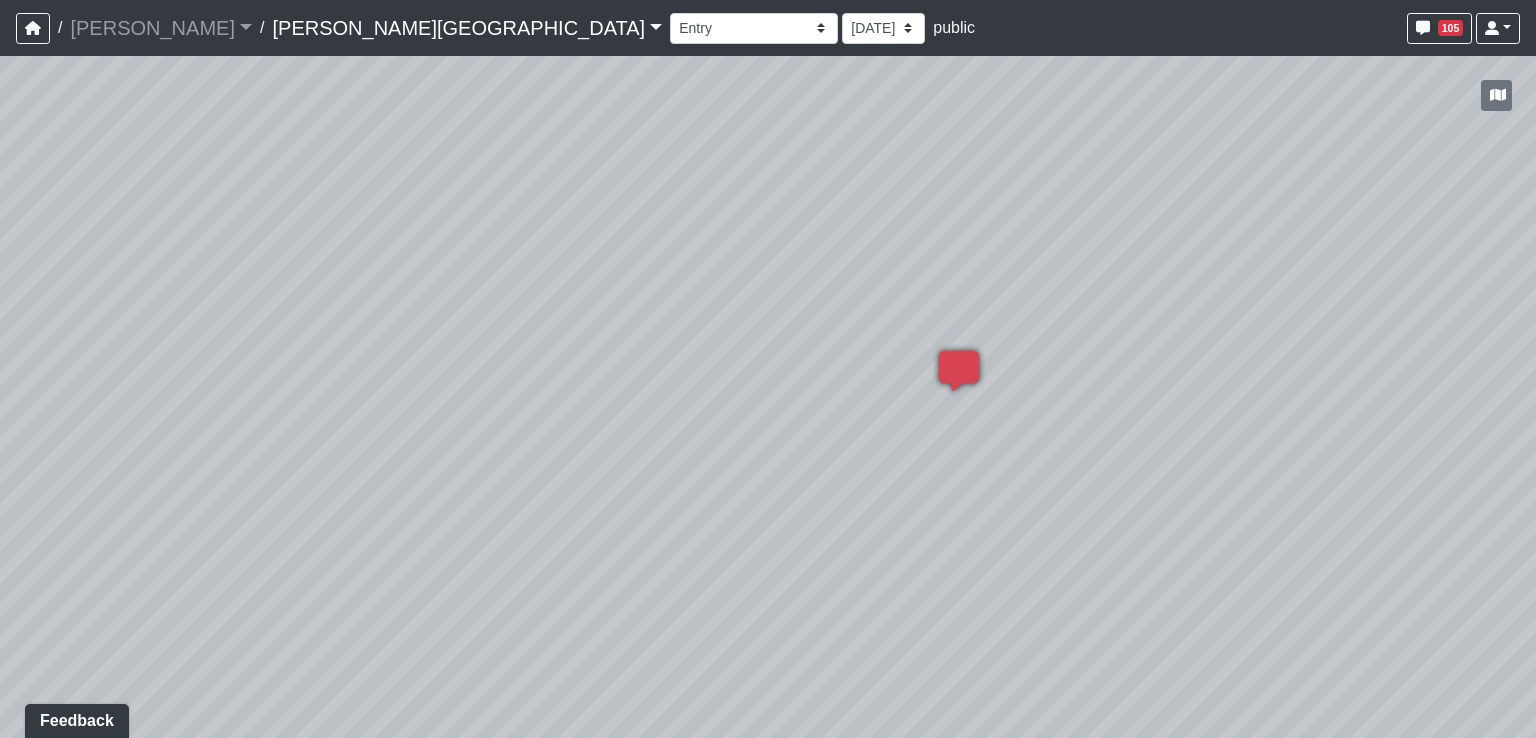 drag, startPoint x: 592, startPoint y: 473, endPoint x: 926, endPoint y: 474, distance: 334.0015 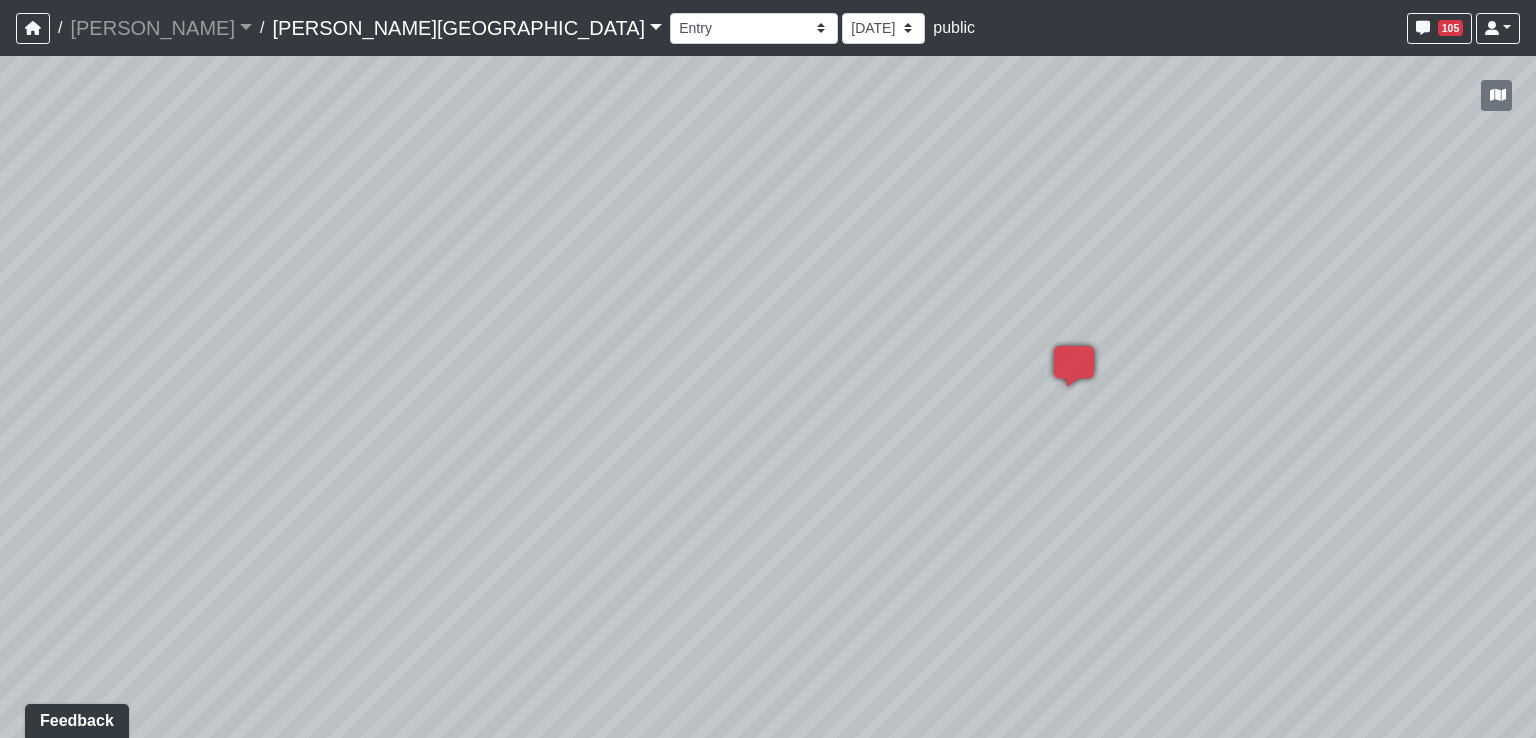 drag, startPoint x: 548, startPoint y: 457, endPoint x: 692, endPoint y: 453, distance: 144.05554 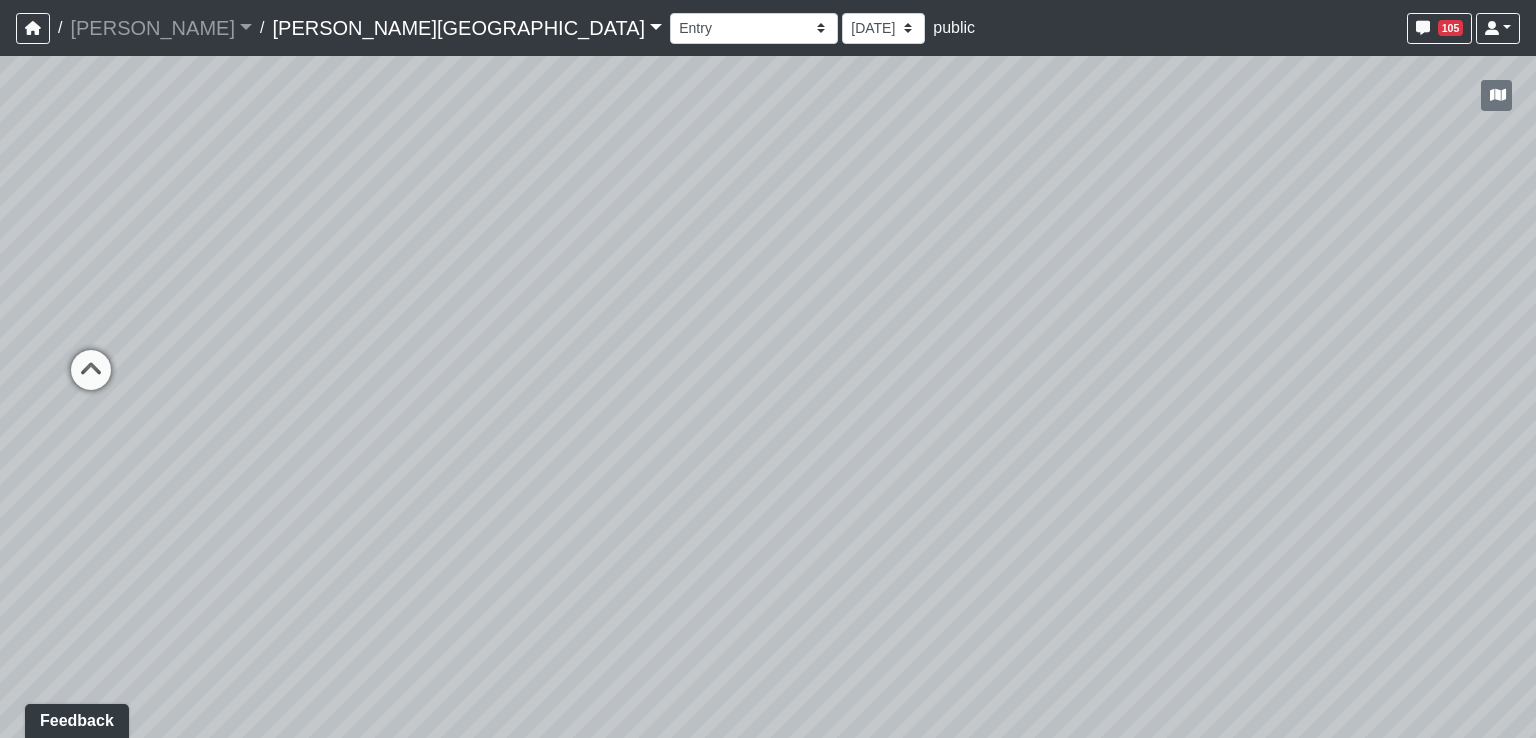 drag, startPoint x: 615, startPoint y: 500, endPoint x: 996, endPoint y: 507, distance: 381.0643 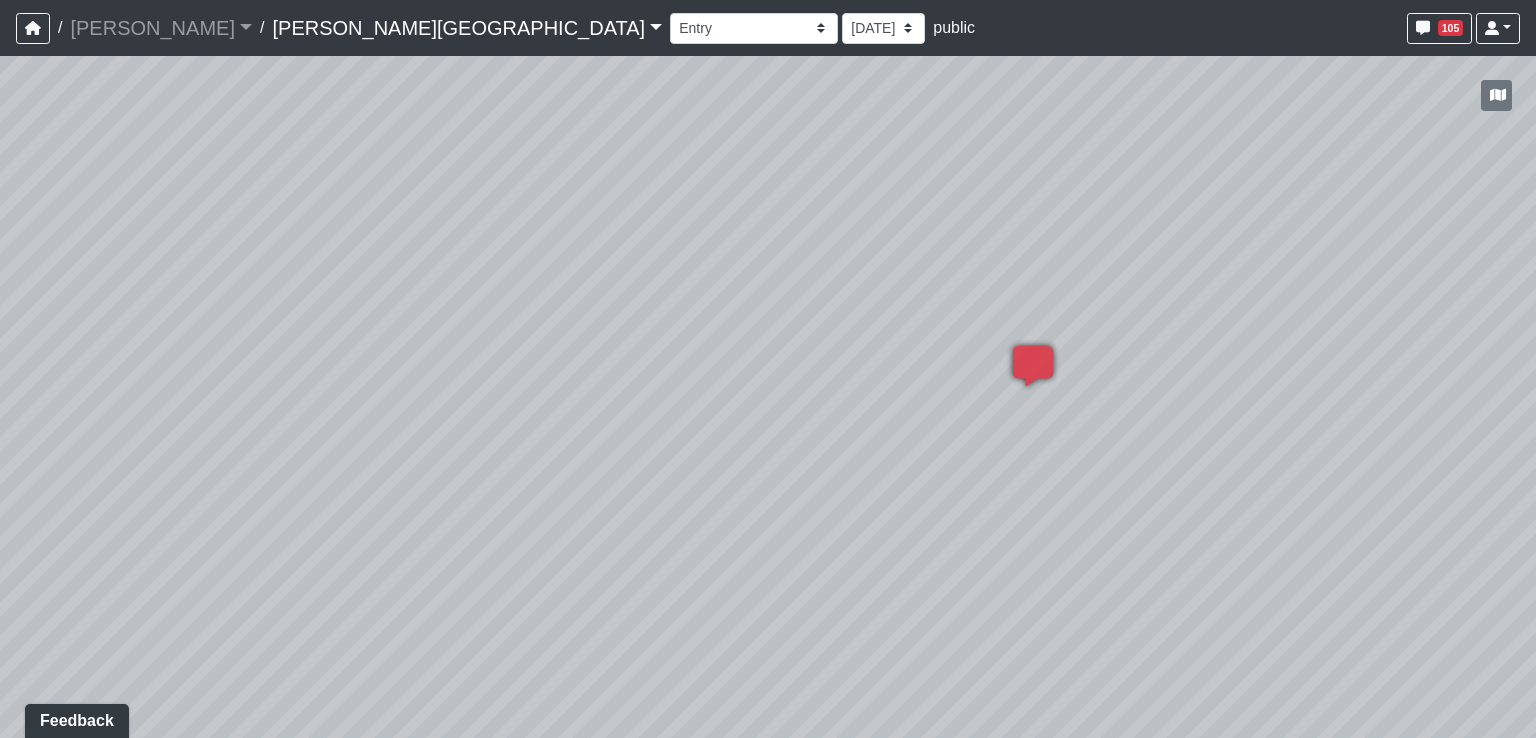 drag, startPoint x: 1061, startPoint y: 604, endPoint x: 632, endPoint y: 596, distance: 429.0746 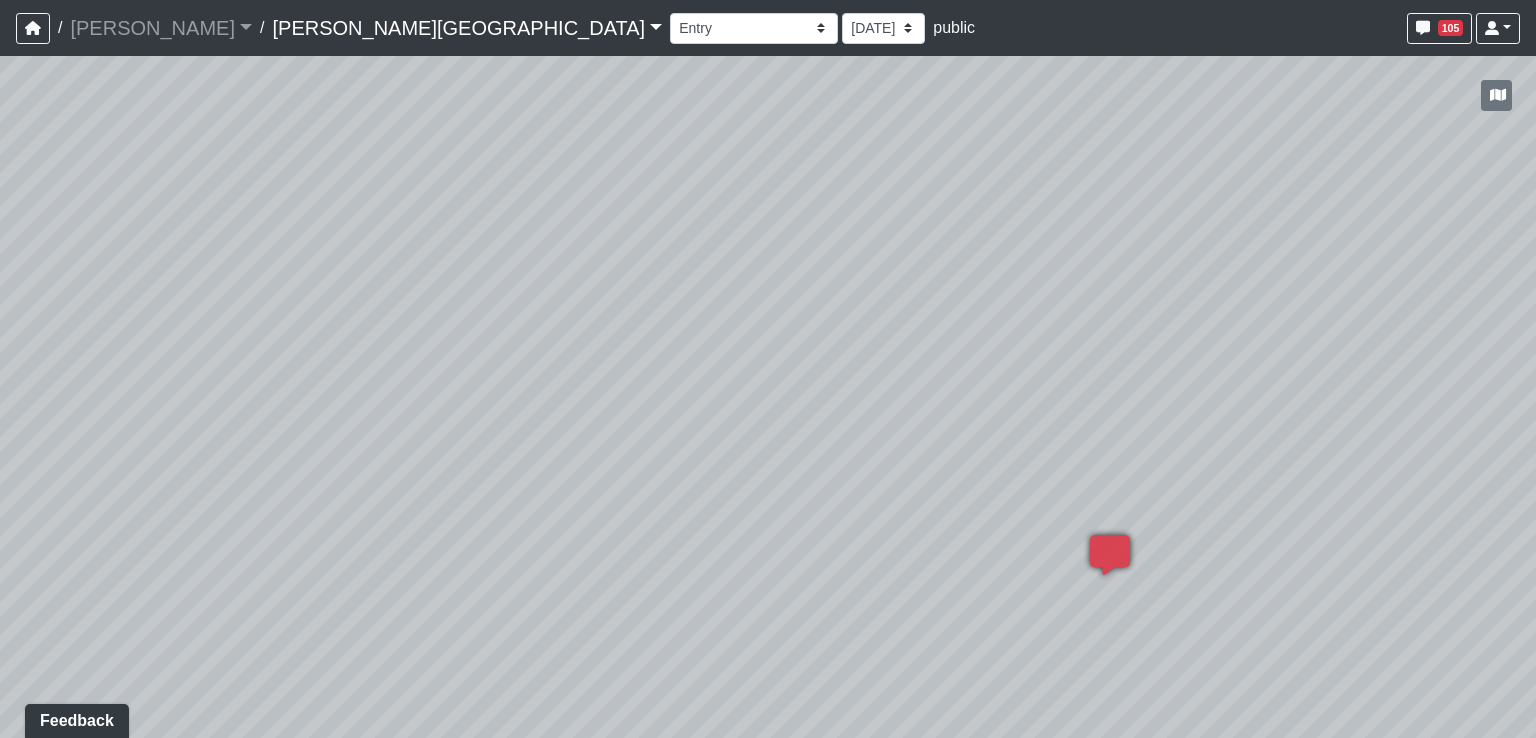 drag, startPoint x: 879, startPoint y: 248, endPoint x: 940, endPoint y: 455, distance: 215.80083 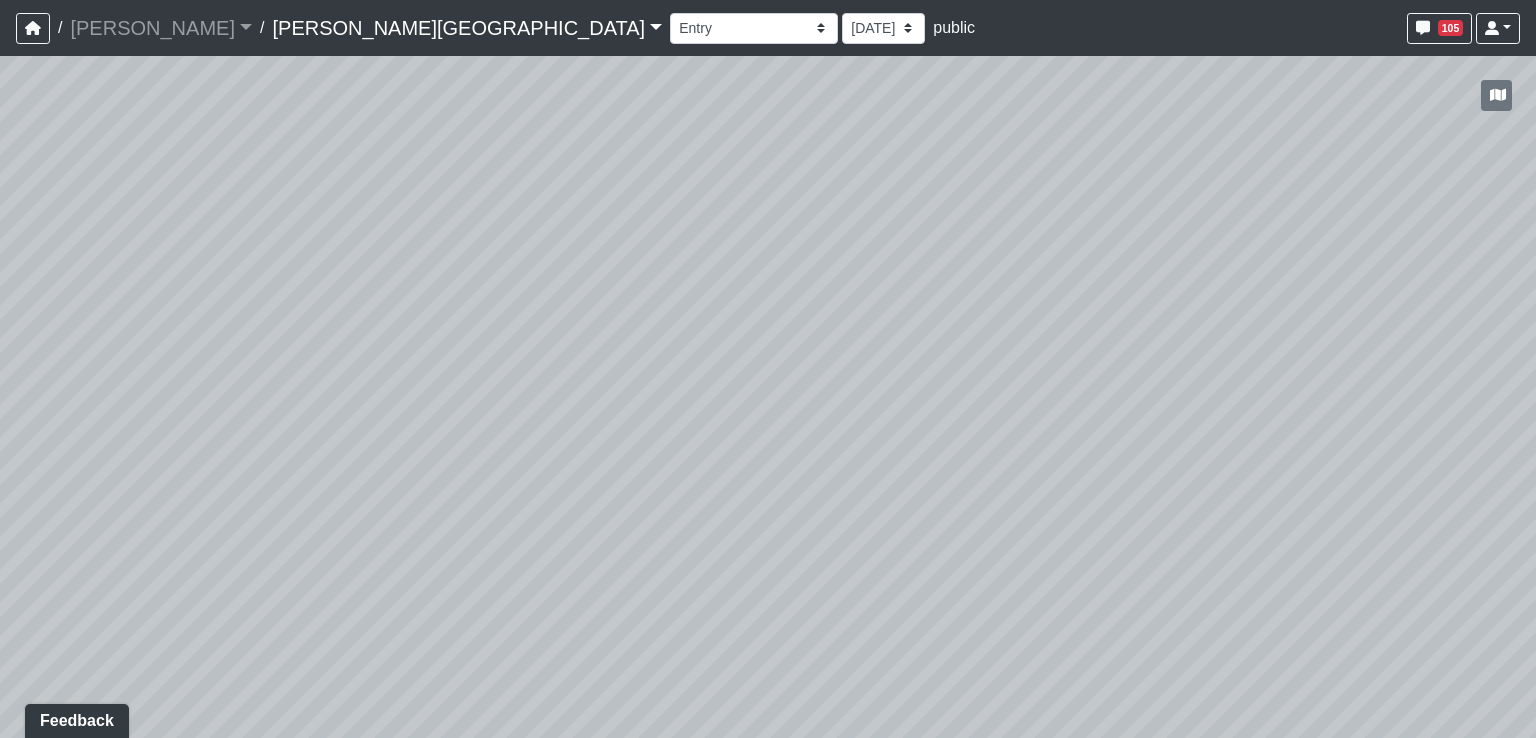 drag, startPoint x: 896, startPoint y: 312, endPoint x: 287, endPoint y: 481, distance: 632.0142 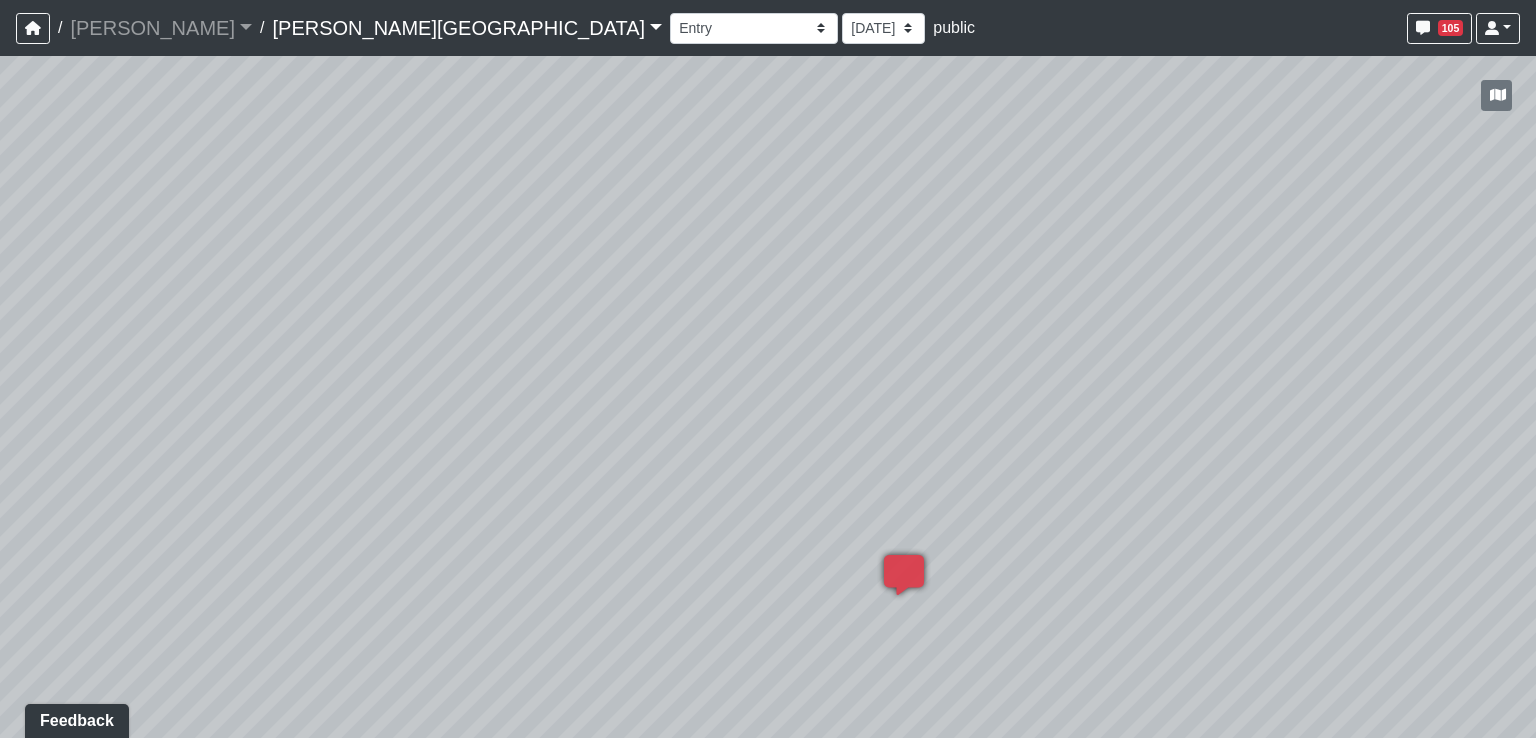 drag, startPoint x: 629, startPoint y: 586, endPoint x: 1043, endPoint y: 429, distance: 442.76968 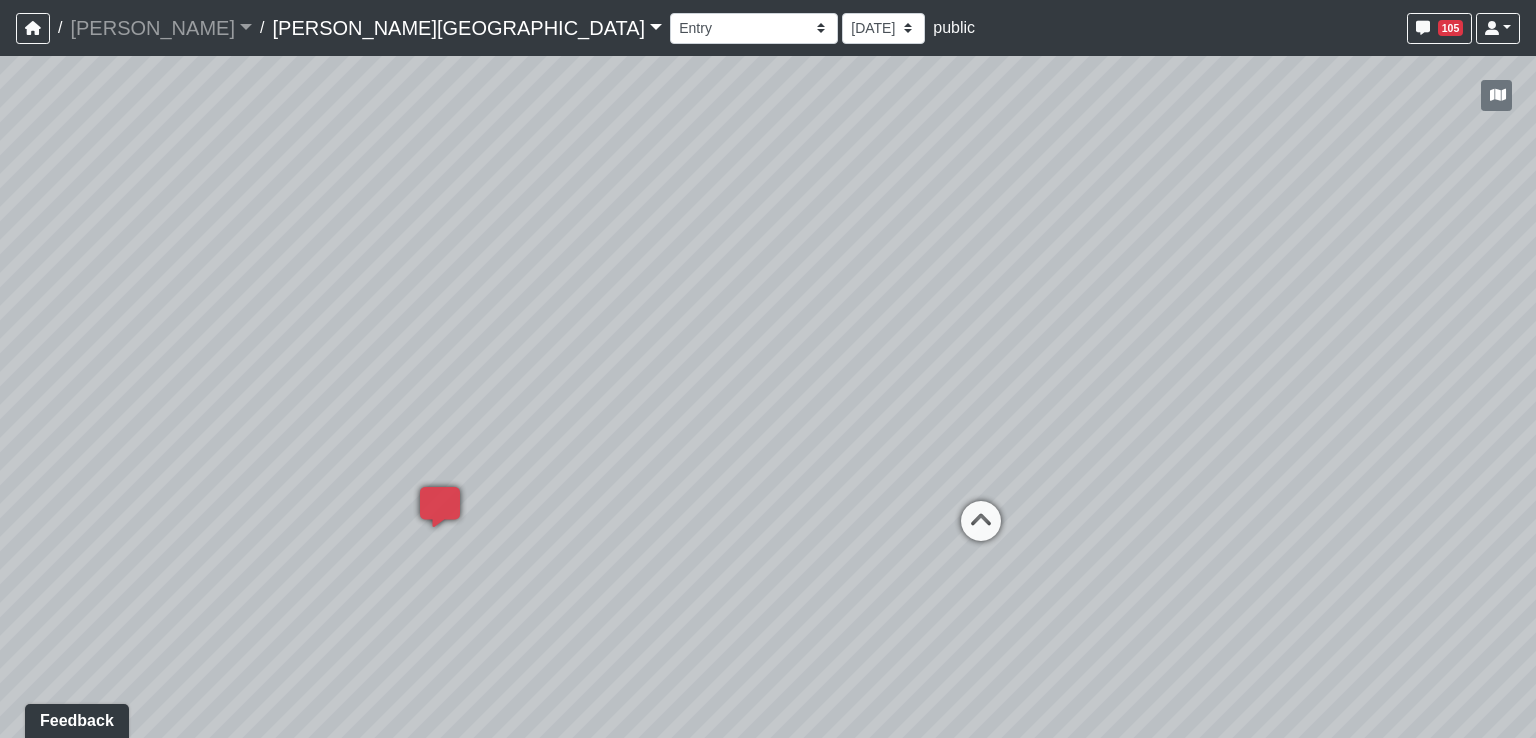drag, startPoint x: 1223, startPoint y: 529, endPoint x: 404, endPoint y: 469, distance: 821.1949 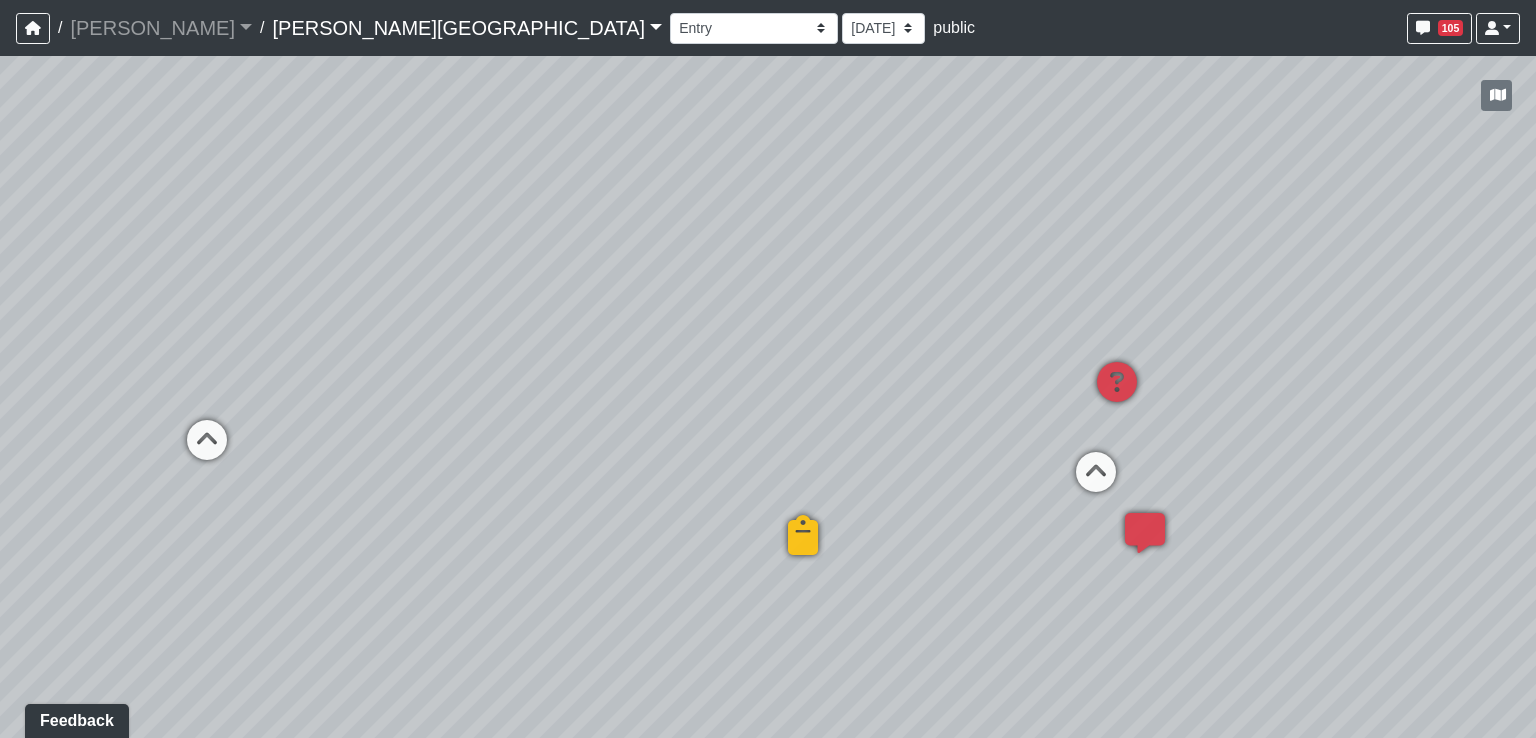 drag, startPoint x: 1303, startPoint y: 525, endPoint x: 737, endPoint y: 387, distance: 582.58044 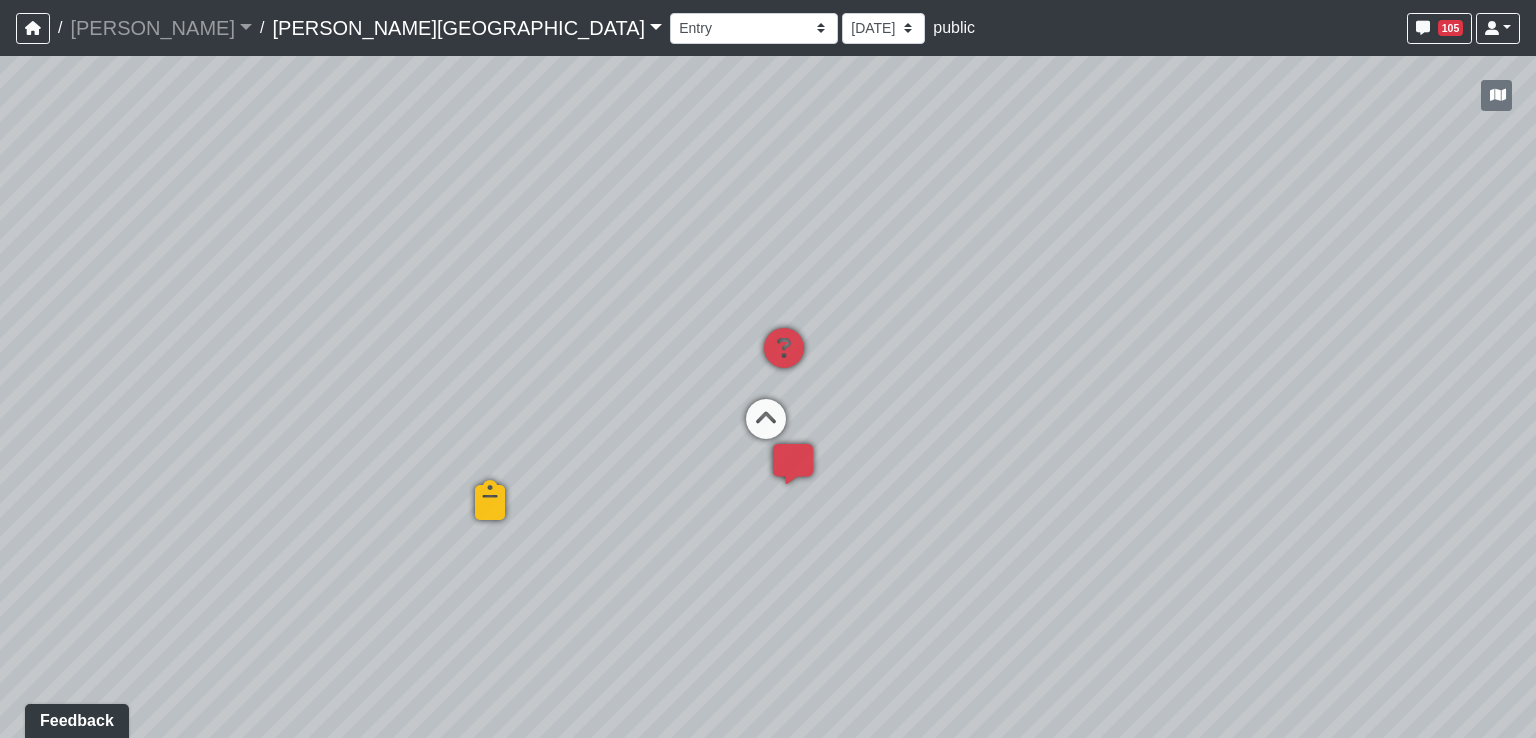 drag, startPoint x: 1279, startPoint y: 453, endPoint x: 820, endPoint y: 398, distance: 462.28348 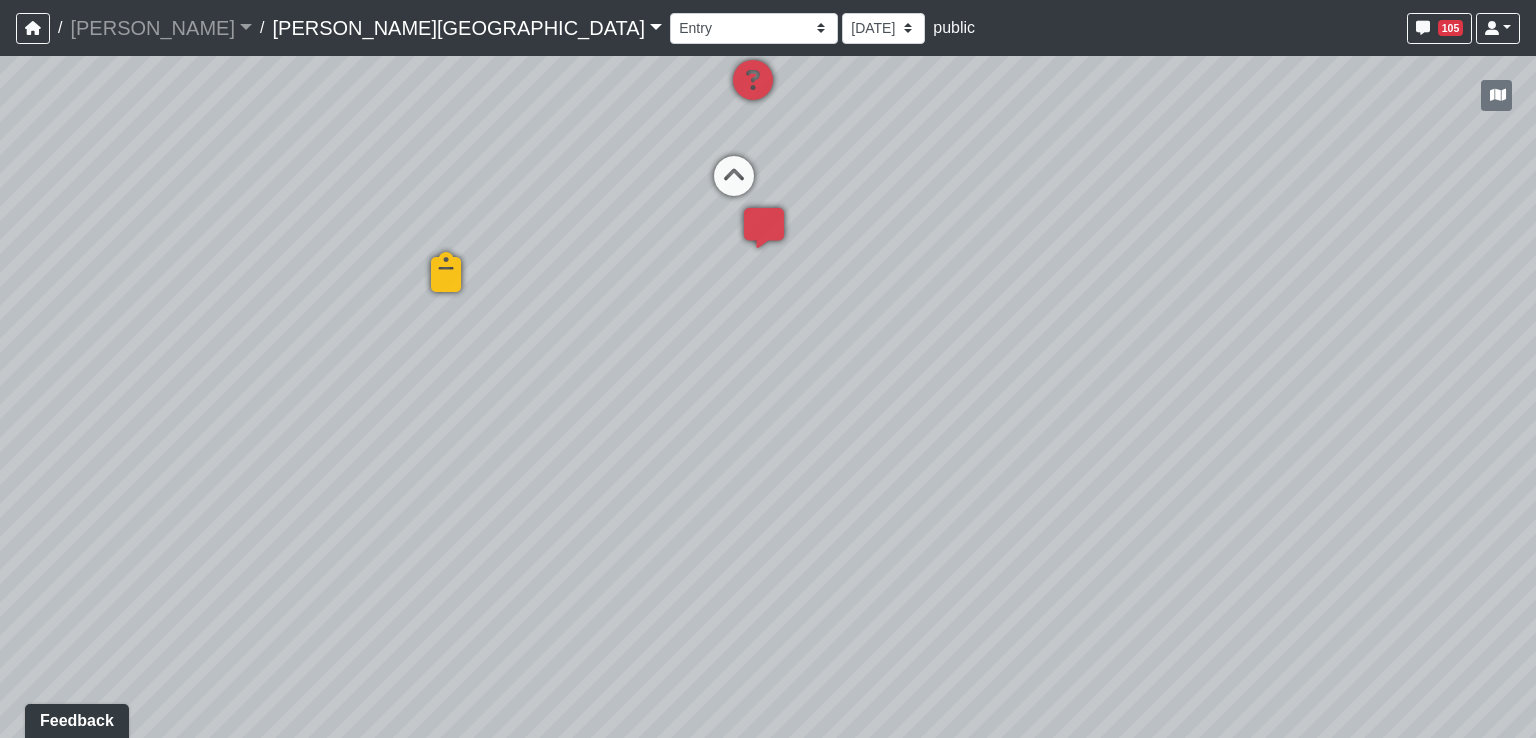 drag, startPoint x: 454, startPoint y: 641, endPoint x: 406, endPoint y: 360, distance: 285.07016 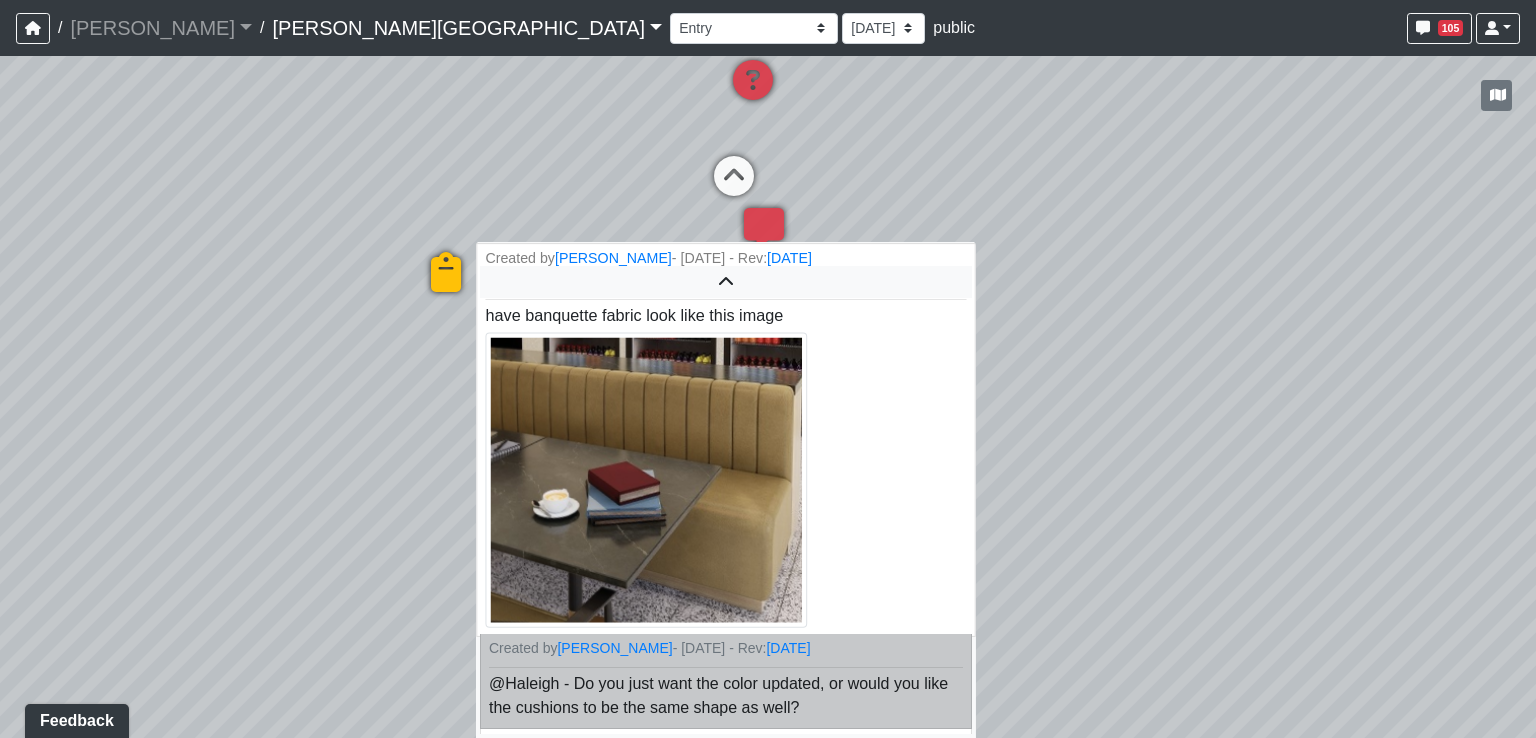 scroll, scrollTop: 60, scrollLeft: 0, axis: vertical 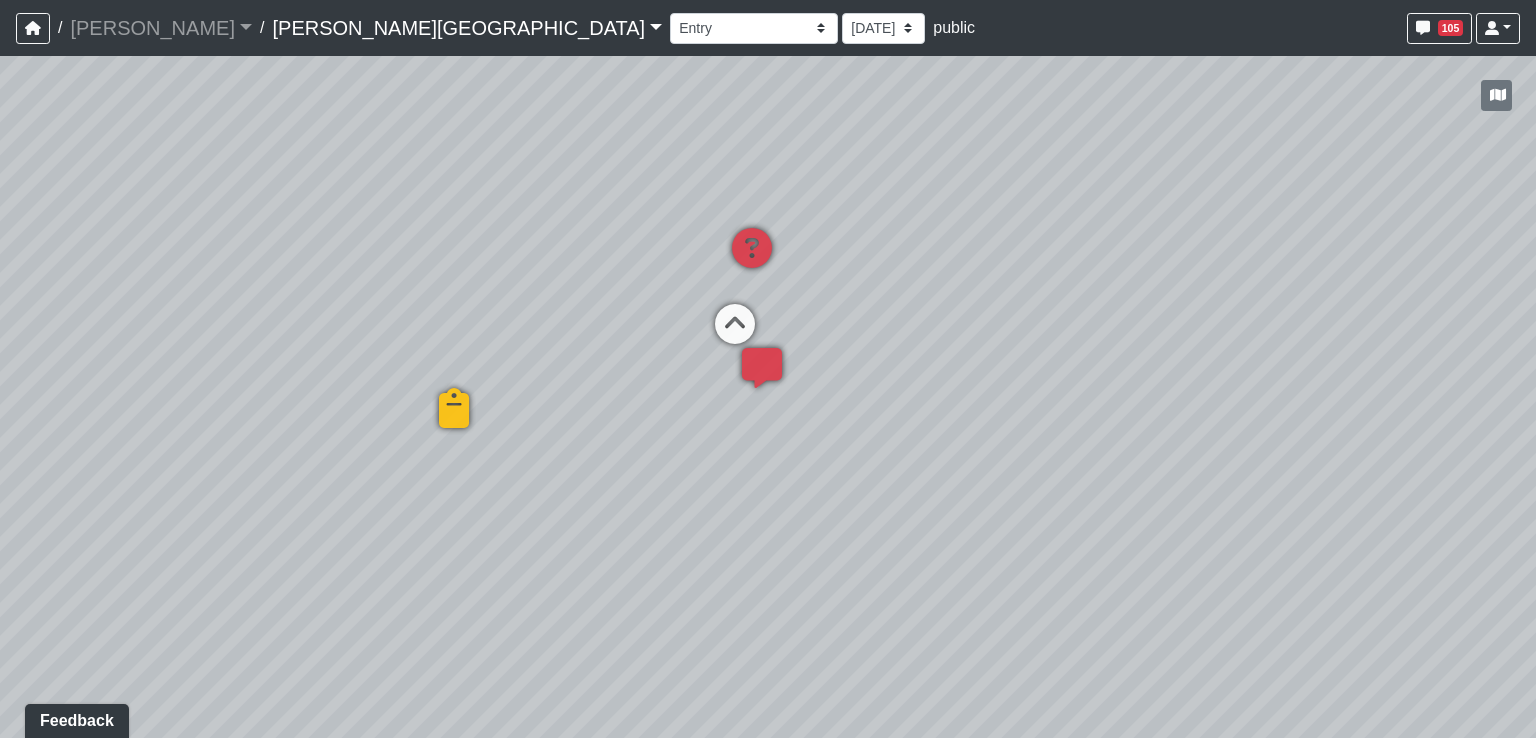 drag, startPoint x: 990, startPoint y: 321, endPoint x: 985, endPoint y: 481, distance: 160.07811 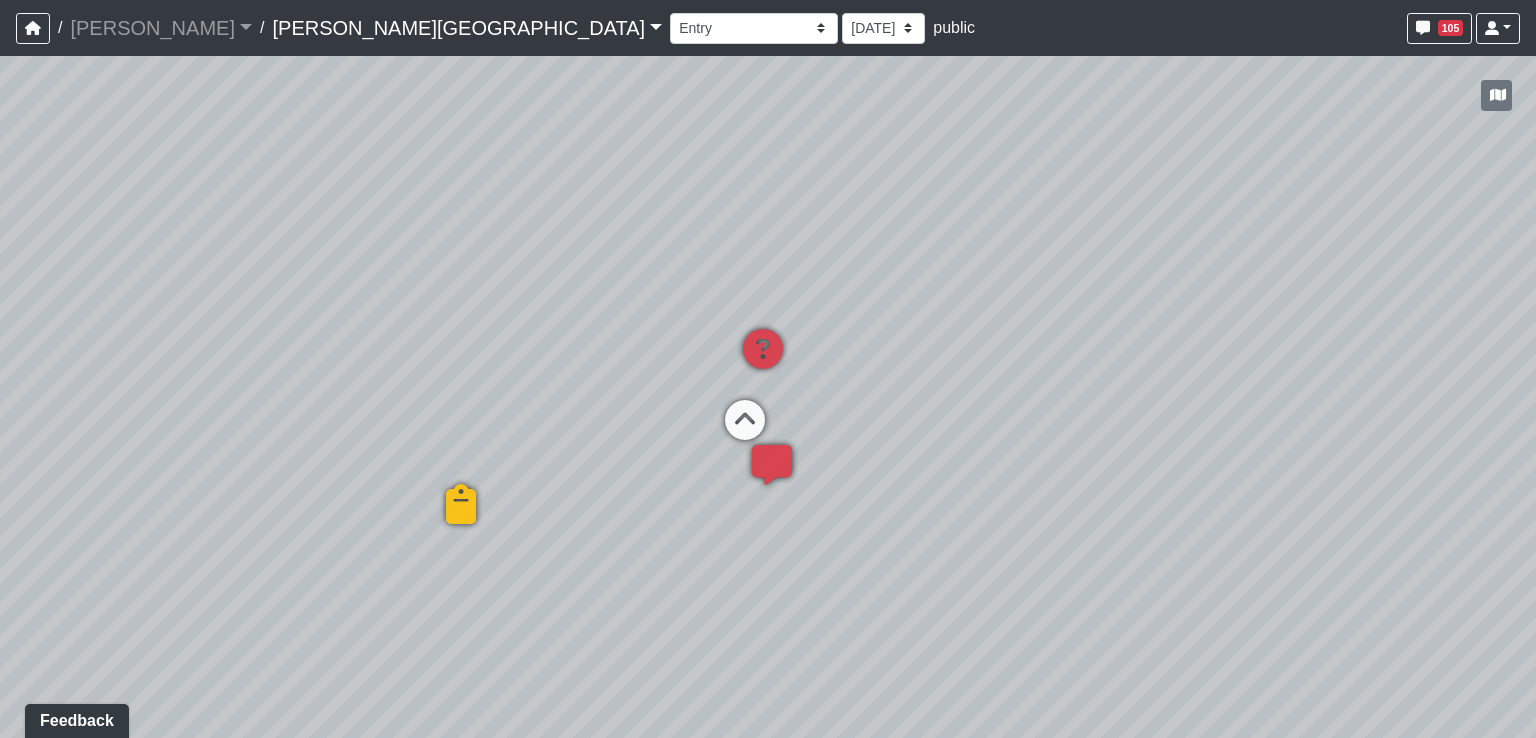 drag, startPoint x: 966, startPoint y: 413, endPoint x: 983, endPoint y: 527, distance: 115.260574 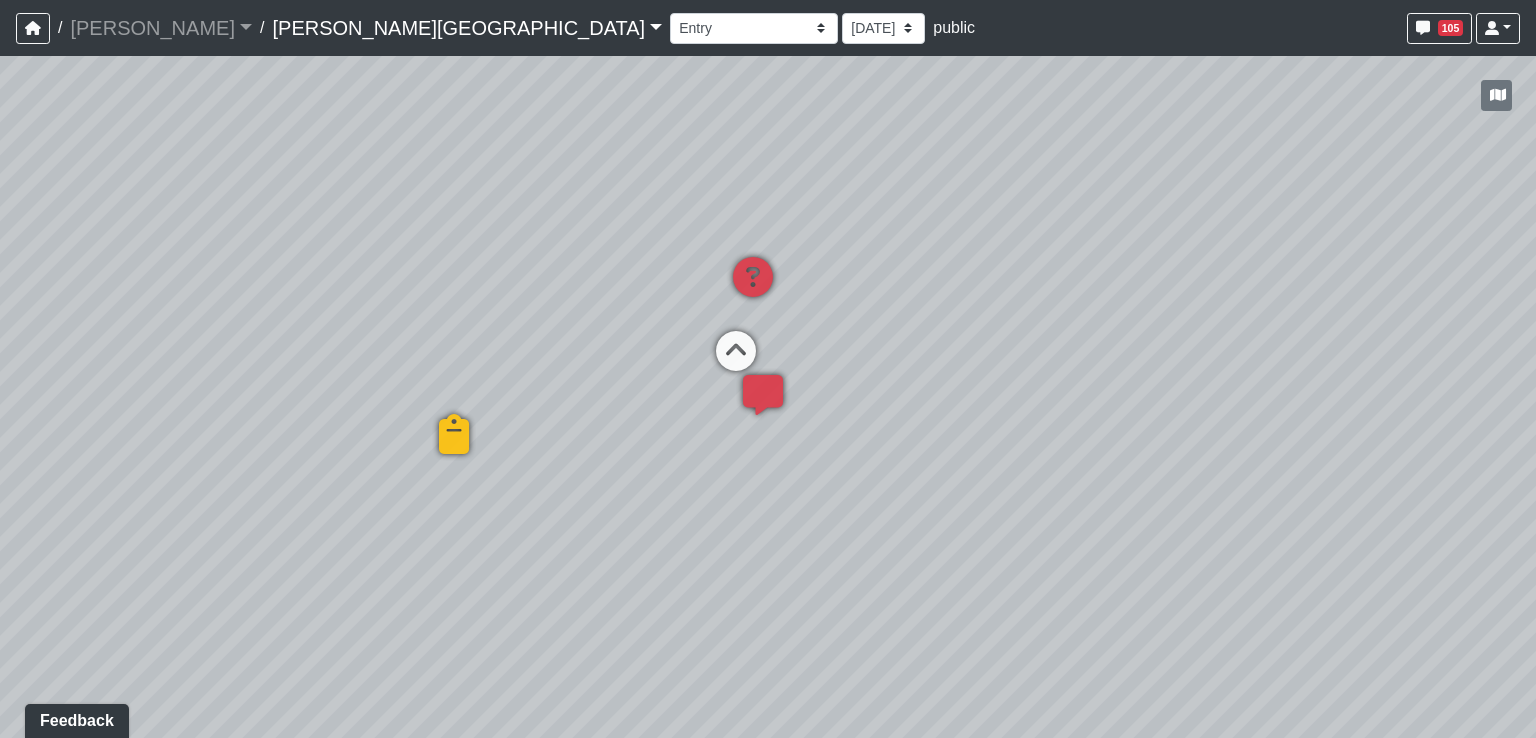 drag, startPoint x: 975, startPoint y: 601, endPoint x: 958, endPoint y: 519, distance: 83.74366 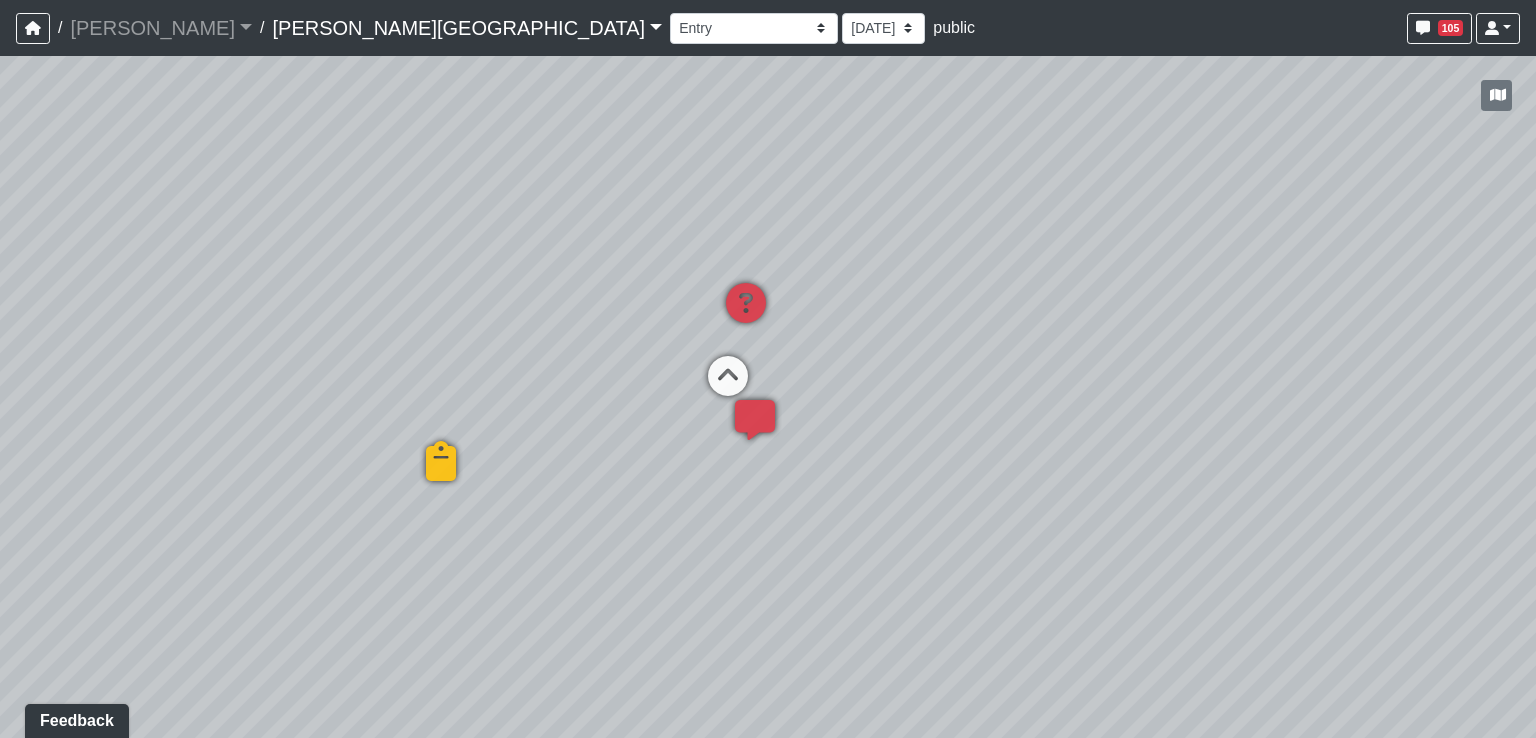drag, startPoint x: 955, startPoint y: 549, endPoint x: 942, endPoint y: 578, distance: 31.780497 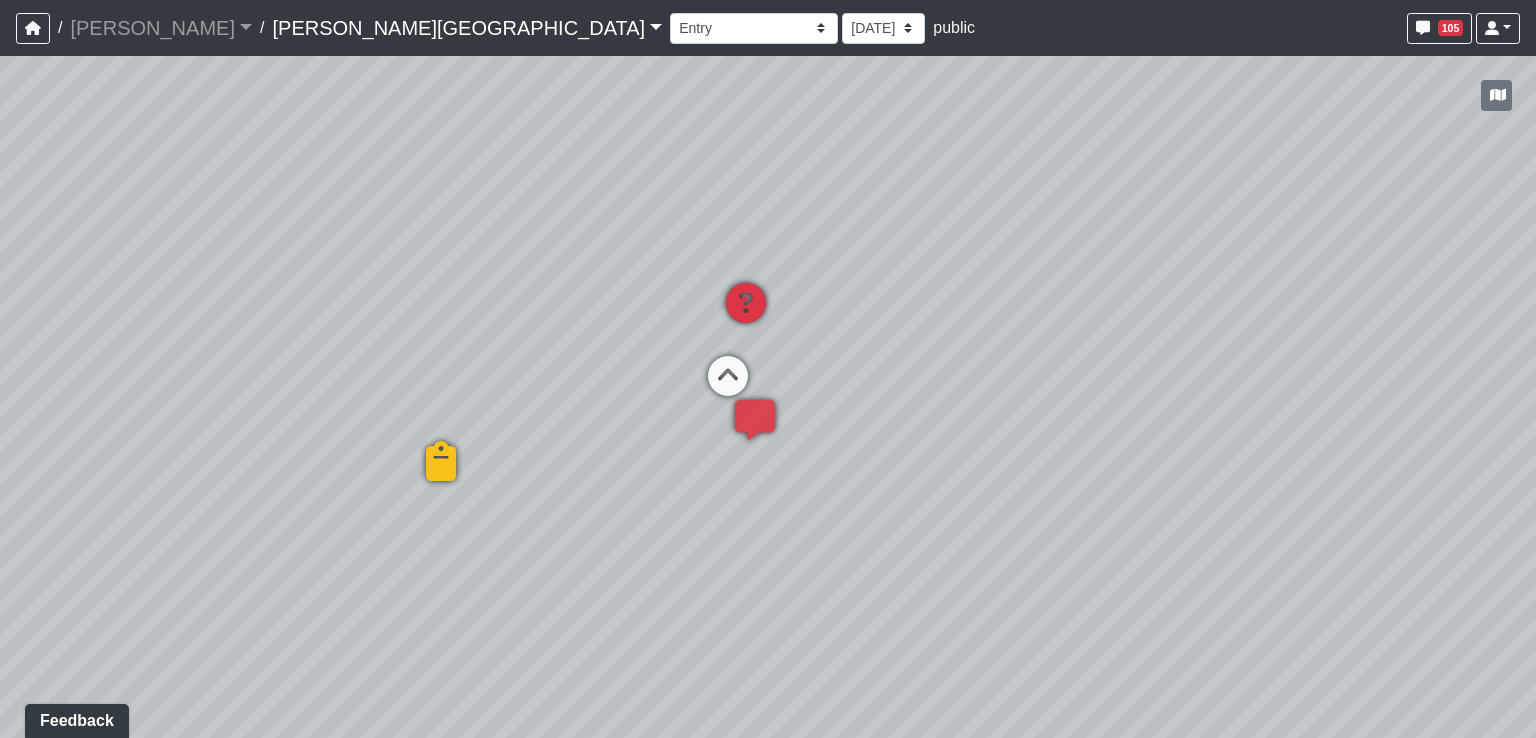 click on "Loading... Hallway - Hallway 2 Loading... Entry Loading...
Created by  [PERSON_NAME]  - [DATE] - Rev:  [DATE] In QA by  [PERSON_NAME]  - [DATE] - Rev:  [DATE]
change sconce to be  Link
Created by  [PERSON_NAME]  - [DATE] - Rev:  [DATE]
reduce to 3
Created by  [PERSON_NAME]  - [DATE] - Rev:  [DATE]
Loading...
Created by  [PERSON_NAME]  - [DATE] - Rev:  [DATE] In QA by  [PERSON_NAME]  - [DATE] - Rev:  [DATE]
Change sconces to be  Link
Loading...
Created by  [PERSON_NAME]  - [DATE] - Rev:  [DATE] Needs Info by  [PERSON_NAME]  - [DATE] - Rev:  [DATE]
Created by  [PERSON_NAME]  - [DATE] - Rev:  [DATE]
Link
Created by  [PERSON_NAME]  - [DATE] - Rev:  [DATE]
Loading..." at bounding box center (768, 397) 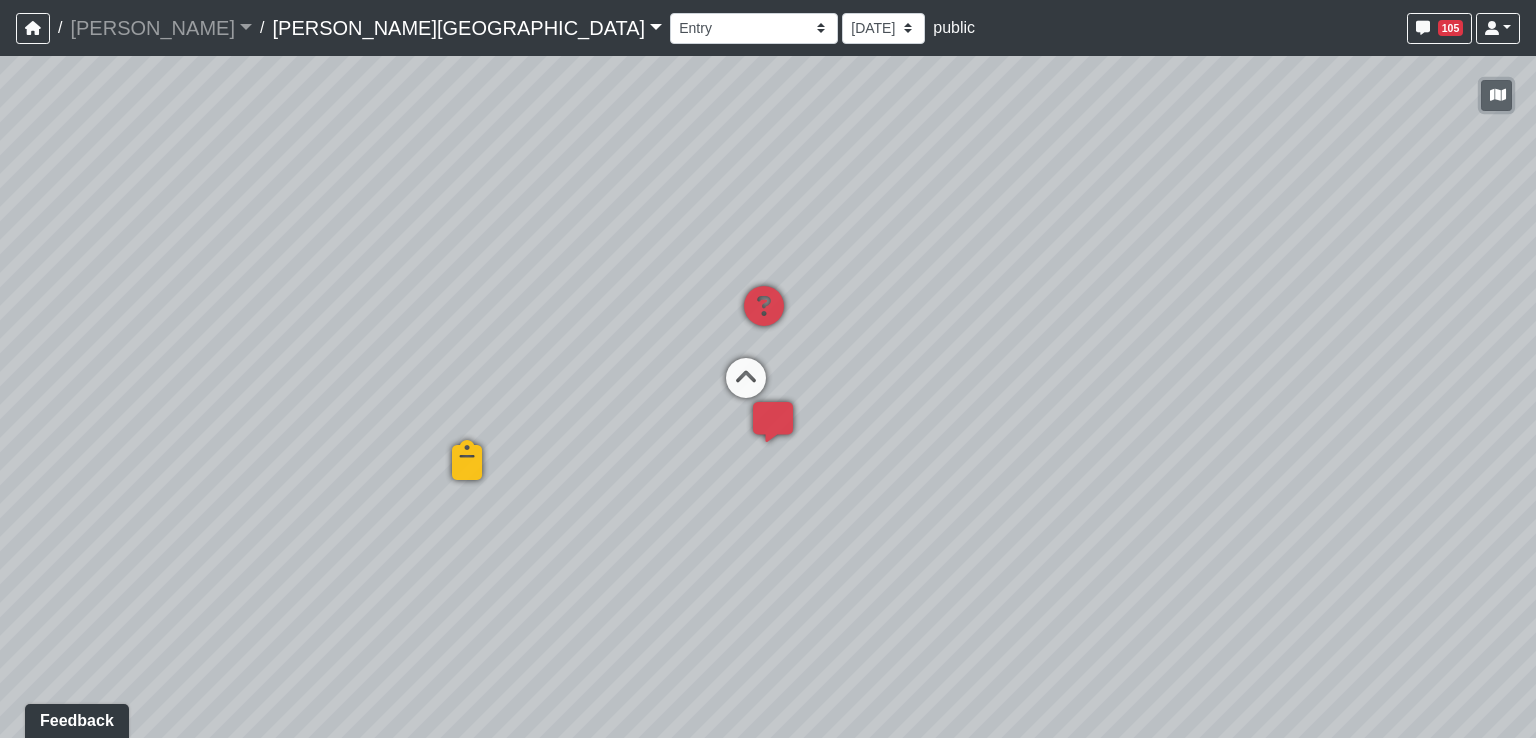 click at bounding box center (1496, 95) 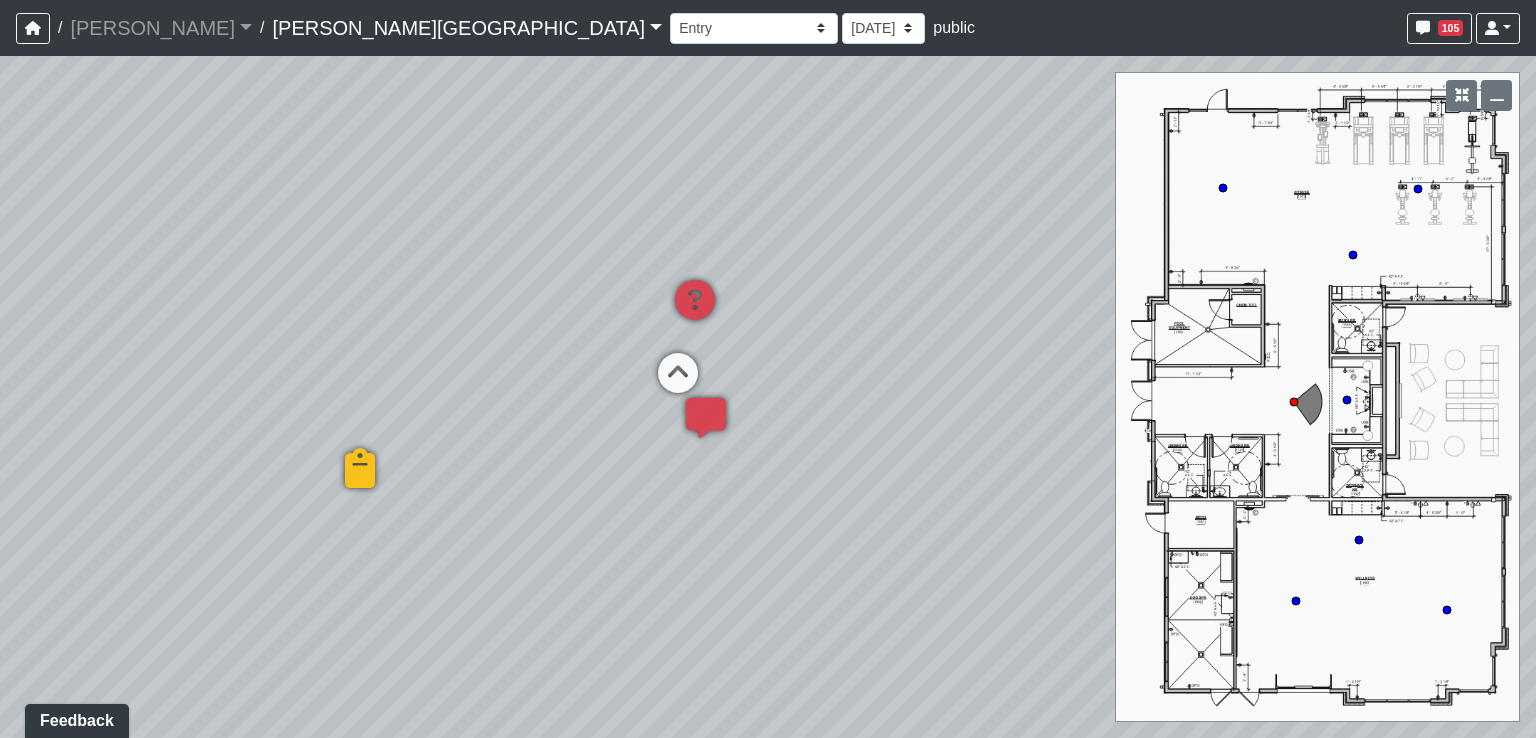 drag, startPoint x: 750, startPoint y: 526, endPoint x: 644, endPoint y: 521, distance: 106.11786 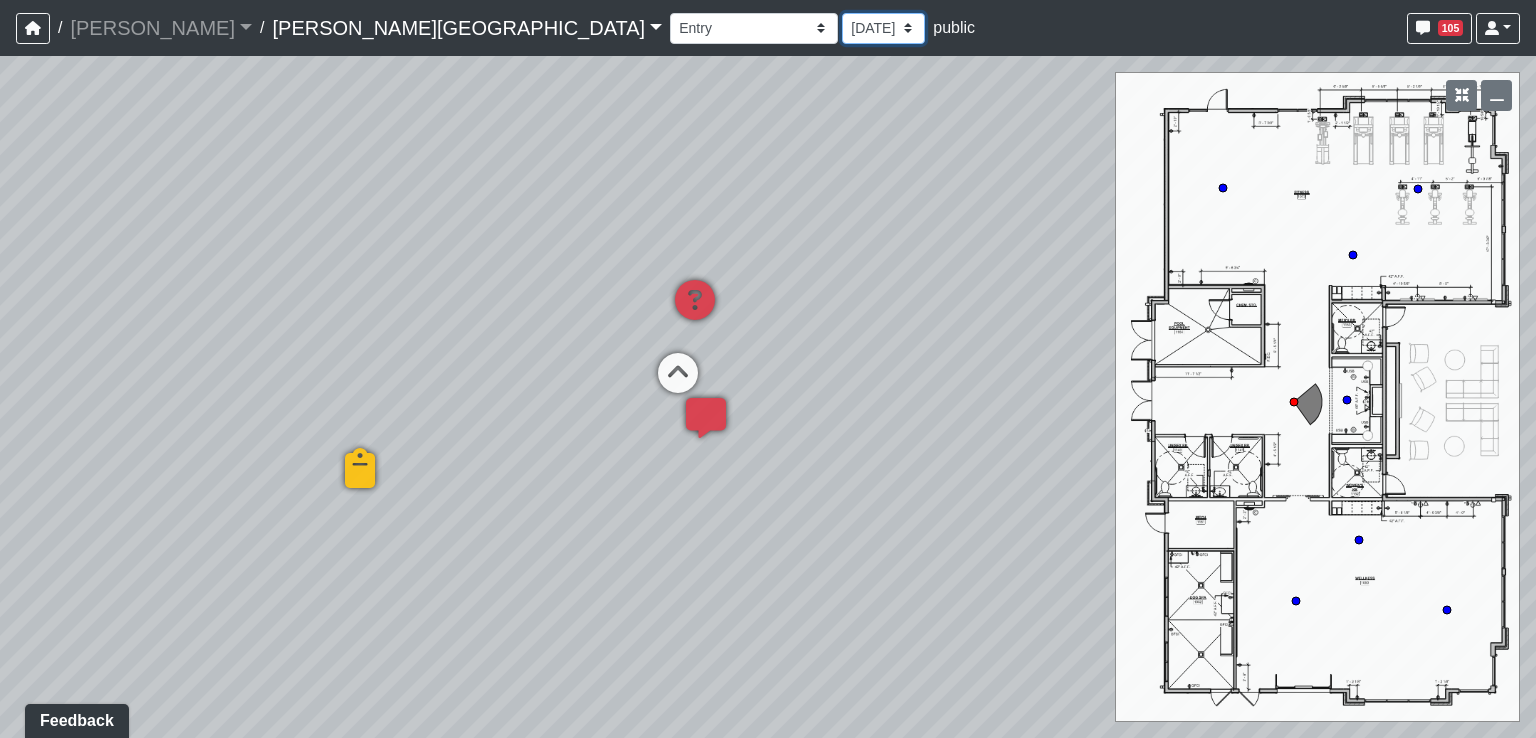 click on "[DATE] [DATE] [DATE] [DATE] [DATE] [DATE] [DATE] [DATE]" at bounding box center [883, 28] 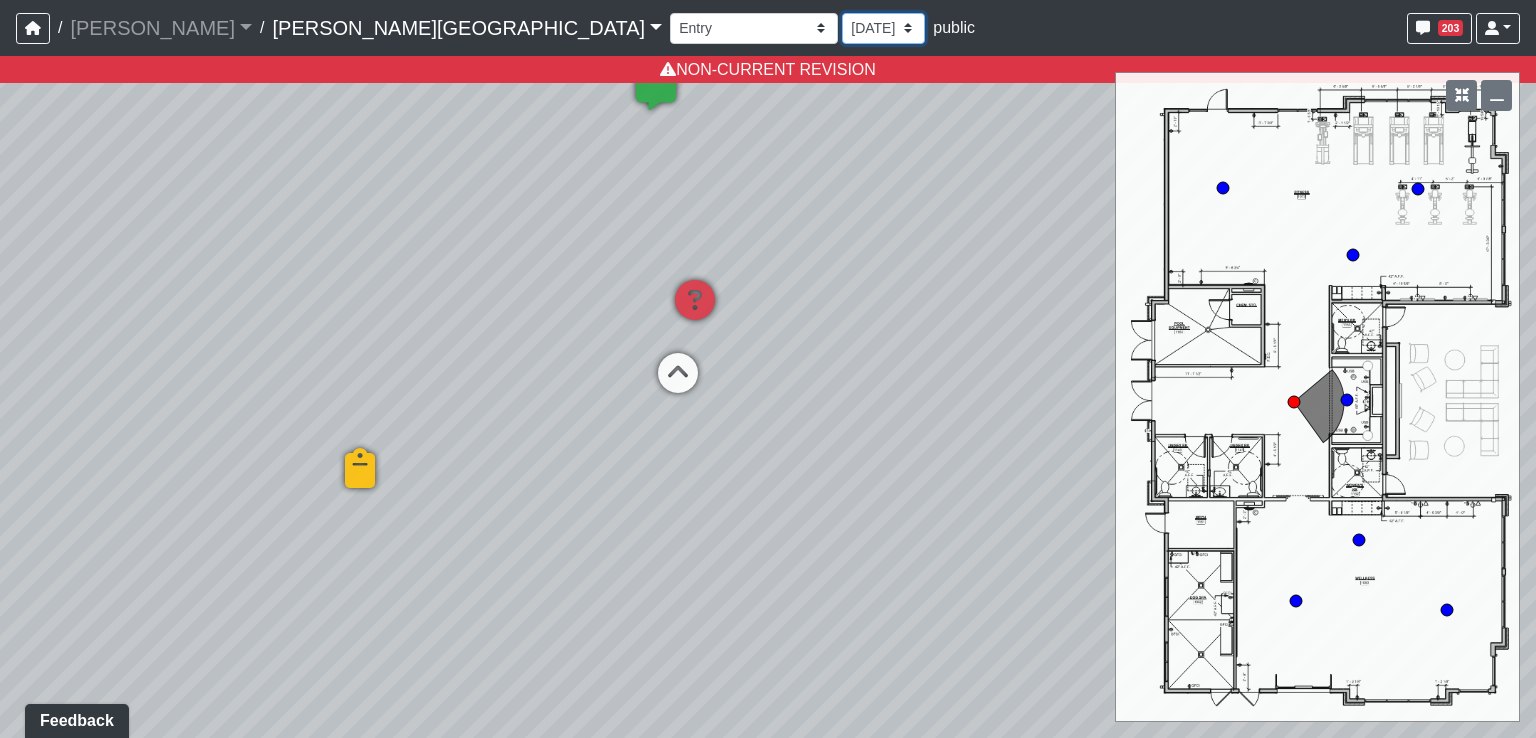 click on "[DATE] [DATE] [DATE] [DATE] [DATE] [DATE] [DATE] [DATE]" at bounding box center [883, 28] 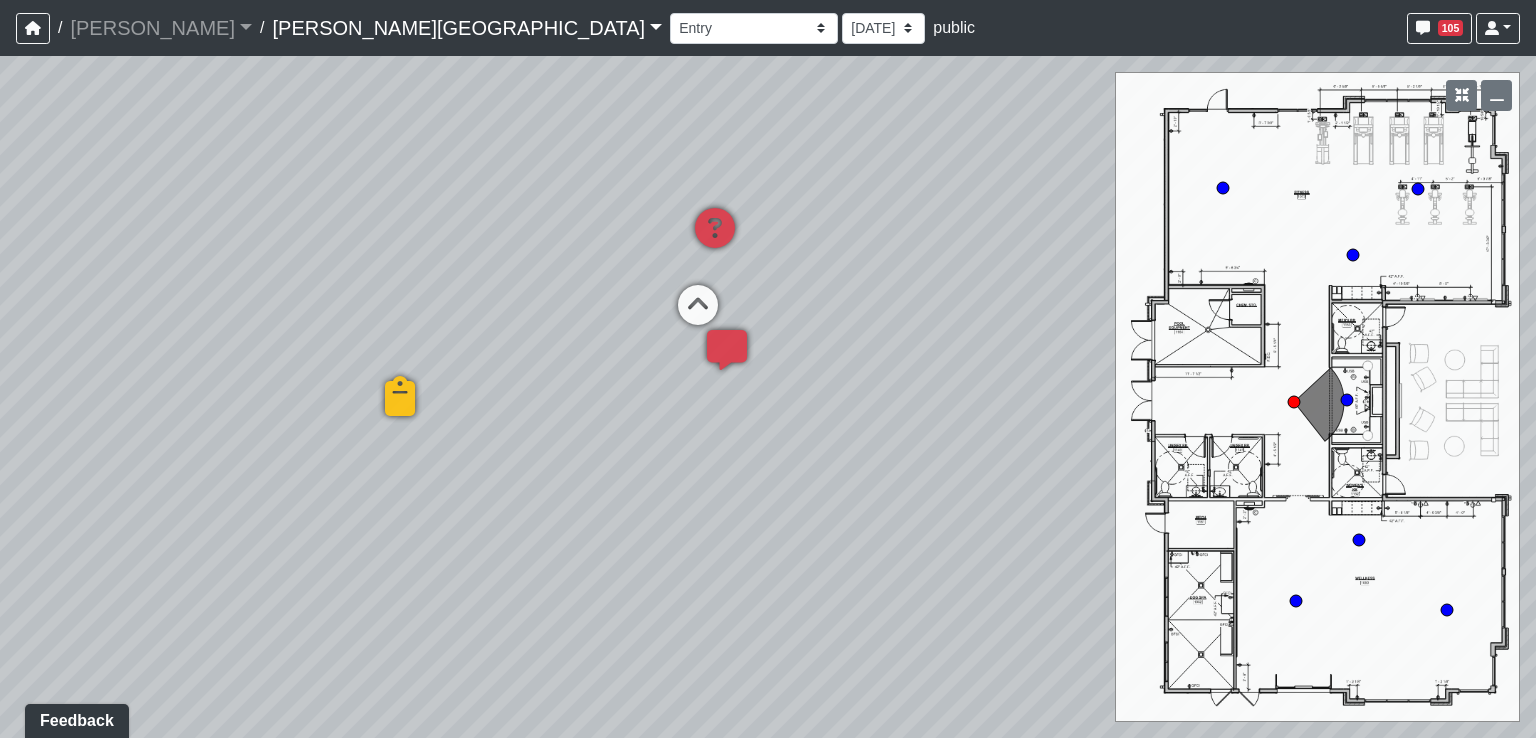 drag, startPoint x: 940, startPoint y: 532, endPoint x: 973, endPoint y: 451, distance: 87.46428 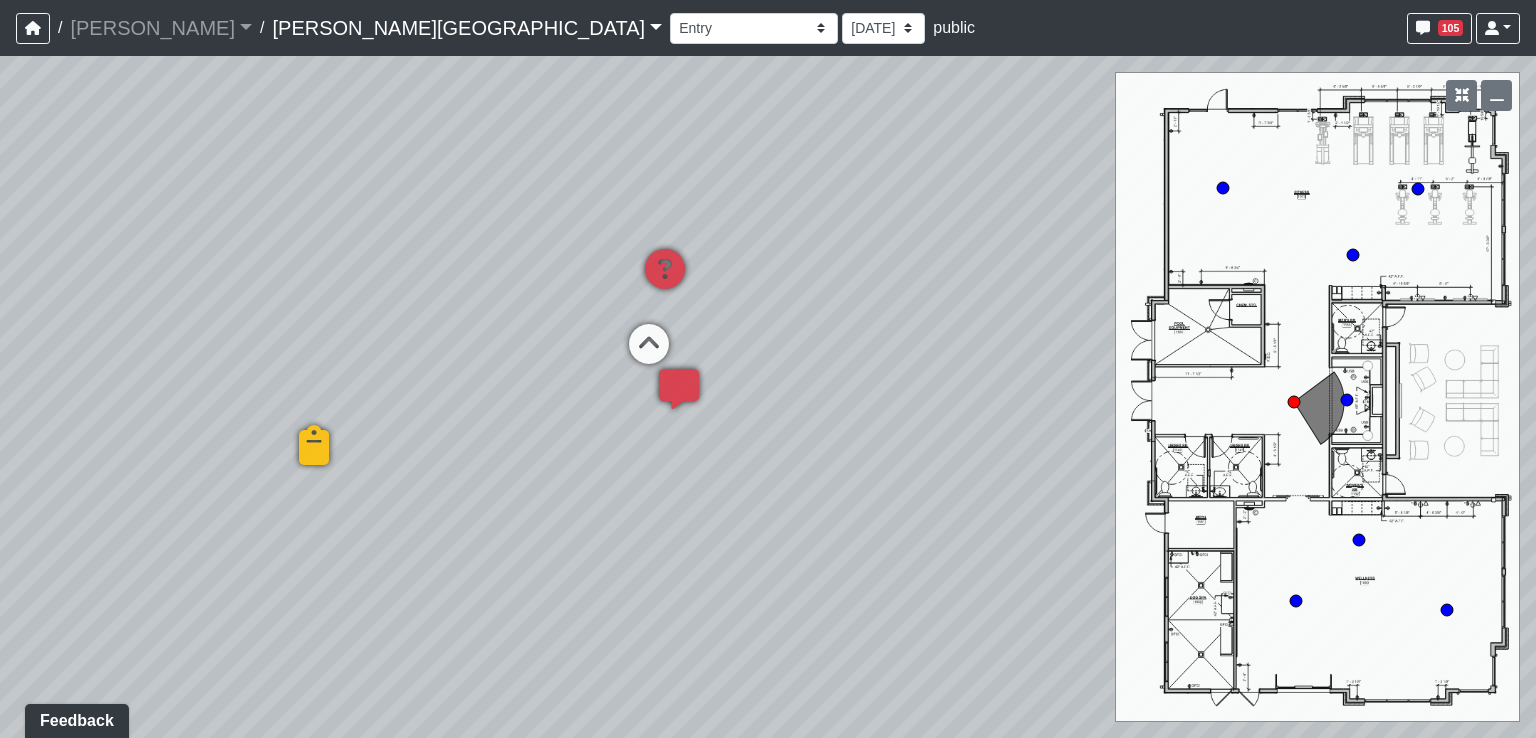 drag, startPoint x: 973, startPoint y: 451, endPoint x: 894, endPoint y: 493, distance: 89.470665 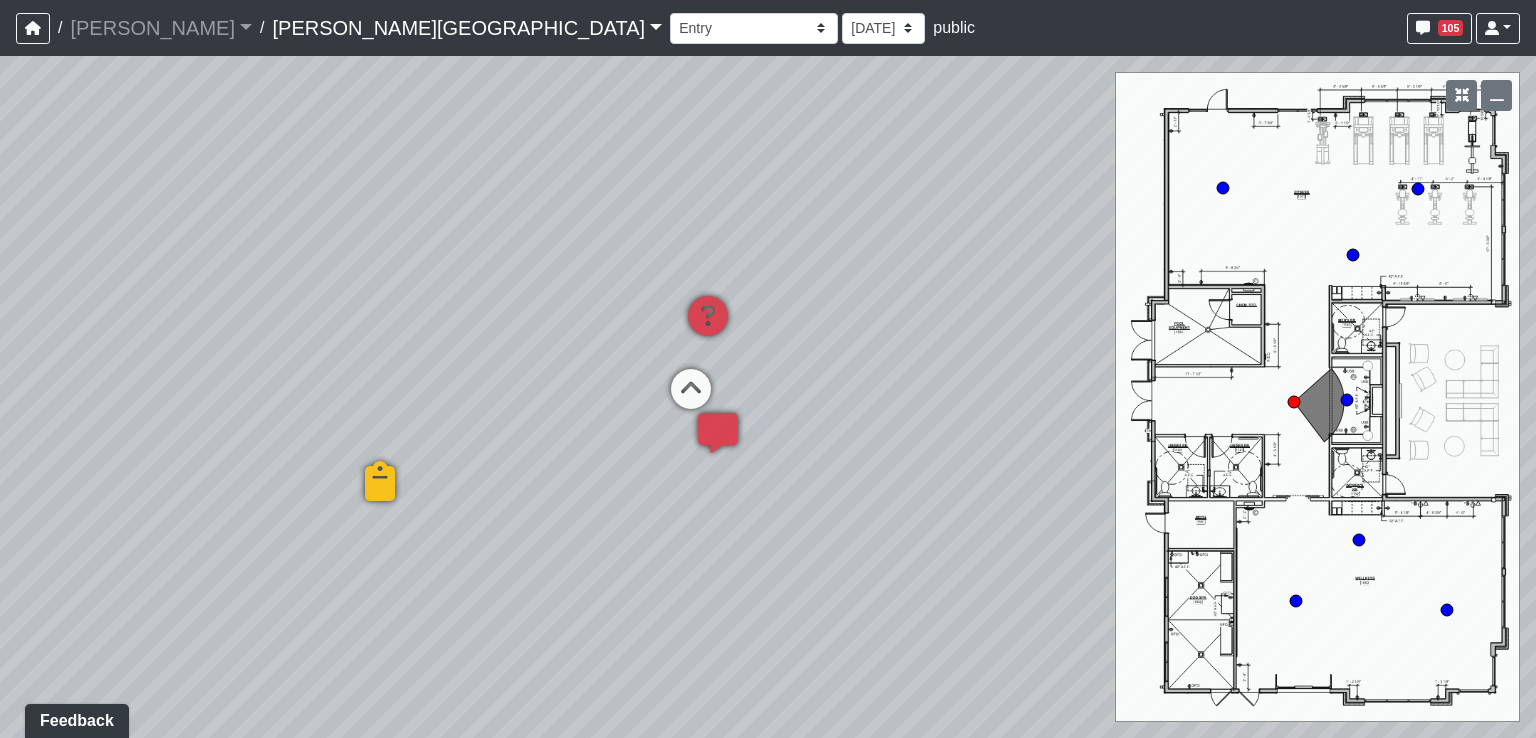 drag, startPoint x: 803, startPoint y: 519, endPoint x: 868, endPoint y: 570, distance: 82.61961 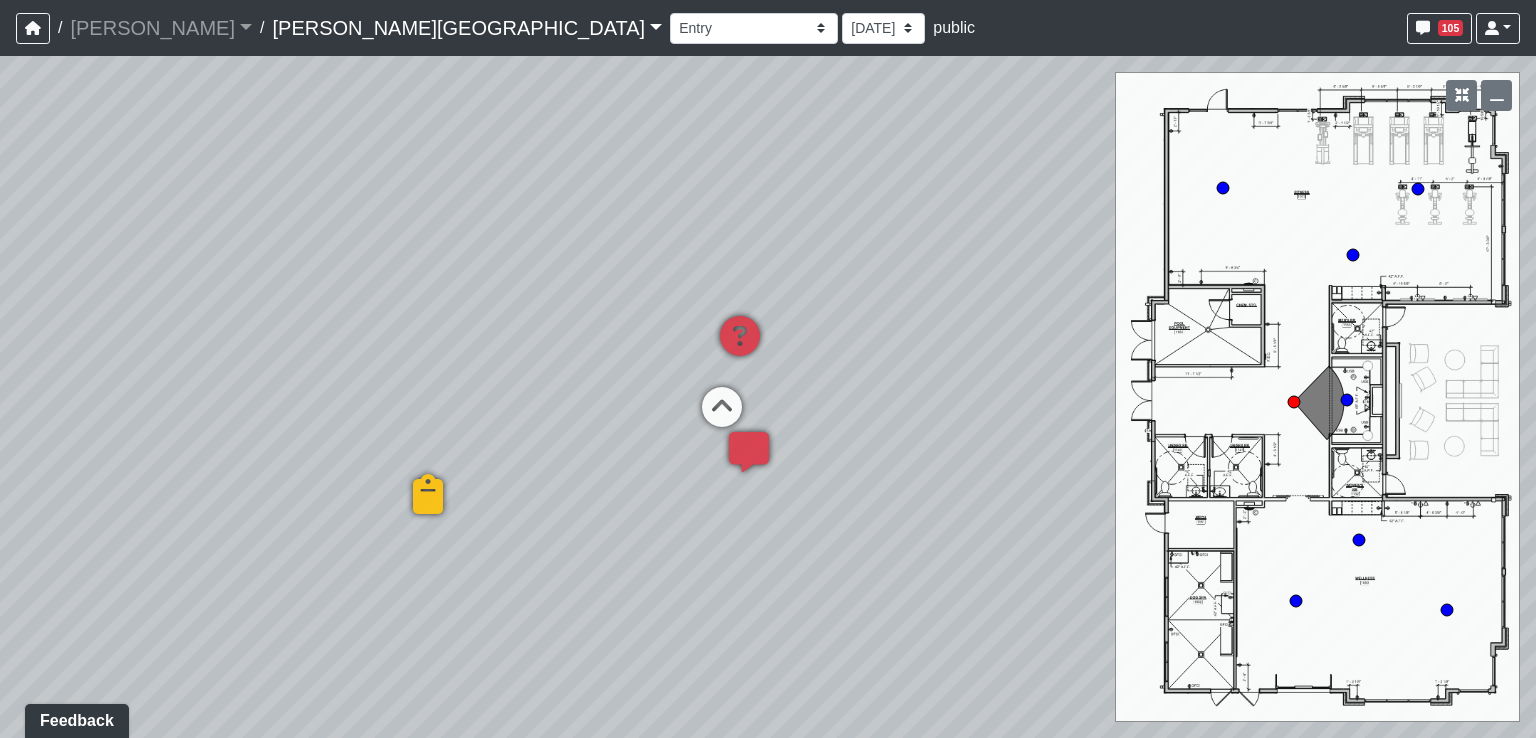 drag, startPoint x: 829, startPoint y: 623, endPoint x: 880, endPoint y: 639, distance: 53.450912 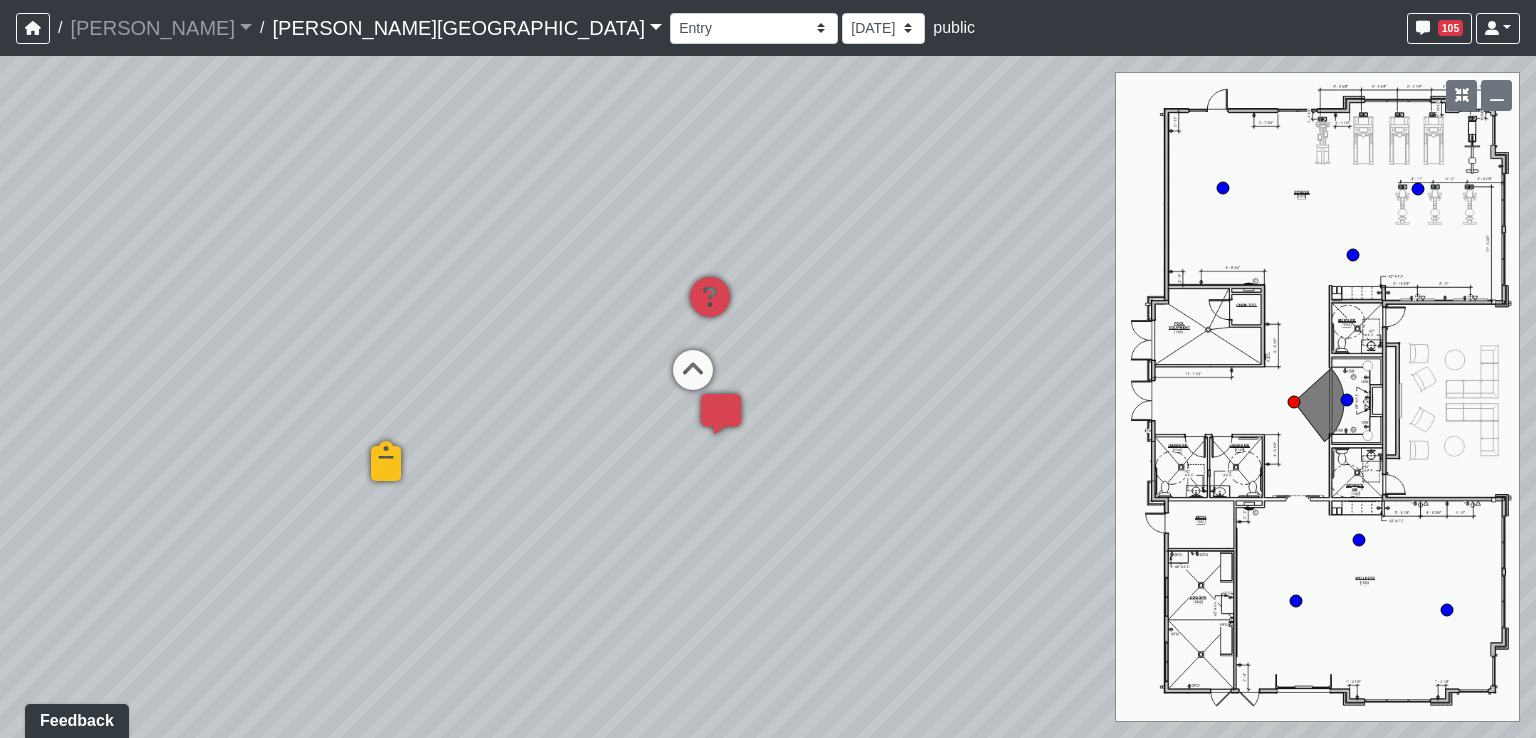drag, startPoint x: 931, startPoint y: 357, endPoint x: 877, endPoint y: 308, distance: 72.91776 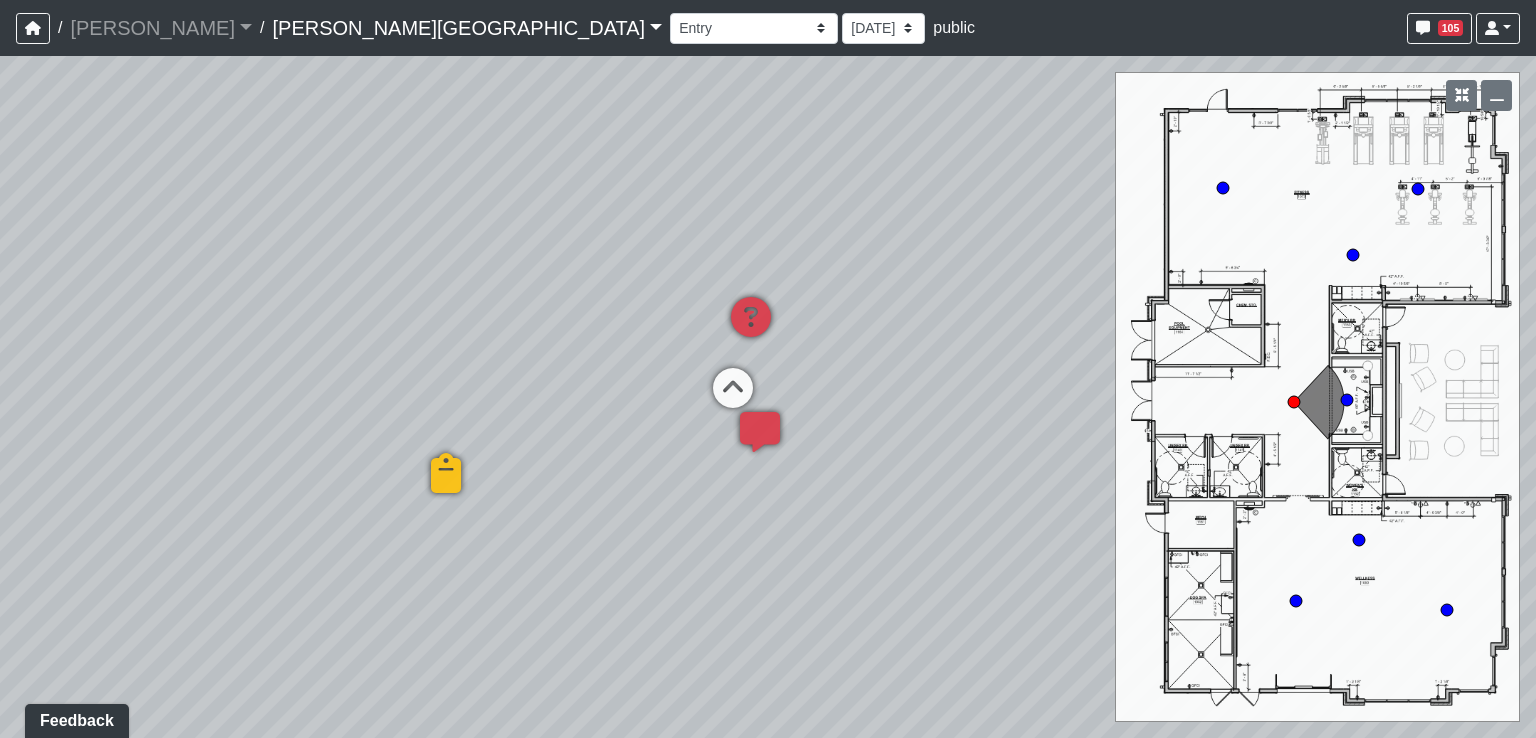 drag, startPoint x: 744, startPoint y: 583, endPoint x: 812, endPoint y: 609, distance: 72.8011 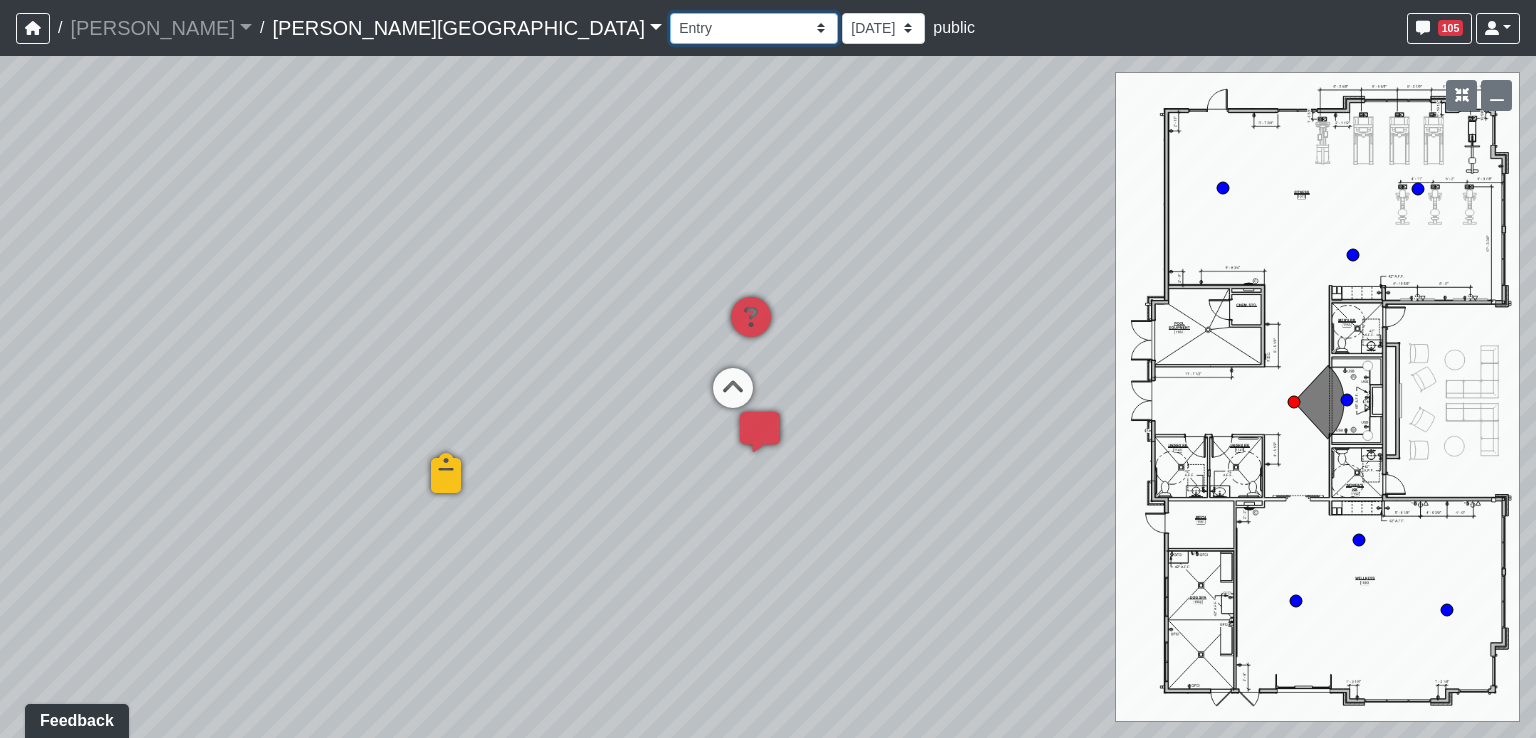 click on "Booths 1 Booths 2 Lounge 1 Bar Entrance Lounge Main Lounge Steps Booths Entry Cubbies Entry Fireplace Main Room [GEOGRAPHIC_DATA] 3 Cabinets Easels Main Floor Cabinets Desks Office 1 Office 2 Mailboxes 1 Mailboxes 2 Mailboxes 3 Mailboxes 4 Package Room Banquette Cabinets Displays Table Chairs 1 Chairs 2 Entrance 1 Entrance 2 Fire Pit Lounge Poolside 1 Poolside 2 Poolside 3 Poolside 4 Poolside 5 Poolside 6 Poolside 7 Turf Conference Room Corridor 1 Corridor 2 Entrance Focus Room 1 Focus Room 2 Guest Bathroom Guest Bedroom Hallway Kitchen Kitchen Entrance Living Room Master Bathroom Master Bedroom Walk-In Closet 1 Walk-In Closet 2 Cubbies Main Room Mirrors" at bounding box center (754, 28) 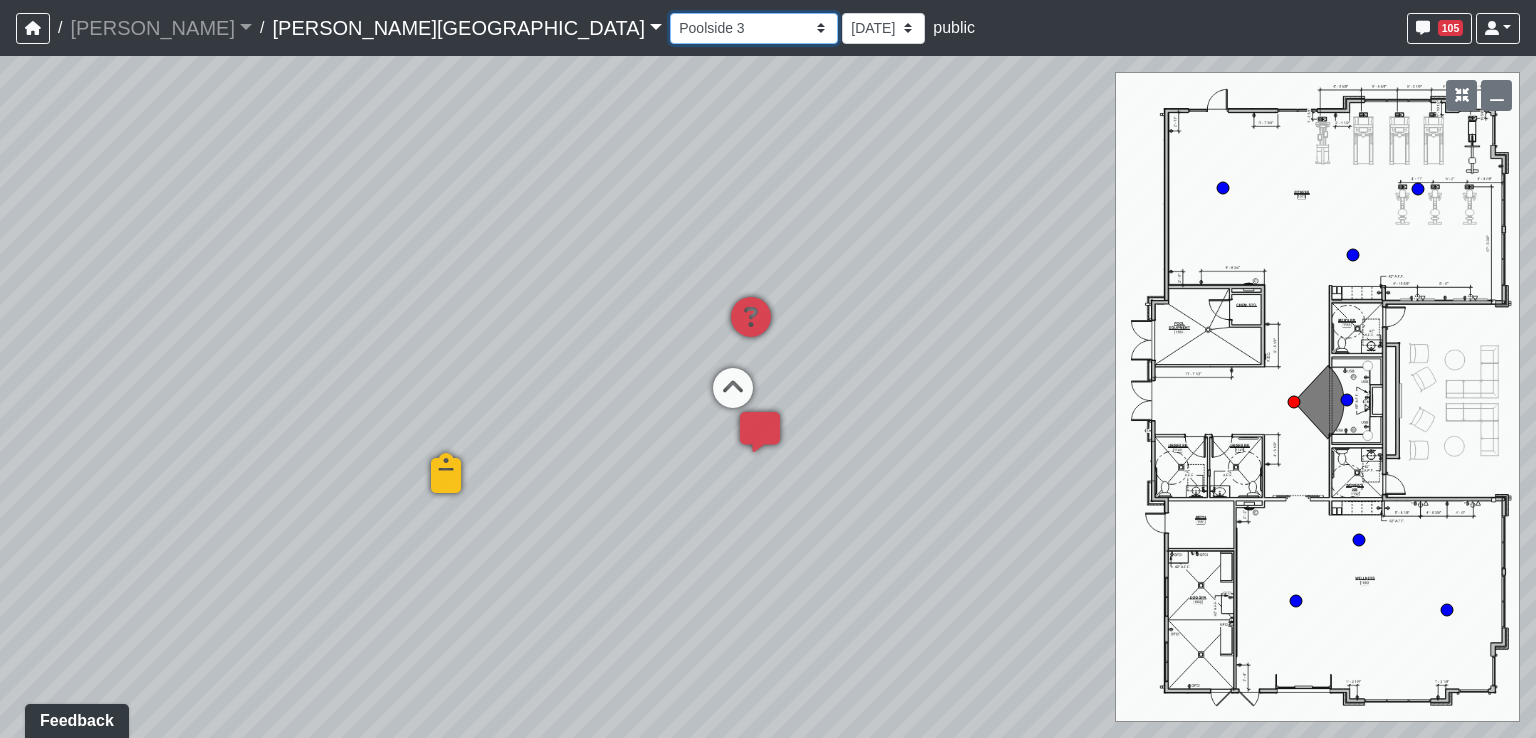 click on "Booths 1 Booths 2 Lounge 1 Bar Entrance Lounge Main Lounge Steps Booths Entry Cubbies Entry Fireplace Main Room [GEOGRAPHIC_DATA] 3 Cabinets Easels Main Floor Cabinets Desks Office 1 Office 2 Mailboxes 1 Mailboxes 2 Mailboxes 3 Mailboxes 4 Package Room Banquette Cabinets Displays Table Chairs 1 Chairs 2 Entrance 1 Entrance 2 Fire Pit Lounge Poolside 1 Poolside 2 Poolside 3 Poolside 4 Poolside 5 Poolside 6 Poolside 7 Turf Conference Room Corridor 1 Corridor 2 Entrance Focus Room 1 Focus Room 2 Guest Bathroom Guest Bedroom Hallway Kitchen Kitchen Entrance Living Room Master Bathroom Master Bedroom Walk-In Closet 1 Walk-In Closet 2 Cubbies Main Room Mirrors" at bounding box center (754, 28) 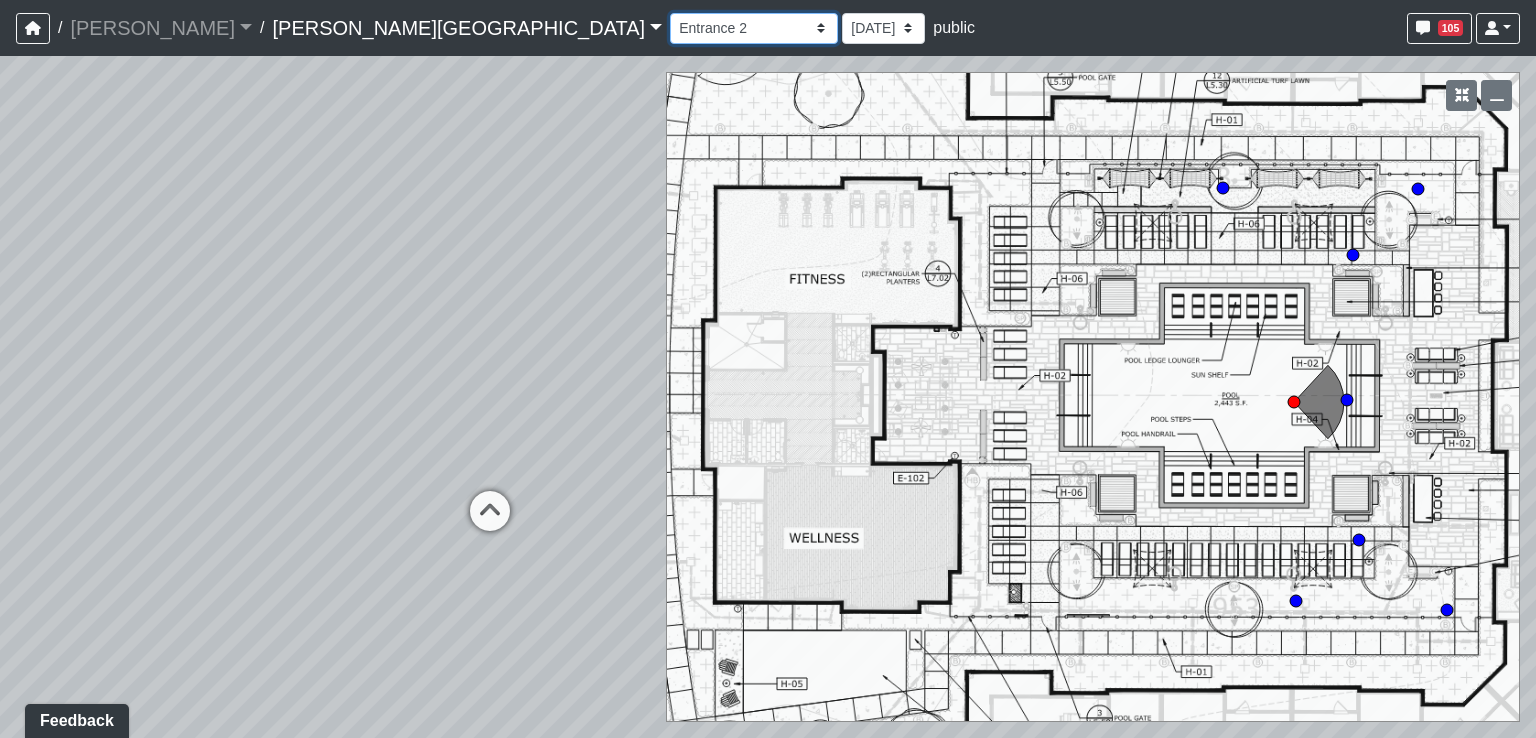click on "Booths 1 Booths 2 Lounge 1 Bar Entrance Lounge Main Lounge Steps Booths Entry Cubbies Entry Fireplace Main Room [GEOGRAPHIC_DATA] 3 Cabinets Easels Main Floor Cabinets Desks Office 1 Office 2 Mailboxes 1 Mailboxes 2 Mailboxes 3 Mailboxes 4 Package Room Banquette Cabinets Displays Table Chairs 1 Chairs 2 Entrance 1 Entrance 2 Fire Pit Lounge Poolside 1 Poolside 2 Poolside 3 Poolside 4 Poolside 5 Poolside 6 Poolside 7 Turf Conference Room Corridor 1 Corridor 2 Entrance Focus Room 1 Focus Room 2 Guest Bathroom Guest Bedroom Hallway Kitchen Kitchen Entrance Living Room Master Bathroom Master Bedroom Walk-In Closet 1 Walk-In Closet 2 Cubbies Main Room Mirrors" at bounding box center [754, 28] 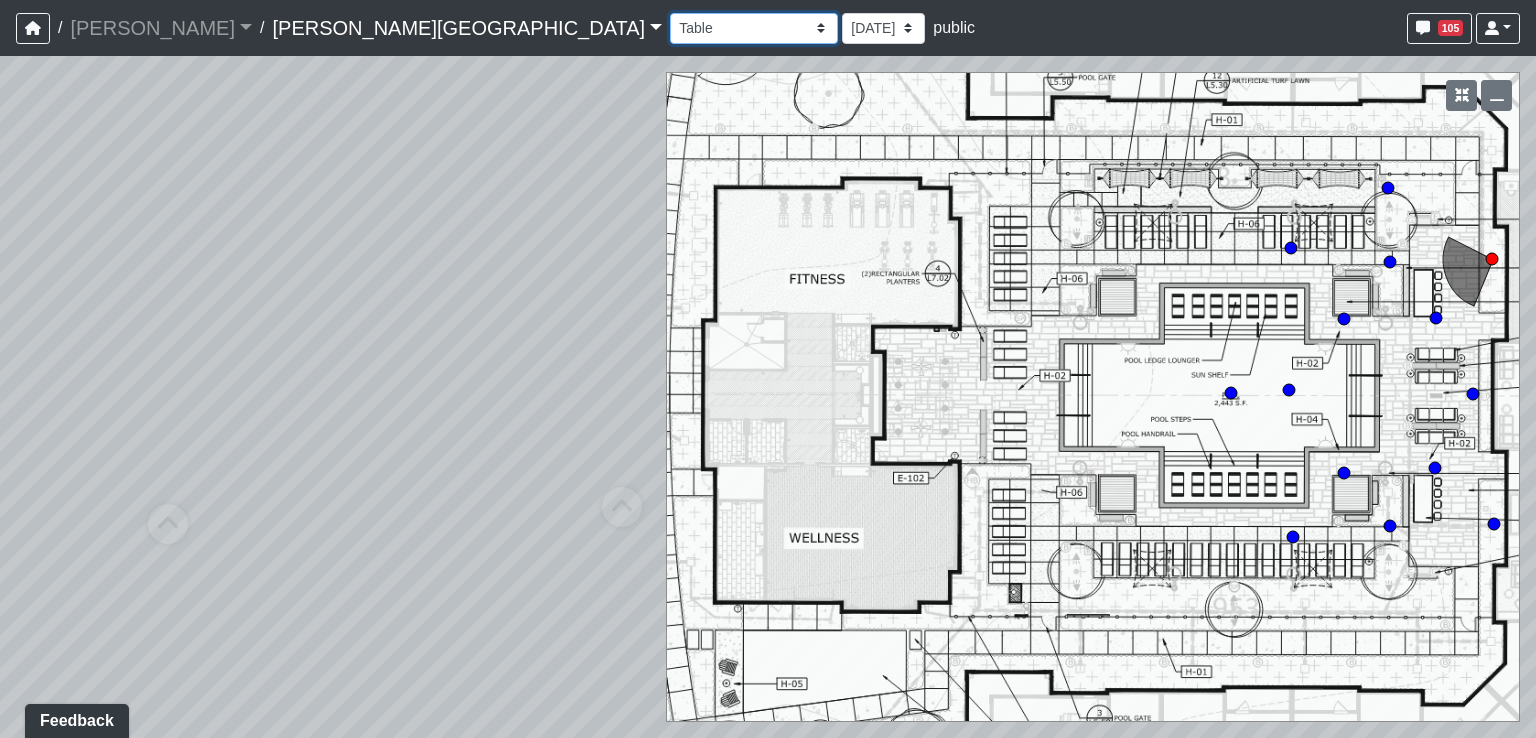 click on "Booths 1 Booths 2 Lounge 1 Bar Entrance Lounge Main Lounge Steps Booths Entry Cubbies Entry Fireplace Main Room [GEOGRAPHIC_DATA] 3 Cabinets Easels Main Floor Cabinets Desks Office 1 Office 2 Mailboxes 1 Mailboxes 2 Mailboxes 3 Mailboxes 4 Package Room Banquette Cabinets Displays Table Chairs 1 Chairs 2 Entrance 1 Entrance 2 Fire Pit Lounge Poolside 1 Poolside 2 Poolside 3 Poolside 4 Poolside 5 Poolside 6 Poolside 7 Turf Conference Room Corridor 1 Corridor 2 Entrance Focus Room 1 Focus Room 2 Guest Bathroom Guest Bedroom Hallway Kitchen Kitchen Entrance Living Room Master Bathroom Master Bedroom Walk-In Closet 1 Walk-In Closet 2 Cubbies Main Room Mirrors" at bounding box center (754, 28) 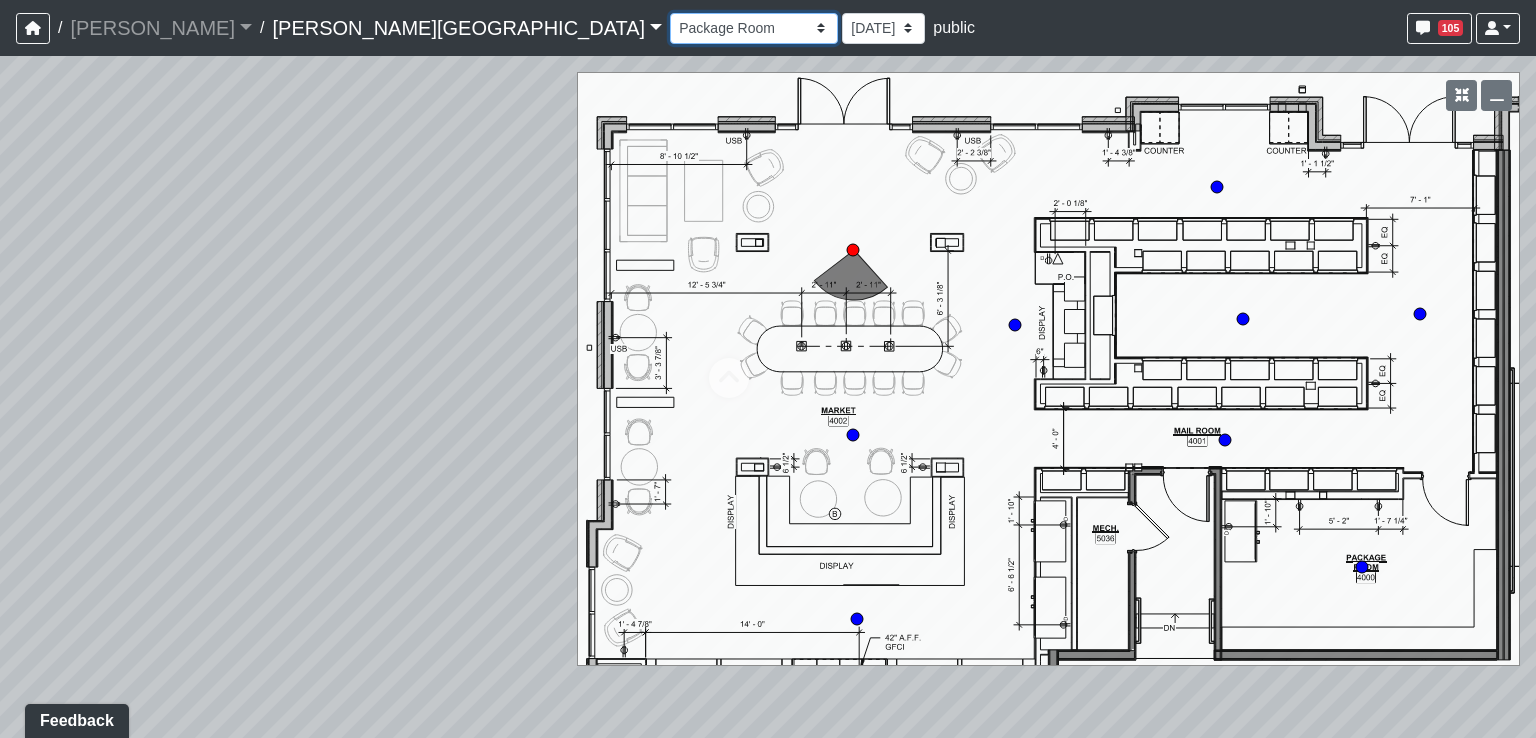 click on "Booths 1 Booths 2 Lounge 1 Bar Entrance Lounge Main Lounge Steps Booths Entry Cubbies Entry Fireplace Main Room [GEOGRAPHIC_DATA] 3 Cabinets Easels Main Floor Cabinets Desks Office 1 Office 2 Mailboxes 1 Mailboxes 2 Mailboxes 3 Mailboxes 4 Package Room Banquette Cabinets Displays Table Chairs 1 Chairs 2 Entrance 1 Entrance 2 Fire Pit Lounge Poolside 1 Poolside 2 Poolside 3 Poolside 4 Poolside 5 Poolside 6 Poolside 7 Turf Conference Room Corridor 1 Corridor 2 Entrance Focus Room 1 Focus Room 2 Guest Bathroom Guest Bedroom Hallway Kitchen Kitchen Entrance Living Room Master Bathroom Master Bedroom Walk-In Closet 1 Walk-In Closet 2 Cubbies Main Room Mirrors" at bounding box center (754, 28) 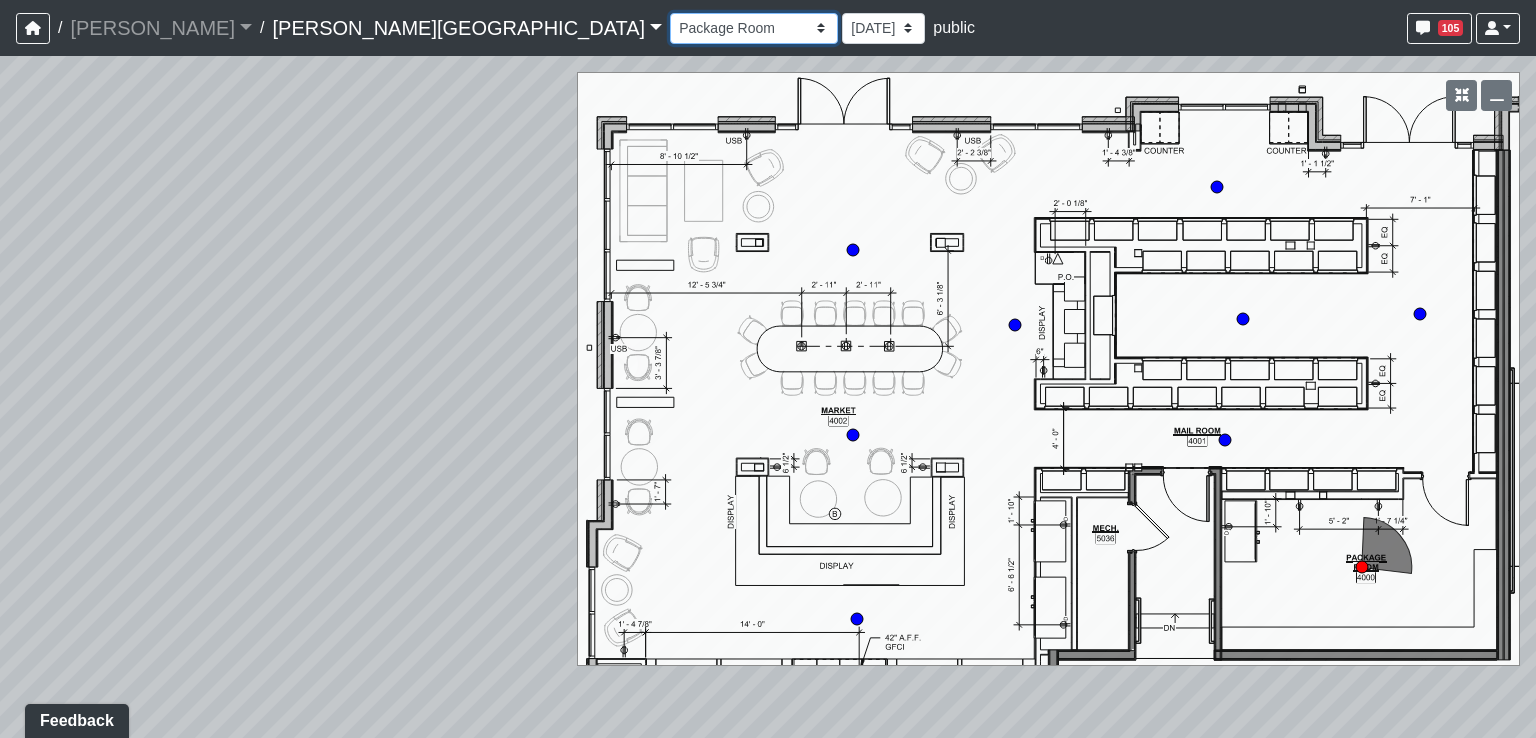 click on "Booths 1 Booths 2 Lounge 1 Bar Entrance Lounge Main Lounge Steps Booths Entry Cubbies Entry Fireplace Main Room [GEOGRAPHIC_DATA] 3 Cabinets Easels Main Floor Cabinets Desks Office 1 Office 2 Mailboxes 1 Mailboxes 2 Mailboxes 3 Mailboxes 4 Package Room Banquette Cabinets Displays Table Chairs 1 Chairs 2 Entrance 1 Entrance 2 Fire Pit Lounge Poolside 1 Poolside 2 Poolside 3 Poolside 4 Poolside 5 Poolside 6 Poolside 7 Turf Conference Room Corridor 1 Corridor 2 Entrance Focus Room 1 Focus Room 2 Guest Bathroom Guest Bedroom Hallway Kitchen Kitchen Entrance Living Room Master Bathroom Master Bedroom Walk-In Closet 1 Walk-In Closet 2 Cubbies Main Room Mirrors" at bounding box center (754, 28) 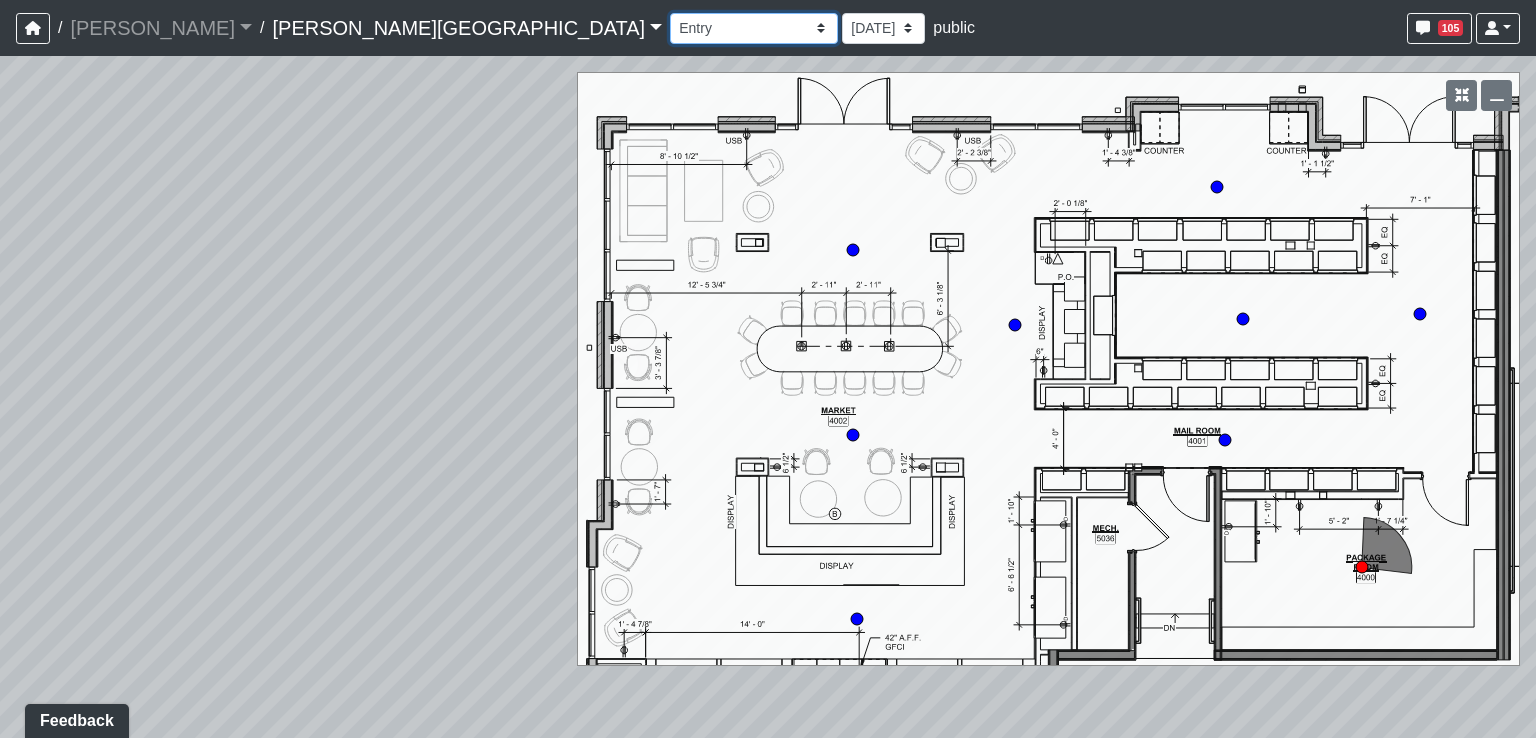 click on "Booths 1 Booths 2 Lounge 1 Bar Entrance Lounge Main Lounge Steps Booths Entry Cubbies Entry Fireplace Main Room [GEOGRAPHIC_DATA] 3 Cabinets Easels Main Floor Cabinets Desks Office 1 Office 2 Mailboxes 1 Mailboxes 2 Mailboxes 3 Mailboxes 4 Package Room Banquette Cabinets Displays Table Chairs 1 Chairs 2 Entrance 1 Entrance 2 Fire Pit Lounge Poolside 1 Poolside 2 Poolside 3 Poolside 4 Poolside 5 Poolside 6 Poolside 7 Turf Conference Room Corridor 1 Corridor 2 Entrance Focus Room 1 Focus Room 2 Guest Bathroom Guest Bedroom Hallway Kitchen Kitchen Entrance Living Room Master Bathroom Master Bedroom Walk-In Closet 1 Walk-In Closet 2 Cubbies Main Room Mirrors" at bounding box center [754, 28] 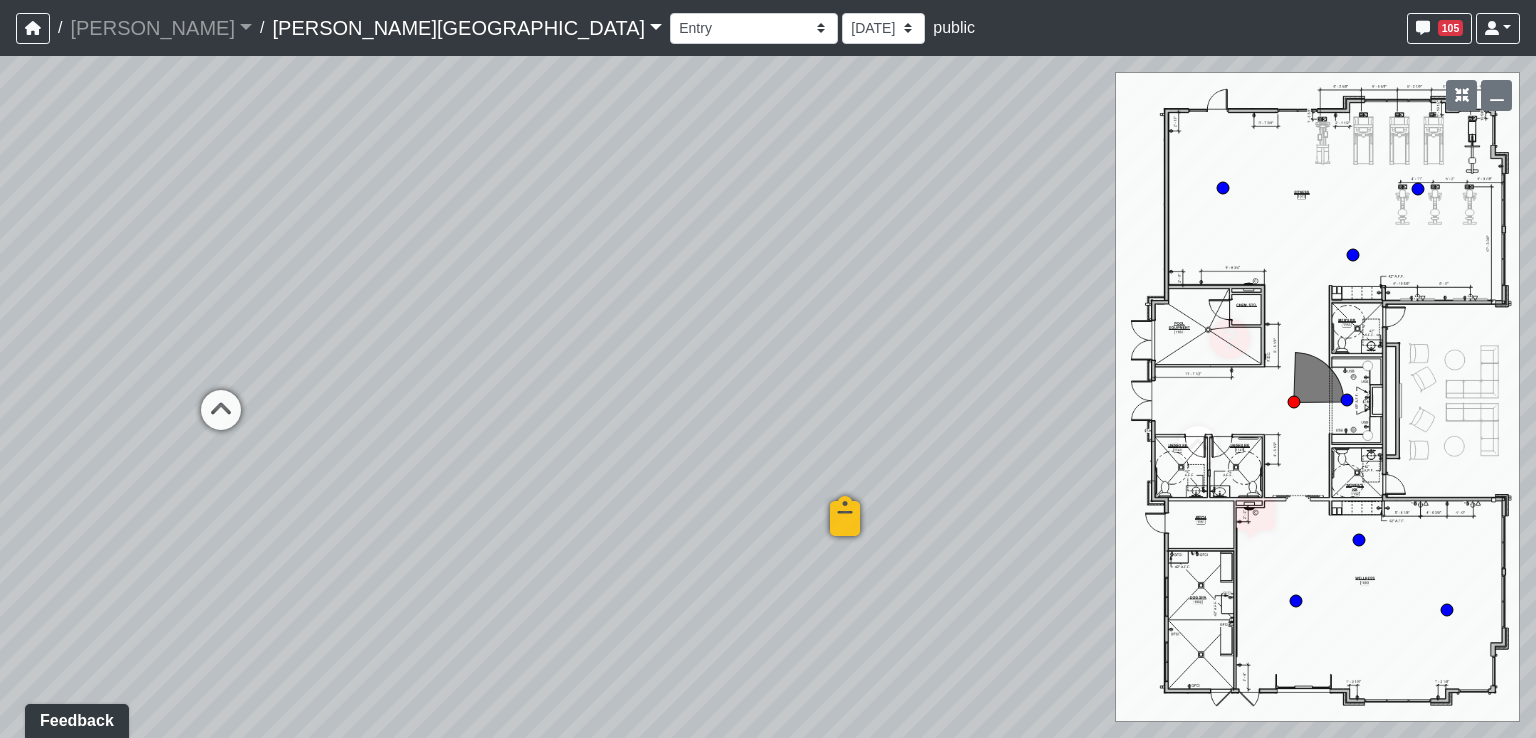 drag, startPoint x: 275, startPoint y: 309, endPoint x: 946, endPoint y: 366, distance: 673.4167 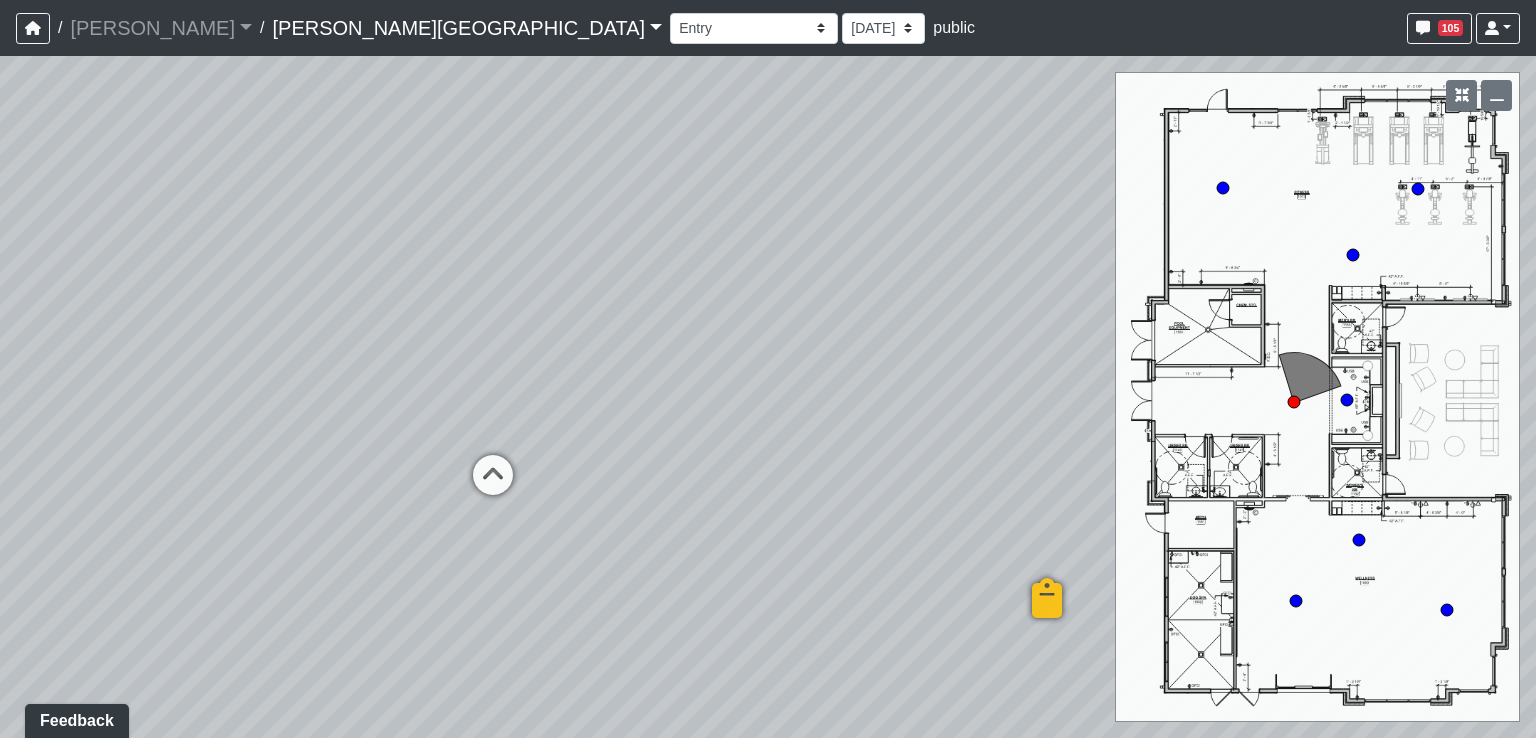 drag, startPoint x: 544, startPoint y: 451, endPoint x: 721, endPoint y: 505, distance: 185.05405 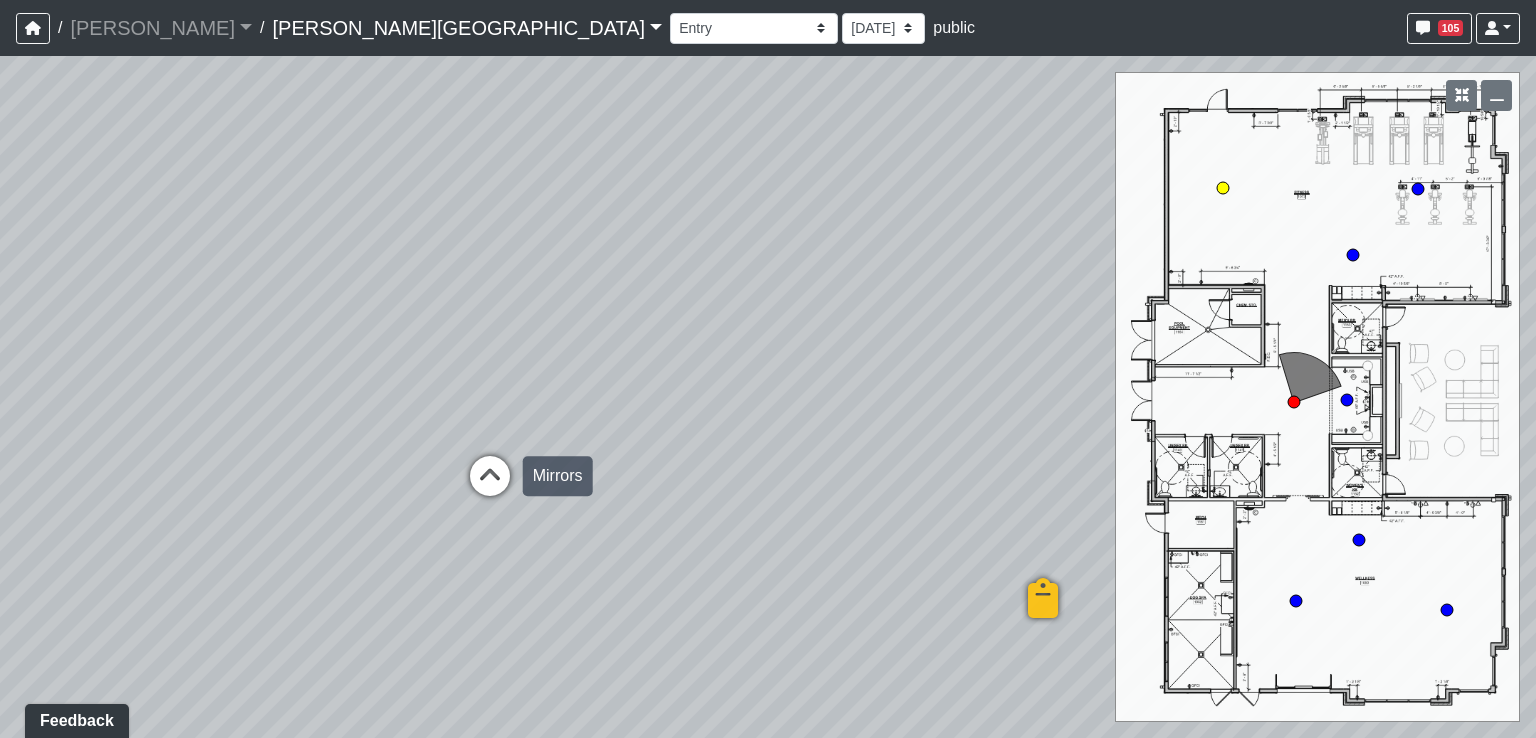 click at bounding box center (490, 486) 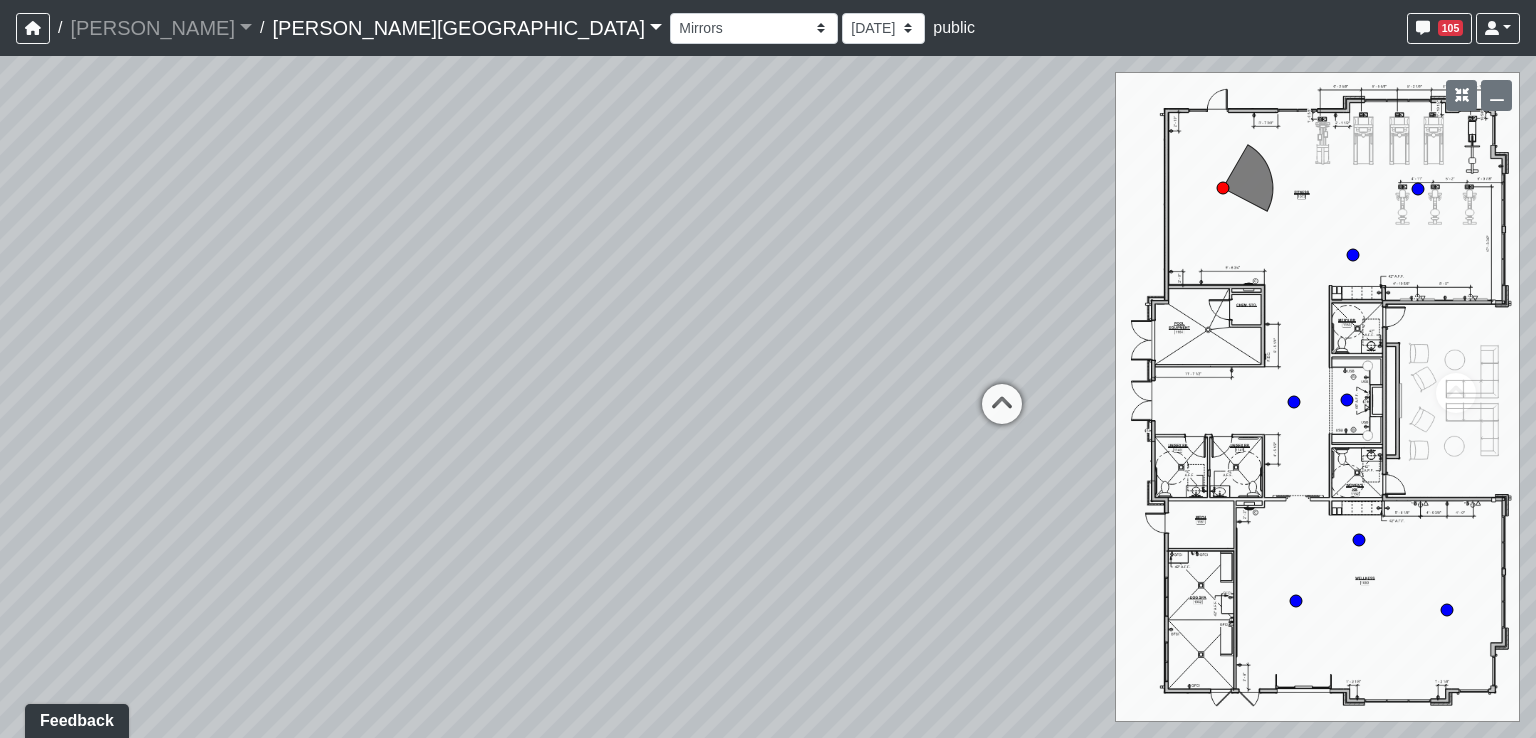 drag, startPoint x: 931, startPoint y: 576, endPoint x: 240, endPoint y: 480, distance: 697.6367 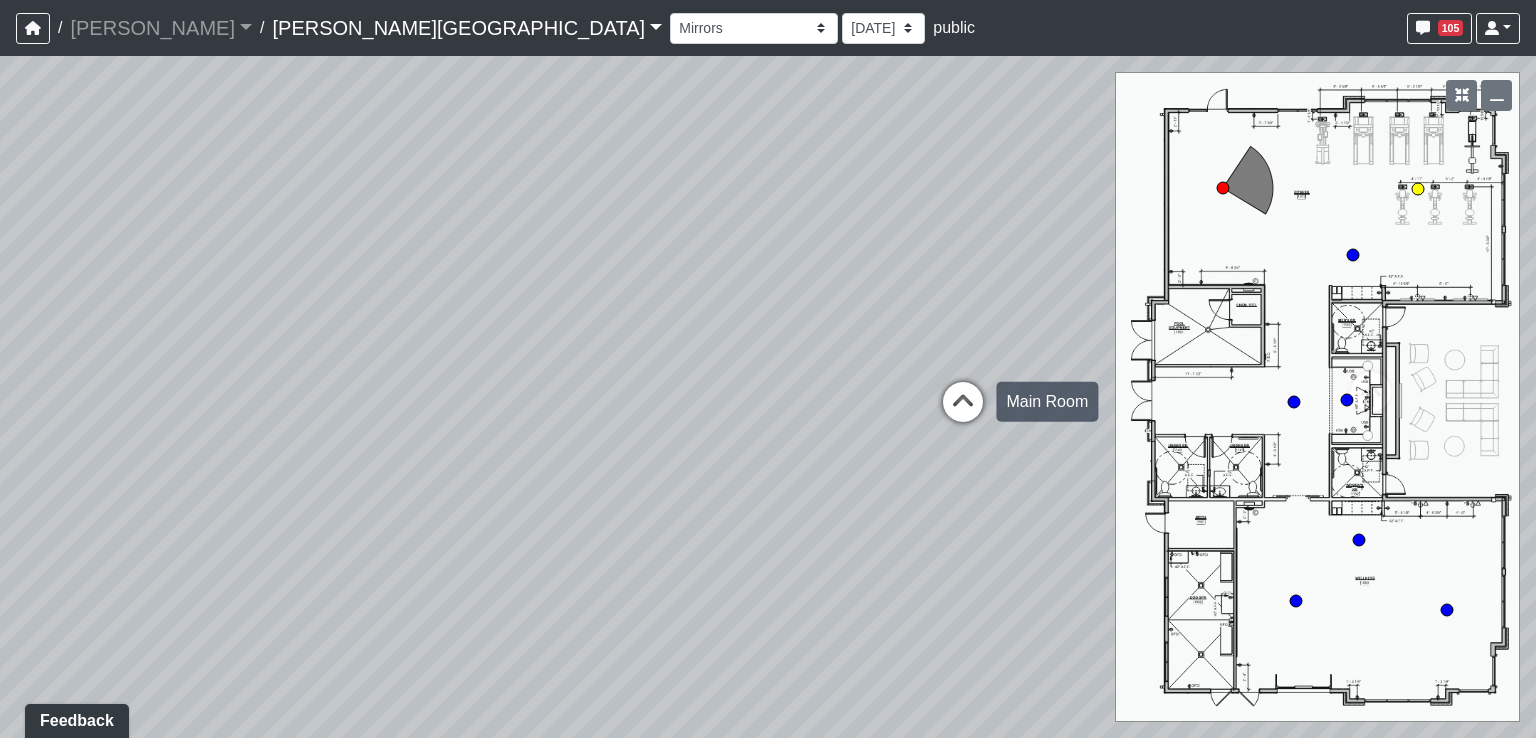click at bounding box center [963, 412] 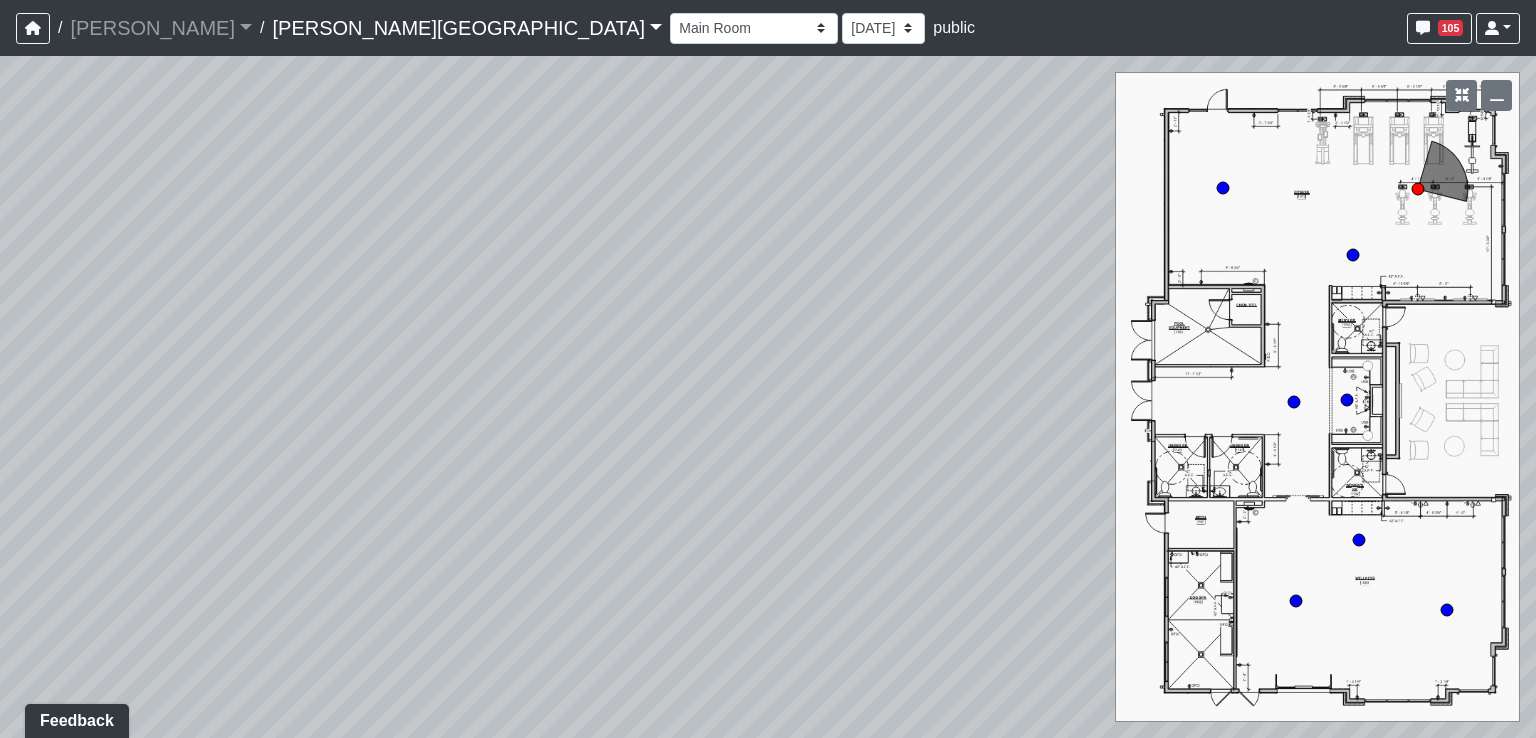 drag, startPoint x: 644, startPoint y: 380, endPoint x: 1259, endPoint y: 422, distance: 616.4325 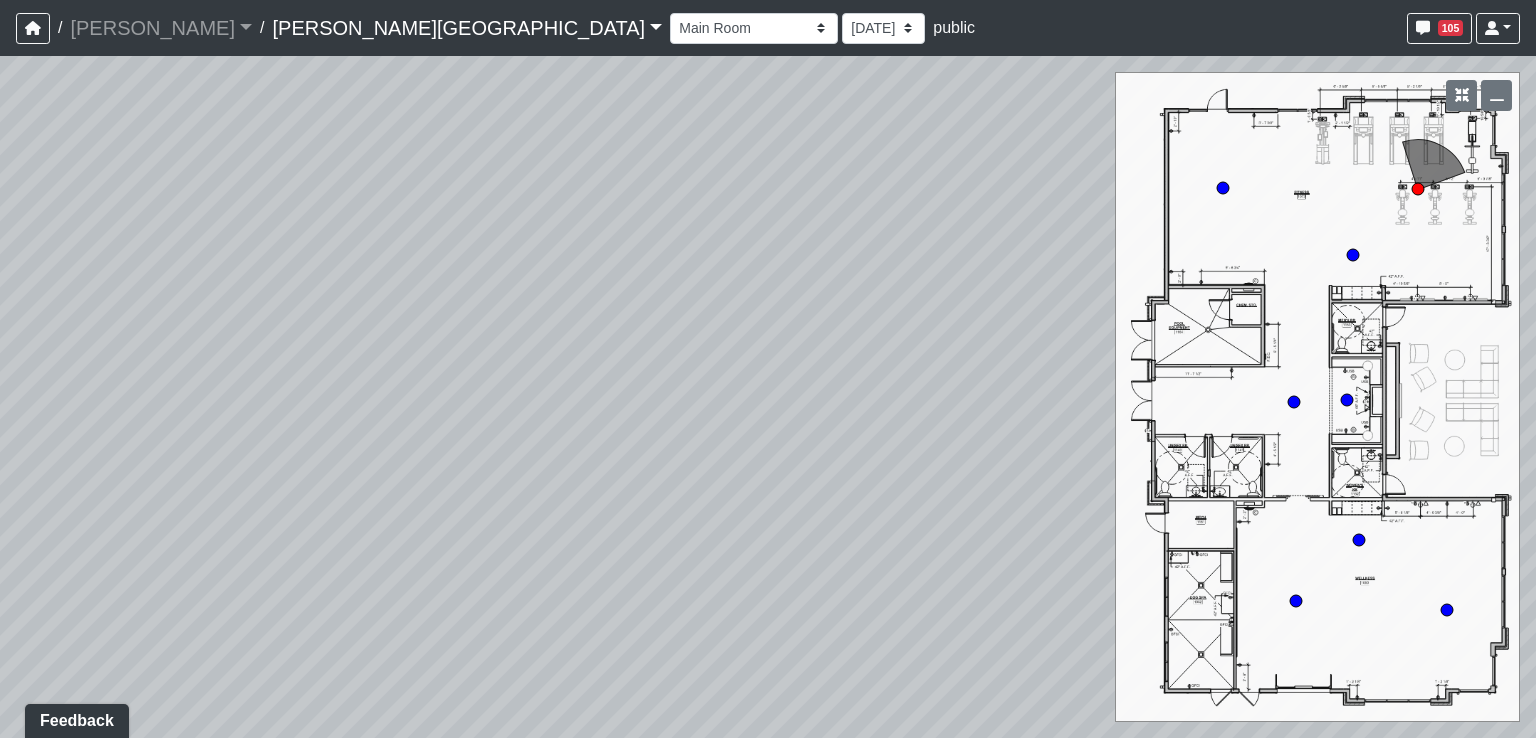 drag, startPoint x: 609, startPoint y: 415, endPoint x: 788, endPoint y: 442, distance: 181.02486 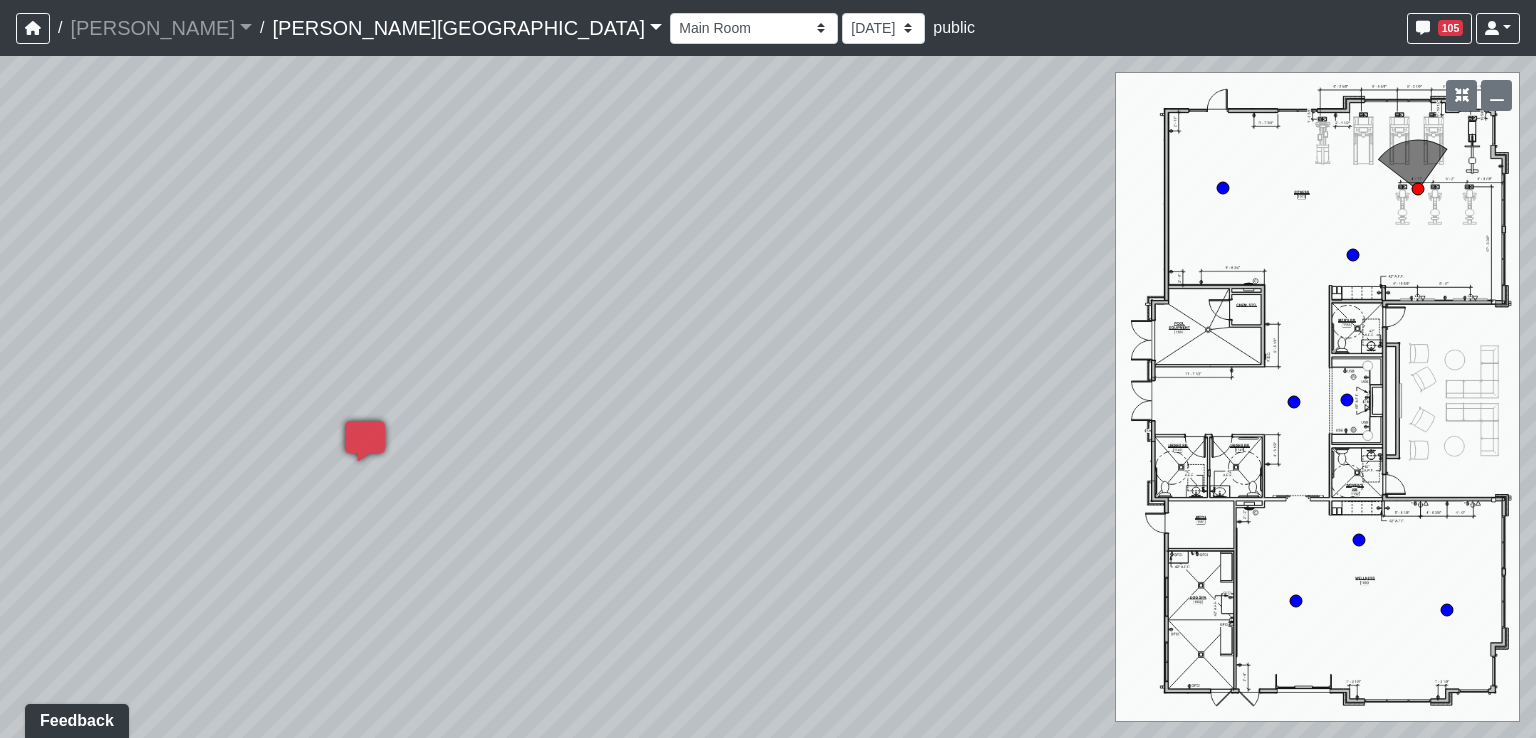 drag, startPoint x: 696, startPoint y: 392, endPoint x: 1324, endPoint y: 394, distance: 628.0032 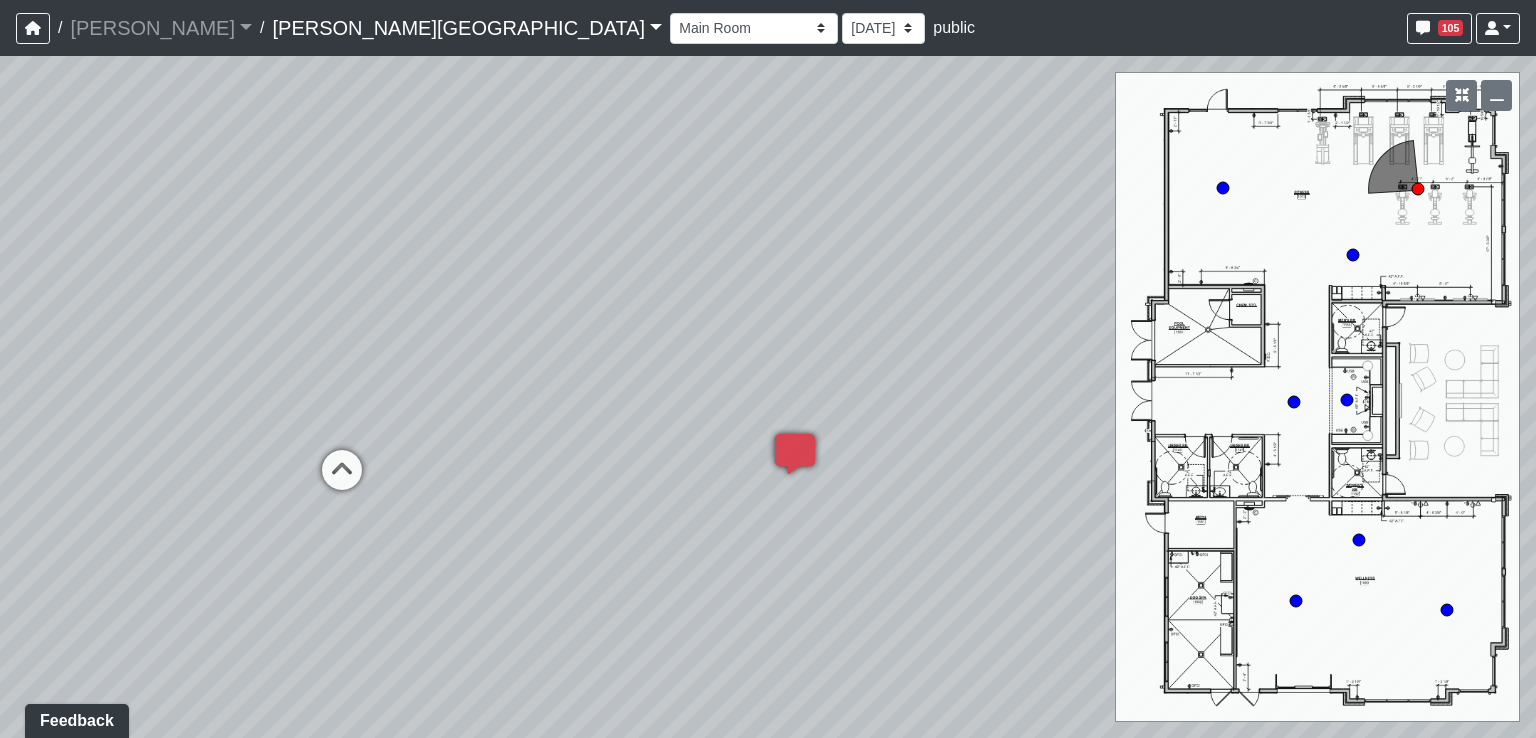 drag, startPoint x: 411, startPoint y: 259, endPoint x: 709, endPoint y: 265, distance: 298.0604 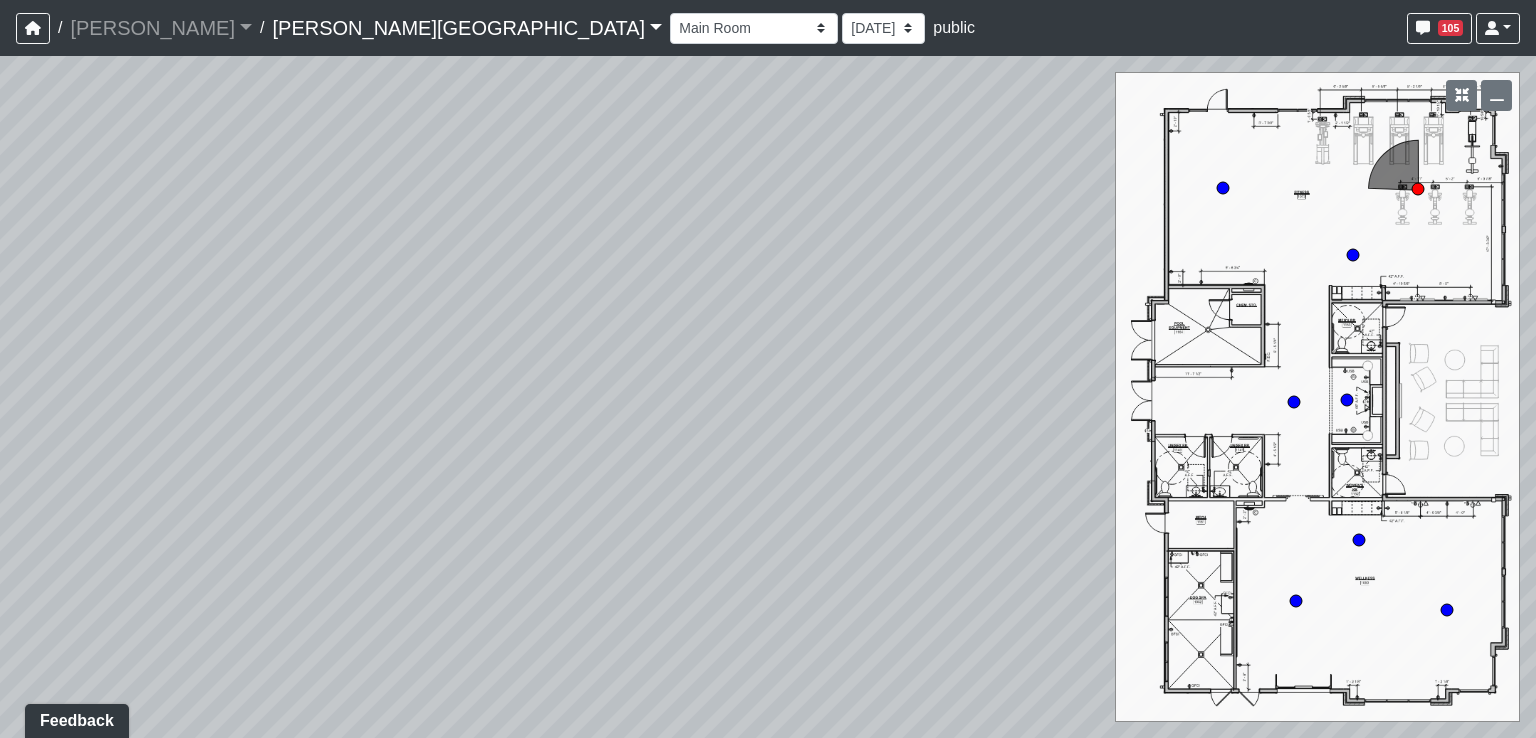 drag, startPoint x: 738, startPoint y: 190, endPoint x: 659, endPoint y: 658, distance: 474.6209 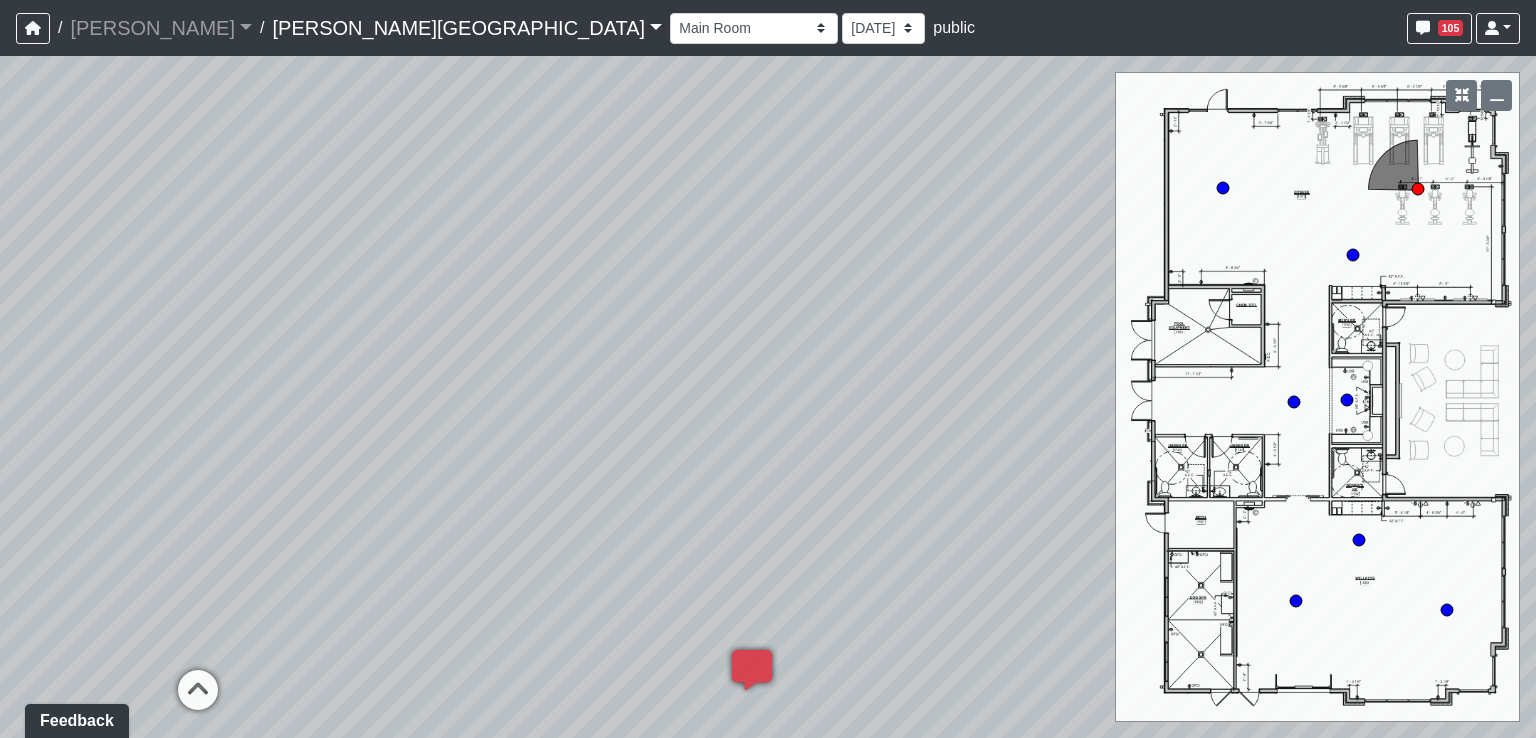 drag, startPoint x: 716, startPoint y: 559, endPoint x: 732, endPoint y: 311, distance: 248.5156 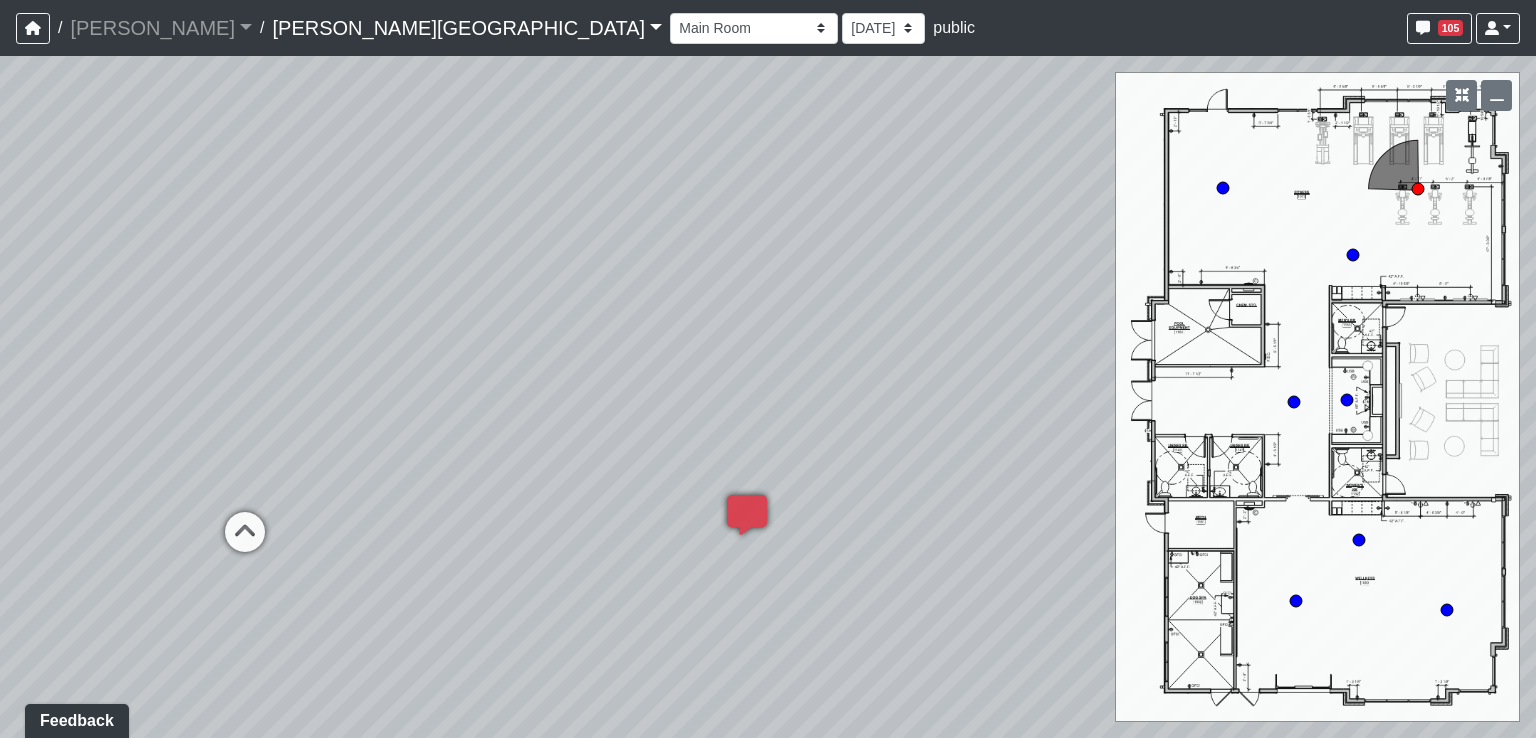 drag, startPoint x: 980, startPoint y: 433, endPoint x: 971, endPoint y: 277, distance: 156.2594 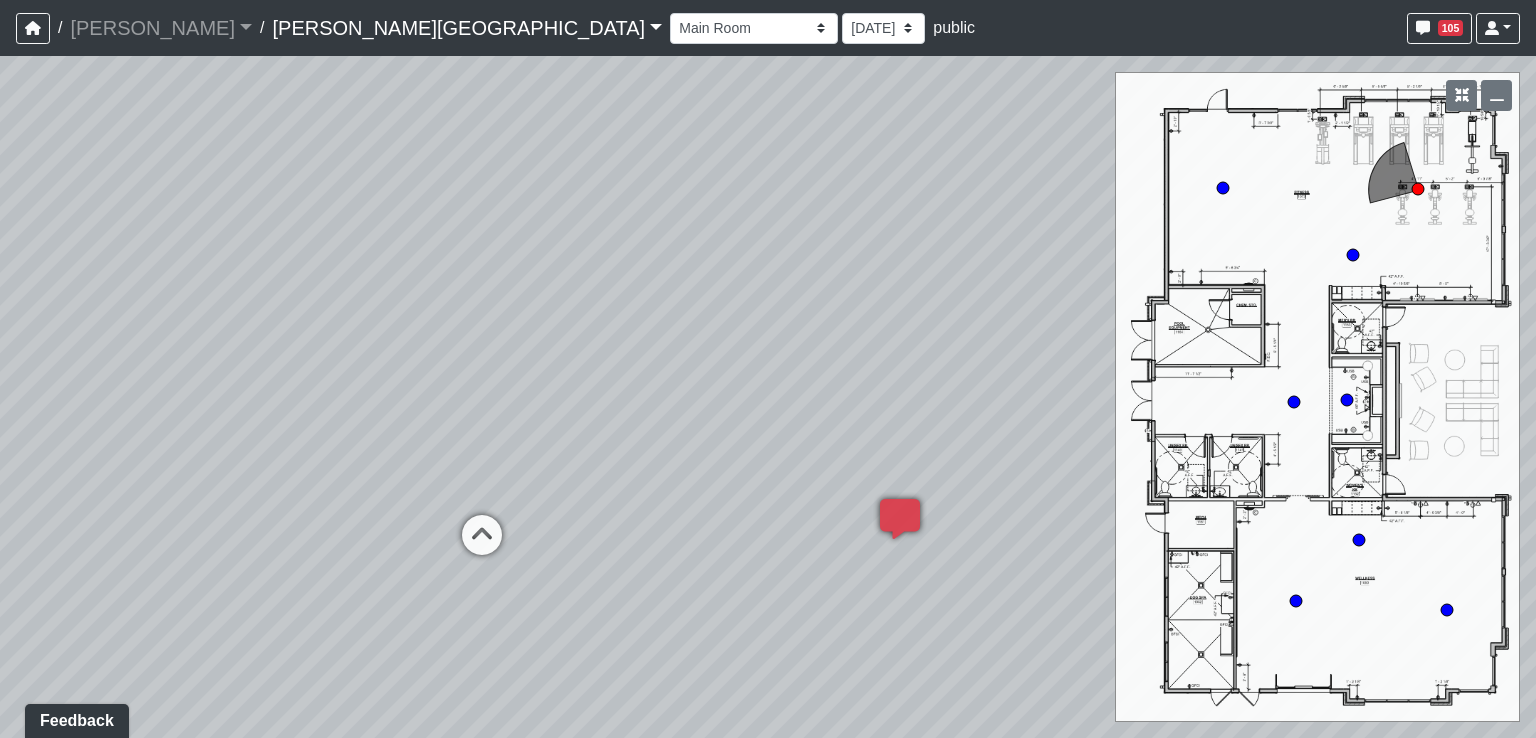 drag, startPoint x: 376, startPoint y: 584, endPoint x: 601, endPoint y: 588, distance: 225.03555 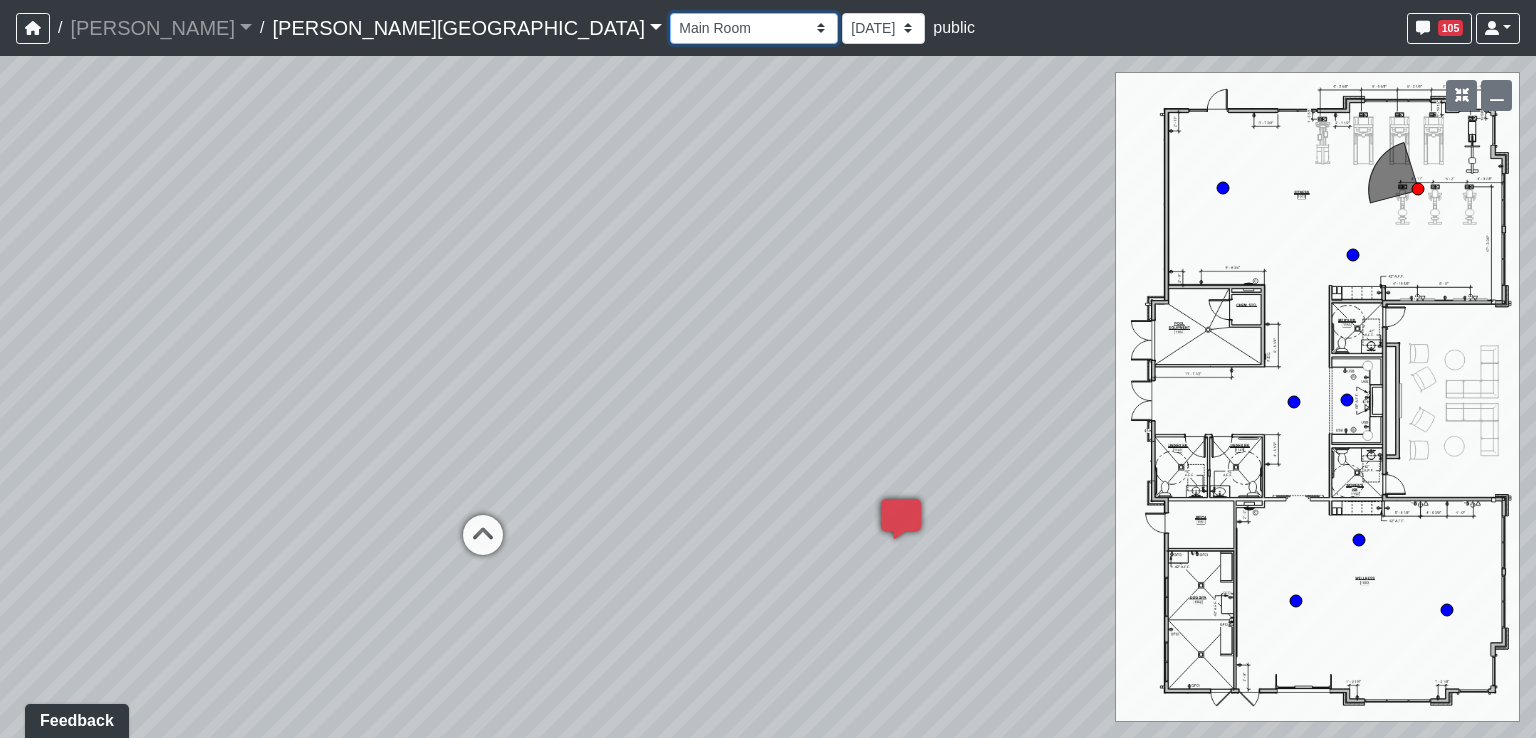 click on "Booths 1 Booths 2 Lounge 1 Bar Entrance Lounge Main Lounge Steps Booths Entry Cubbies Entry Fireplace Main Room [GEOGRAPHIC_DATA] 3 Cabinets Easels Main Floor Cabinets Desks Office 1 Office 2 Mailboxes 1 Mailboxes 2 Mailboxes 3 Mailboxes 4 Package Room Banquette Cabinets Displays Table Chairs 1 Chairs 2 Entrance 1 Entrance 2 Fire Pit Lounge Poolside 1 Poolside 2 Poolside 3 Poolside 4 Poolside 5 Poolside 6 Poolside 7 Turf Conference Room Corridor 1 Corridor 2 Entrance Focus Room 1 Focus Room 2 Guest Bathroom Guest Bedroom Hallway Kitchen Kitchen Entrance Living Room Master Bathroom Master Bedroom Walk-In Closet 1 Walk-In Closet 2 Cubbies Main Room Mirrors" at bounding box center (754, 28) 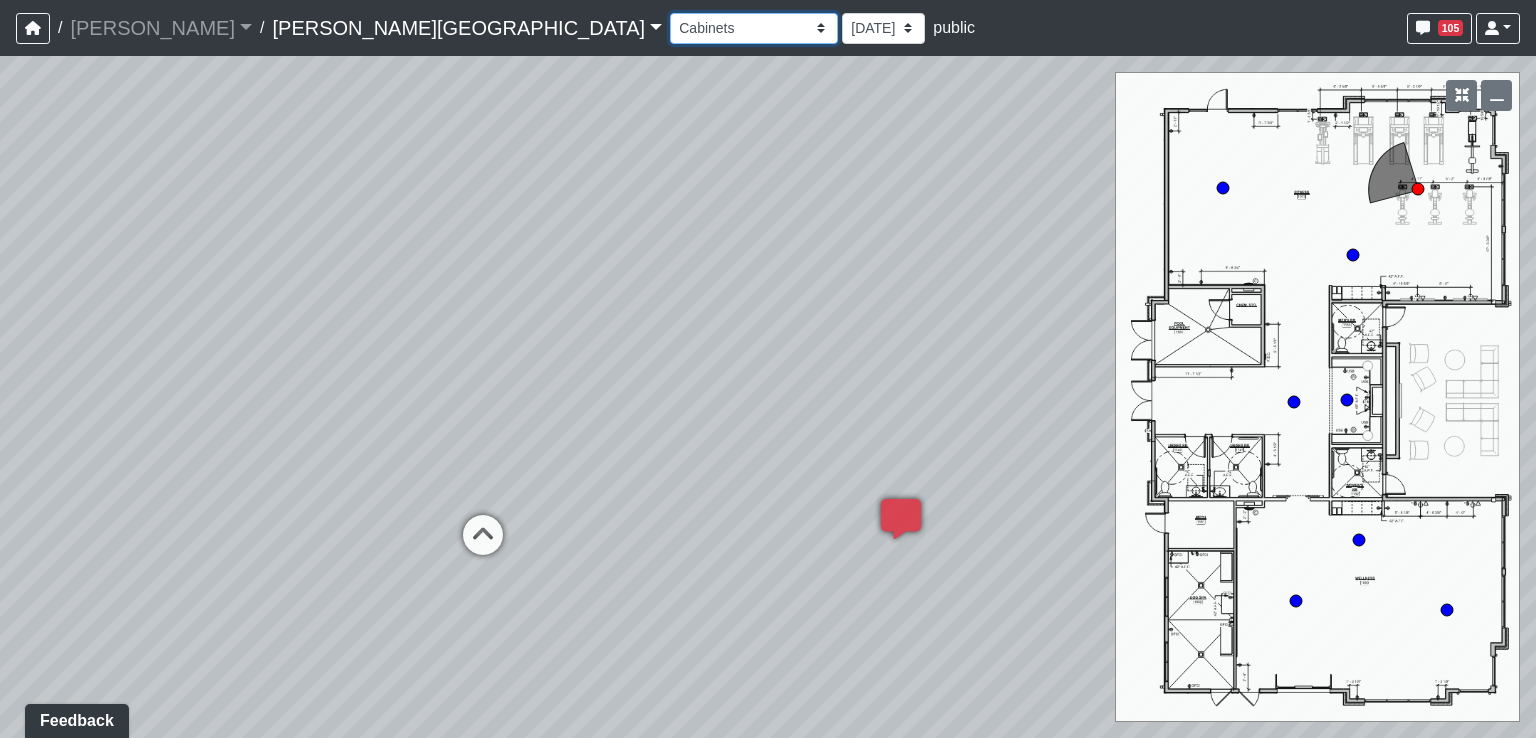 click on "Booths 1 Booths 2 Lounge 1 Bar Entrance Lounge Main Lounge Steps Booths Entry Cubbies Entry Fireplace Main Room [GEOGRAPHIC_DATA] 3 Cabinets Easels Main Floor Cabinets Desks Office 1 Office 2 Mailboxes 1 Mailboxes 2 Mailboxes 3 Mailboxes 4 Package Room Banquette Cabinets Displays Table Chairs 1 Chairs 2 Entrance 1 Entrance 2 Fire Pit Lounge Poolside 1 Poolside 2 Poolside 3 Poolside 4 Poolside 5 Poolside 6 Poolside 7 Turf Conference Room Corridor 1 Corridor 2 Entrance Focus Room 1 Focus Room 2 Guest Bathroom Guest Bedroom Hallway Kitchen Kitchen Entrance Living Room Master Bathroom Master Bedroom Walk-In Closet 1 Walk-In Closet 2 Cubbies Main Room Mirrors" at bounding box center [754, 28] 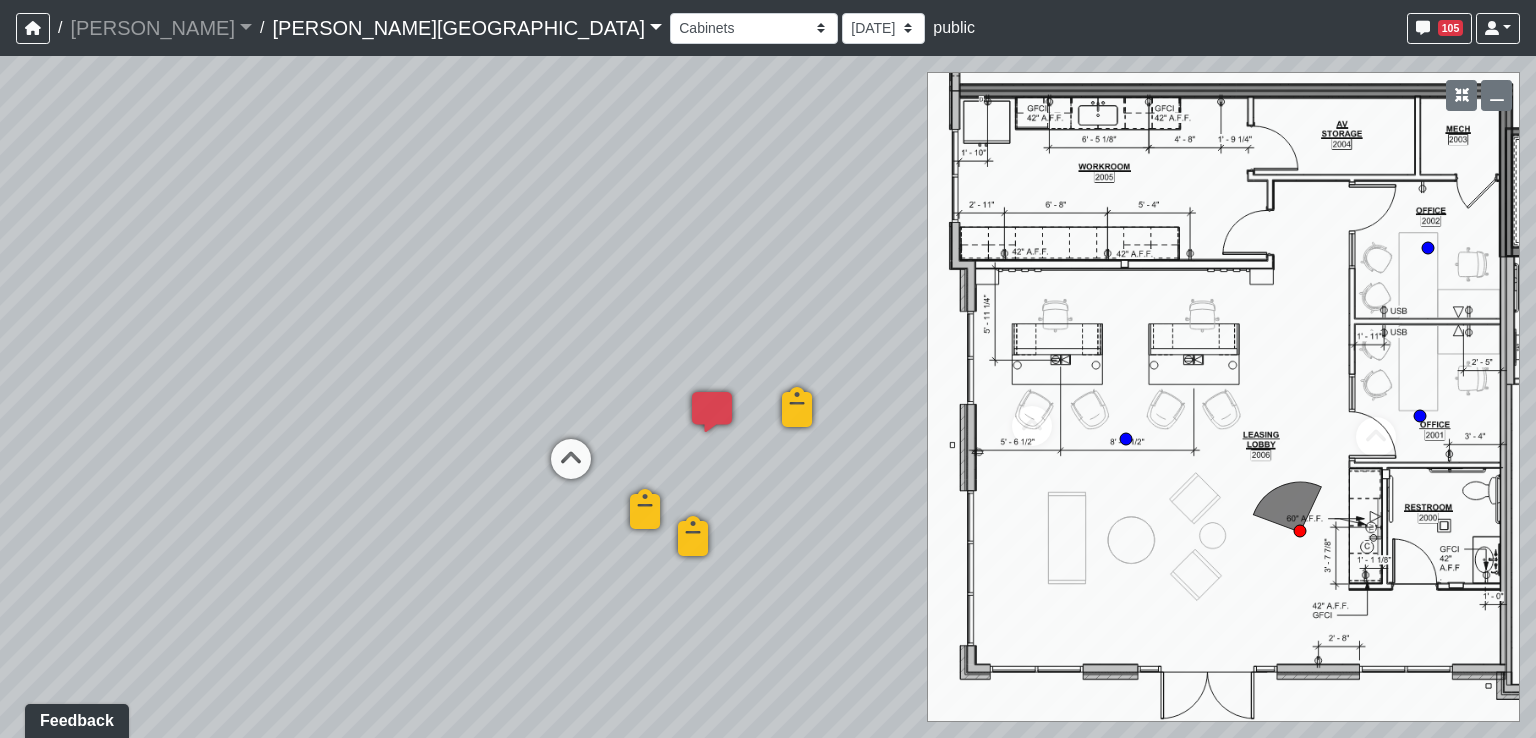 drag, startPoint x: 717, startPoint y: 433, endPoint x: 248, endPoint y: 450, distance: 469.308 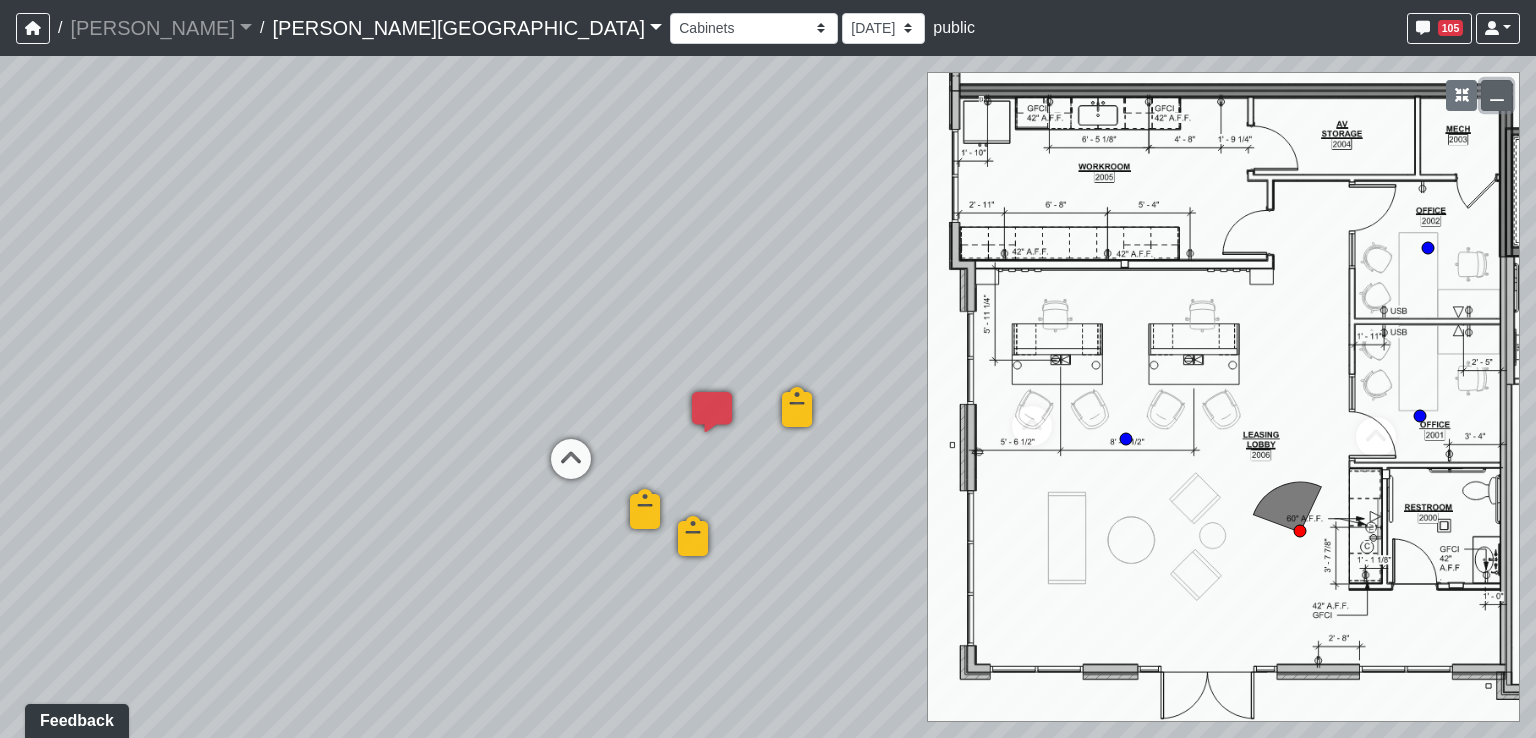 click at bounding box center (1497, 95) 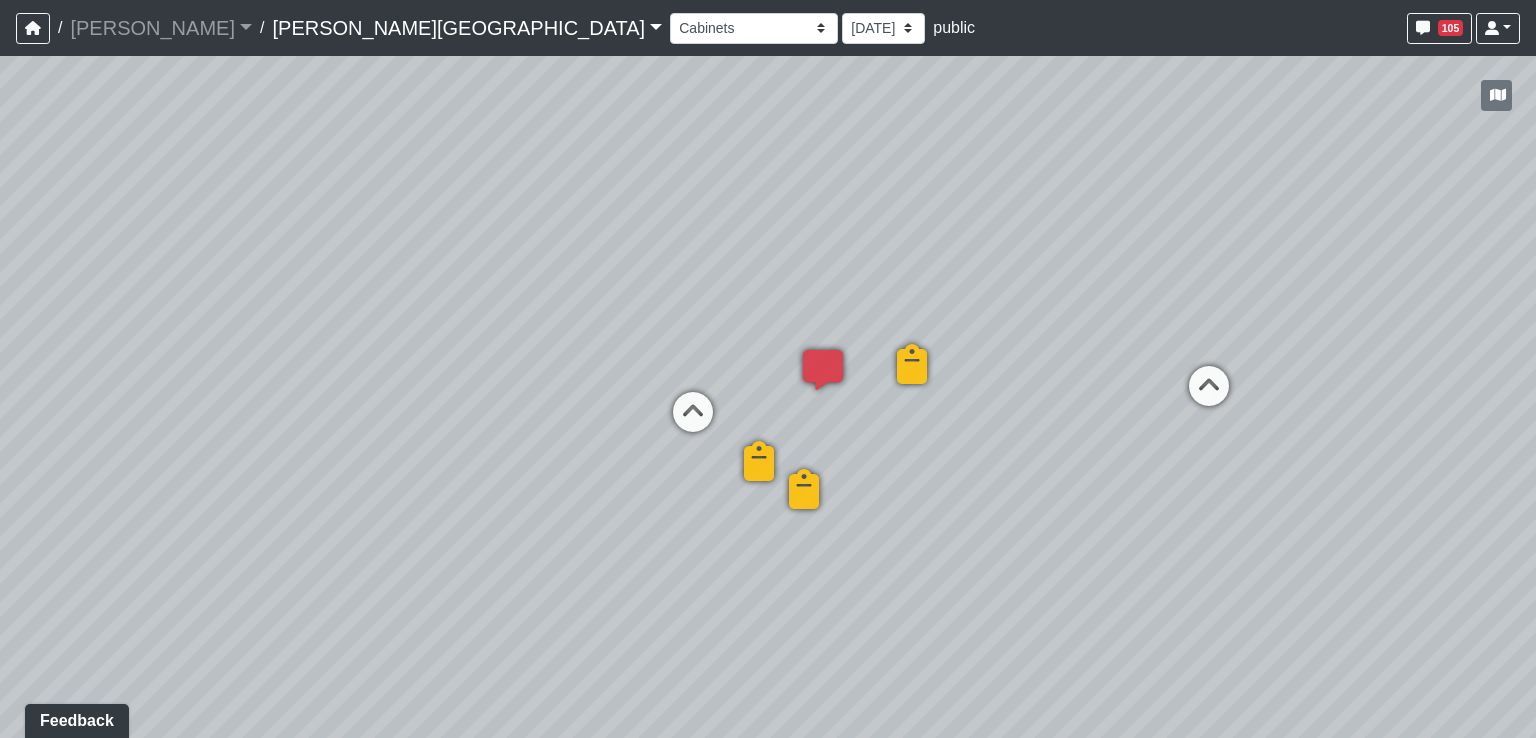 drag, startPoint x: 899, startPoint y: 419, endPoint x: 1084, endPoint y: 370, distance: 191.37921 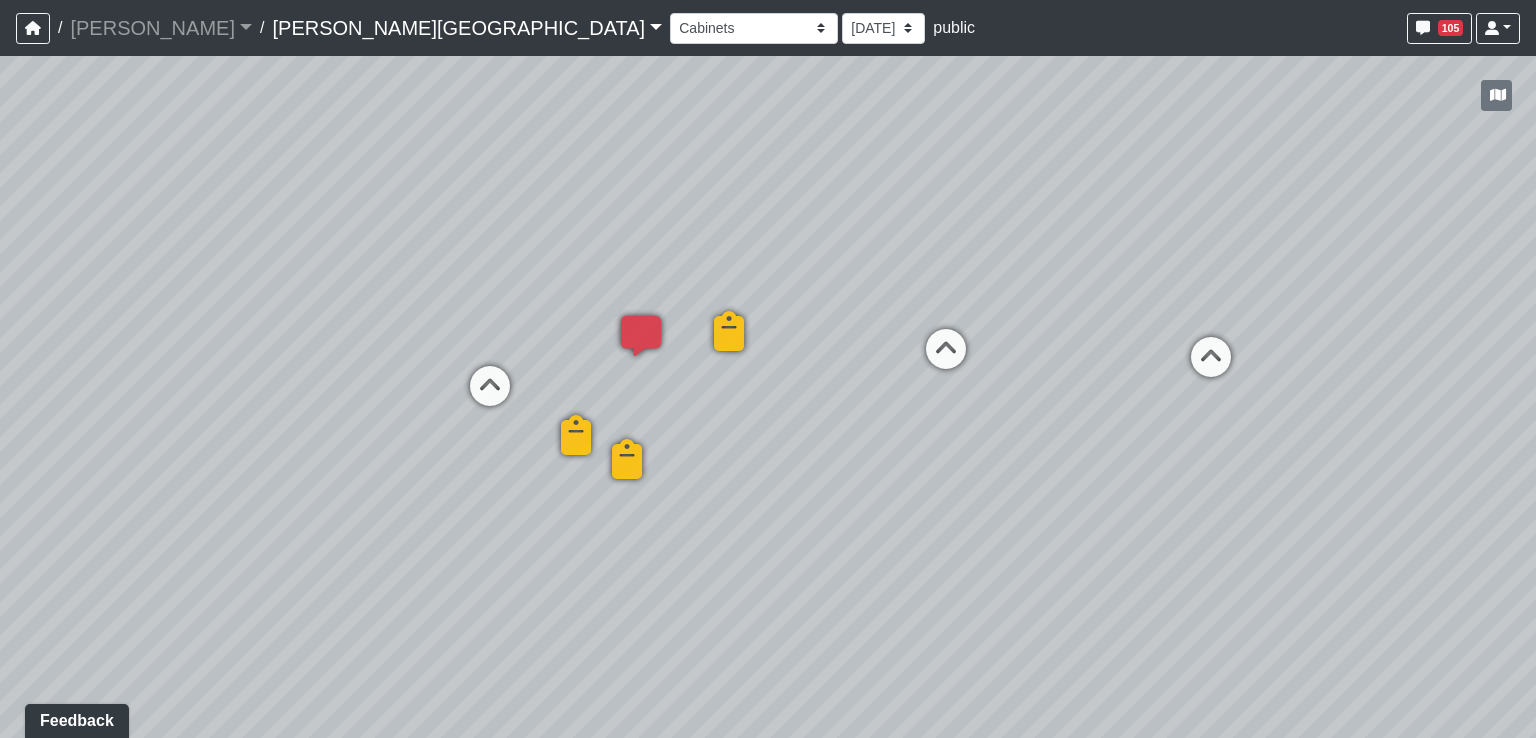 drag, startPoint x: 1112, startPoint y: 557, endPoint x: 540, endPoint y: 485, distance: 576.5137 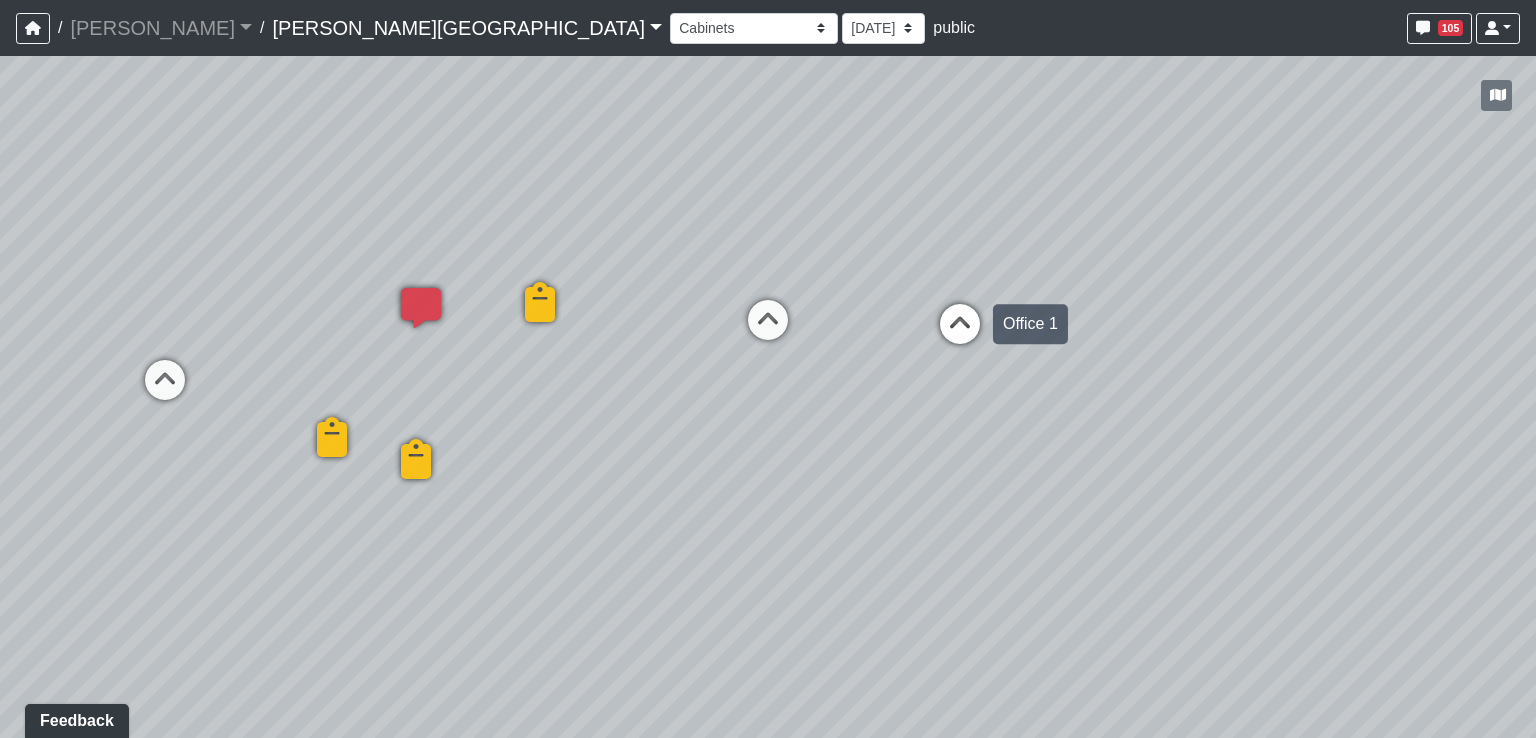 click at bounding box center [960, 334] 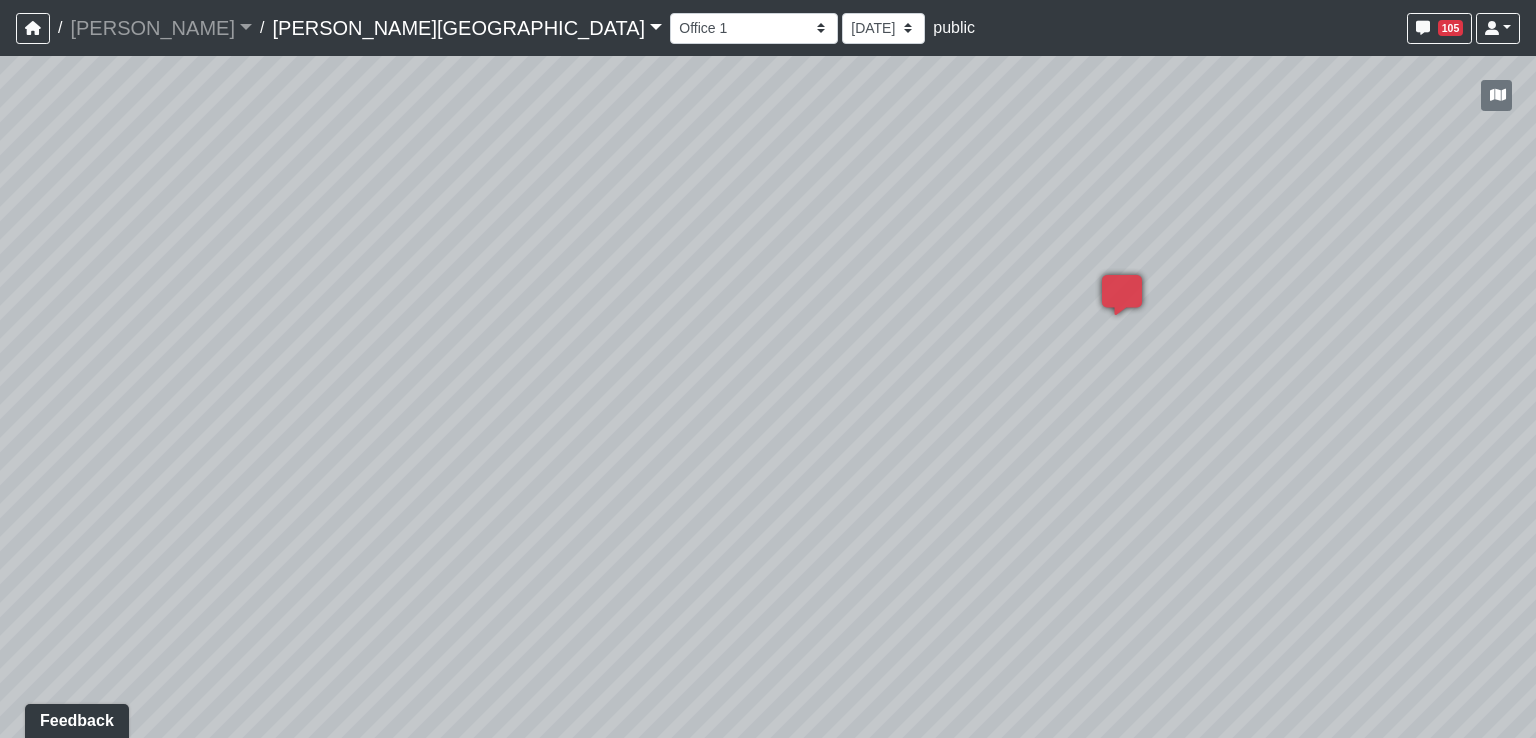 drag, startPoint x: 1175, startPoint y: 437, endPoint x: 367, endPoint y: 423, distance: 808.1213 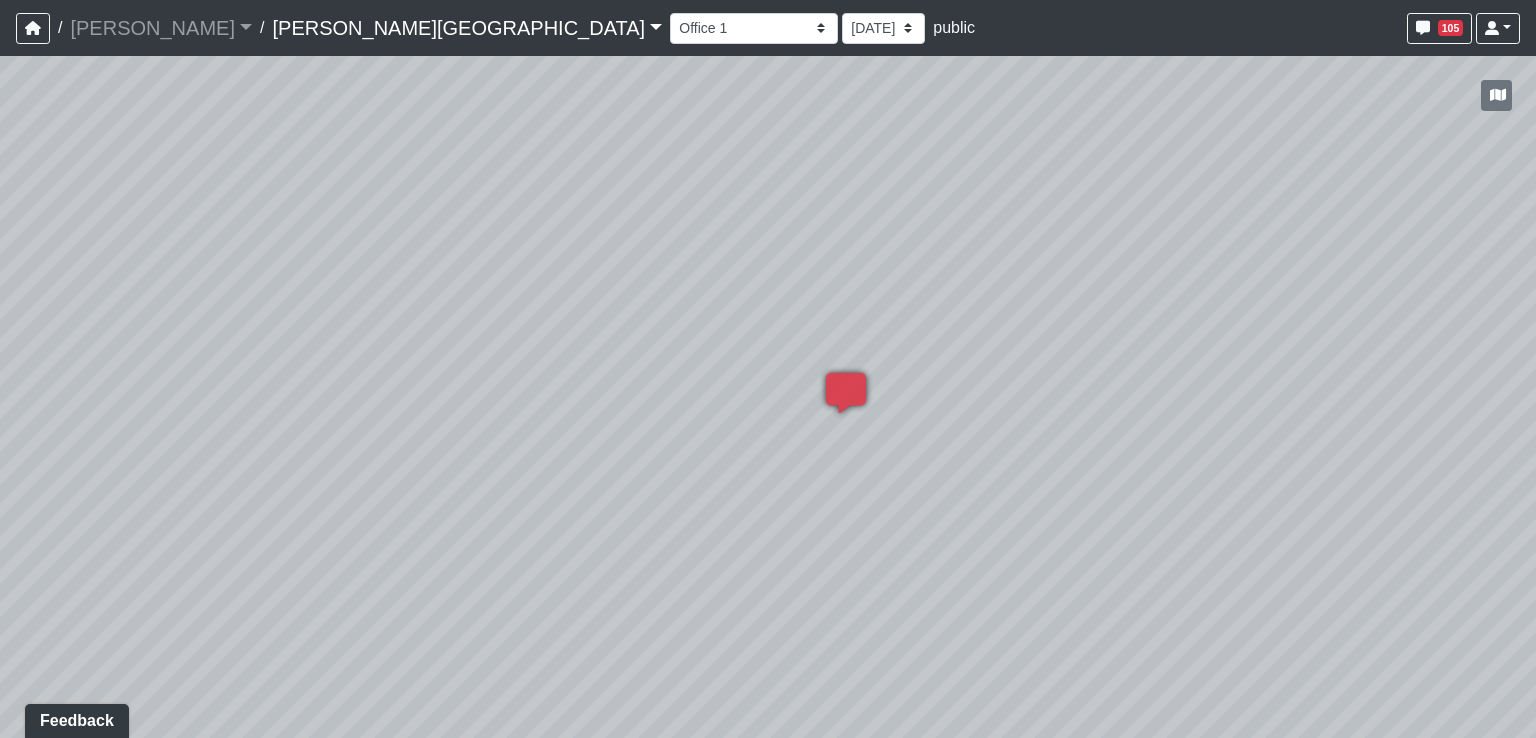 drag, startPoint x: 948, startPoint y: 324, endPoint x: 917, endPoint y: 437, distance: 117.17508 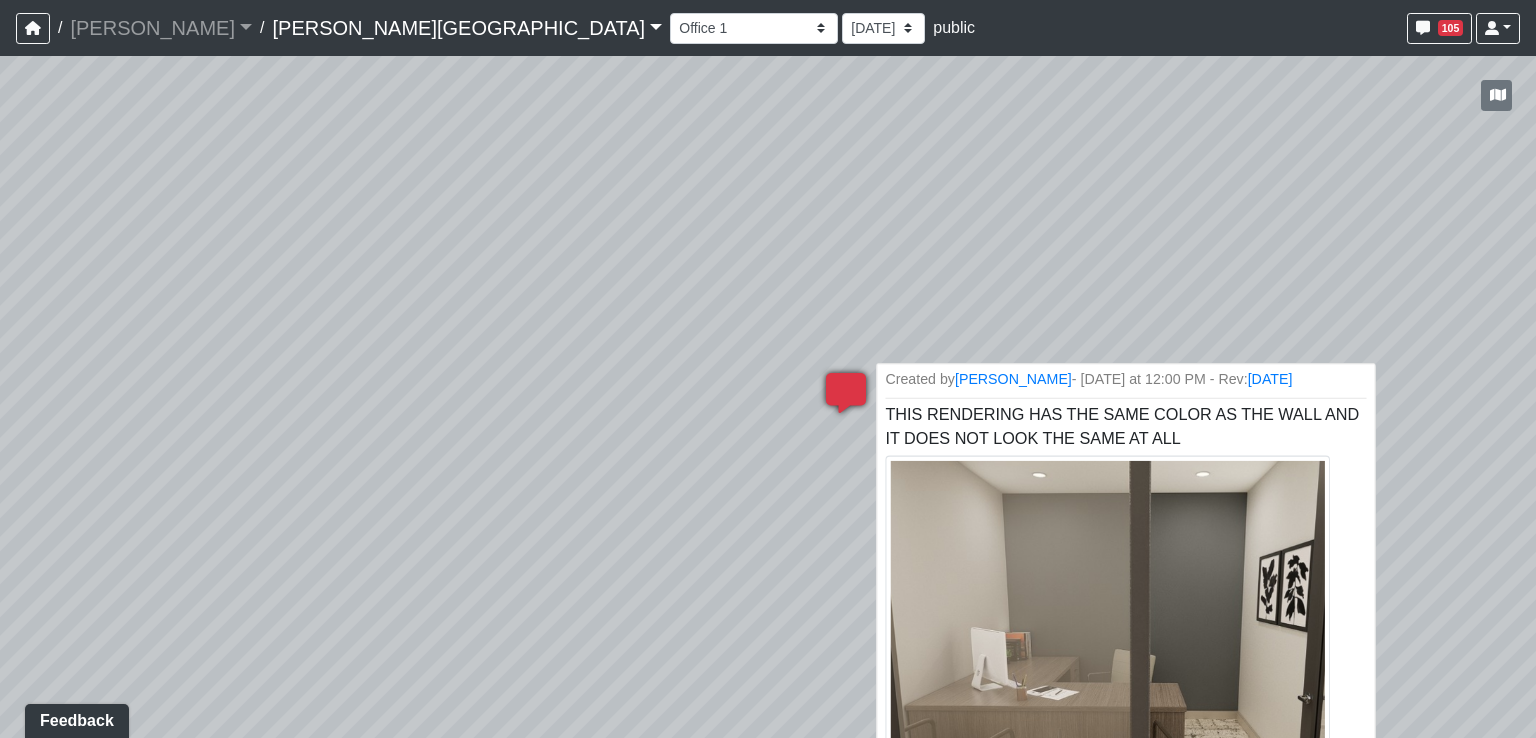 click at bounding box center [1107, 658] 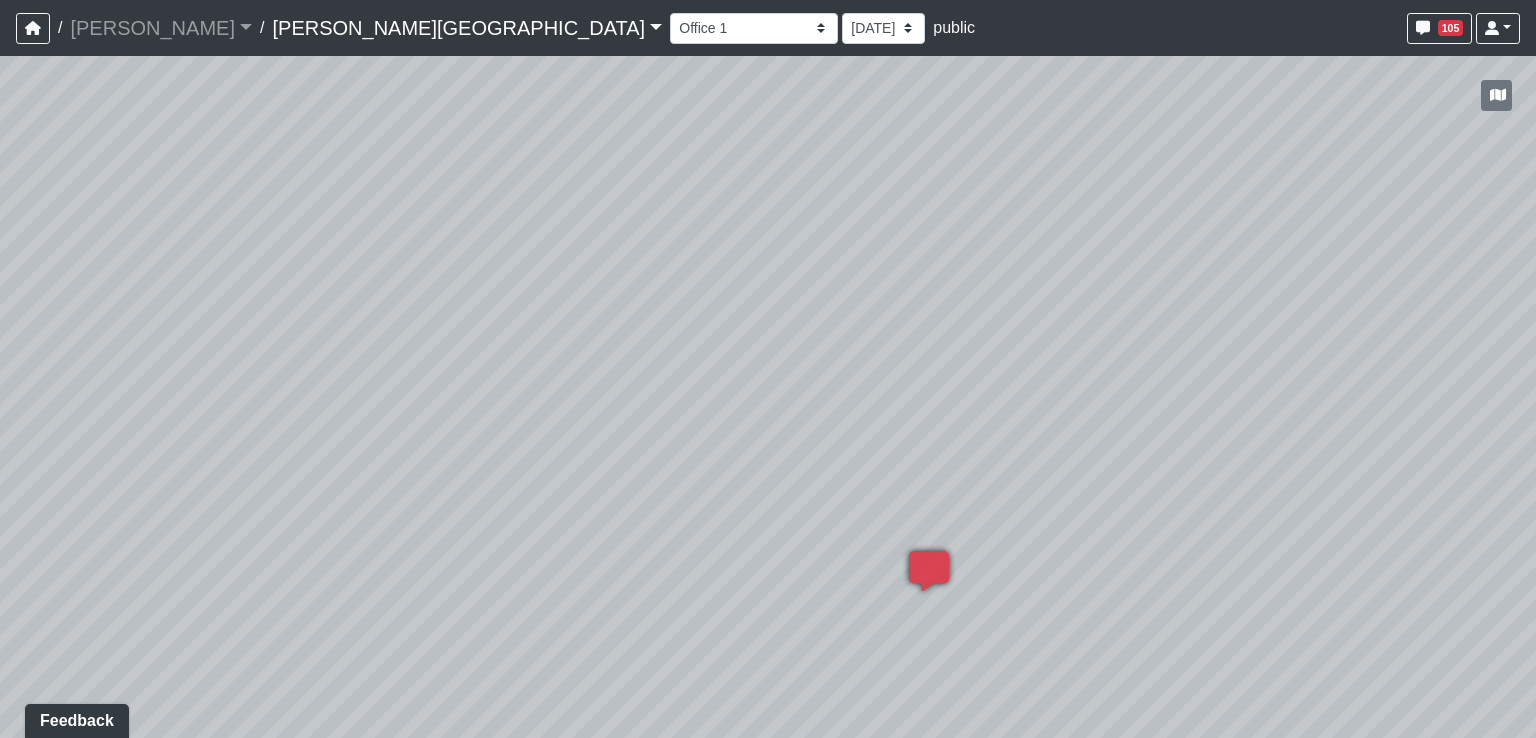 drag, startPoint x: 880, startPoint y: 241, endPoint x: 993, endPoint y: 448, distance: 235.83469 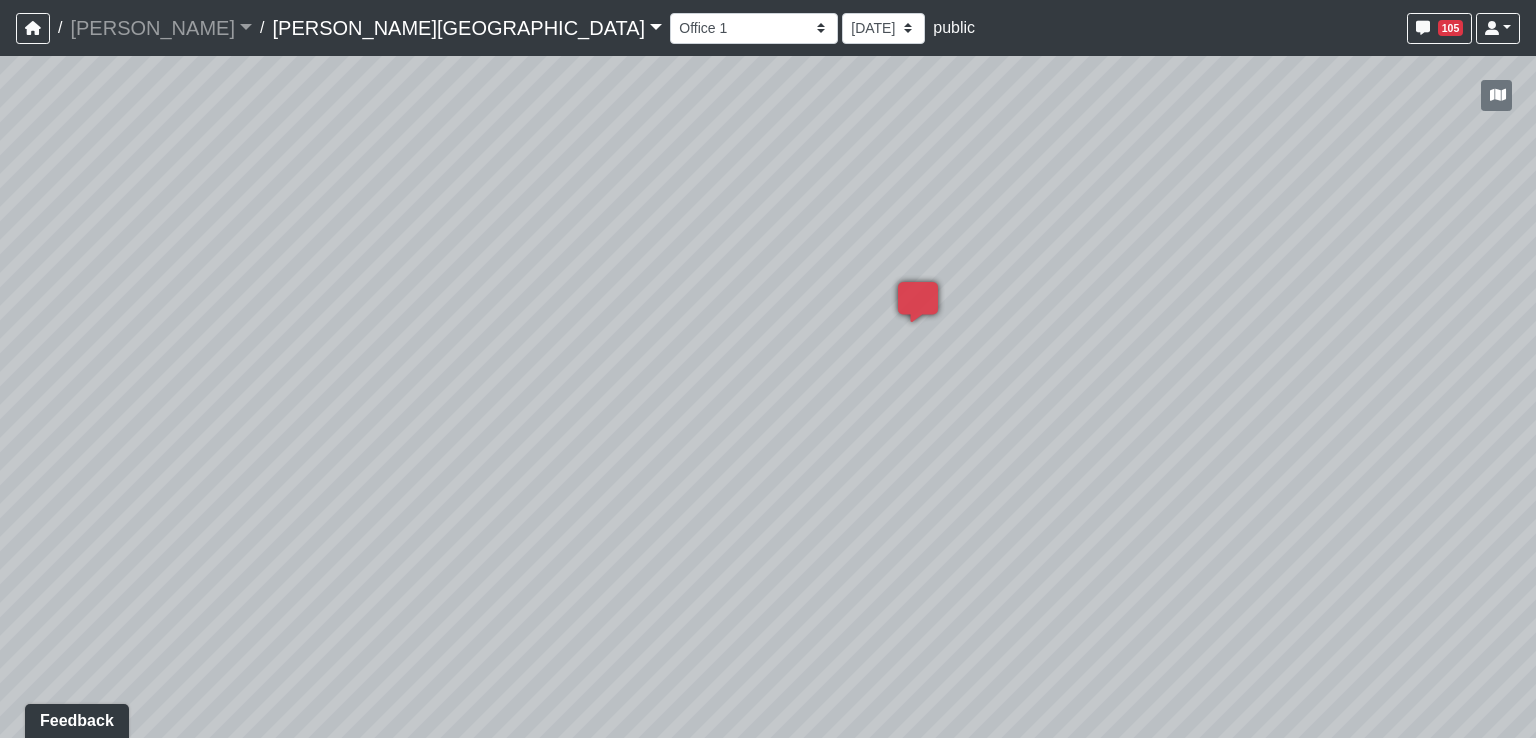 drag, startPoint x: 989, startPoint y: 578, endPoint x: 984, endPoint y: 270, distance: 308.0406 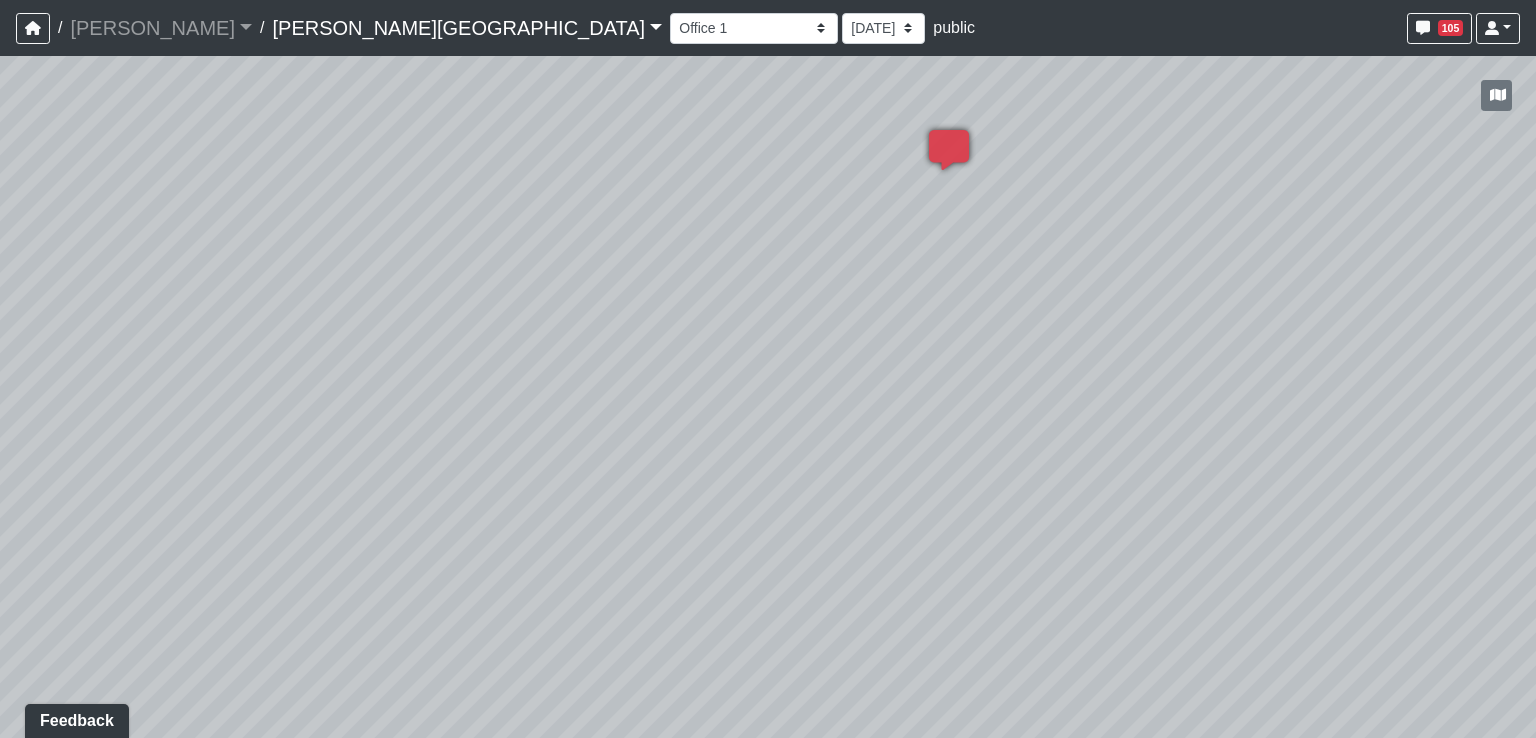 drag, startPoint x: 1024, startPoint y: 467, endPoint x: 1040, endPoint y: 309, distance: 158.80806 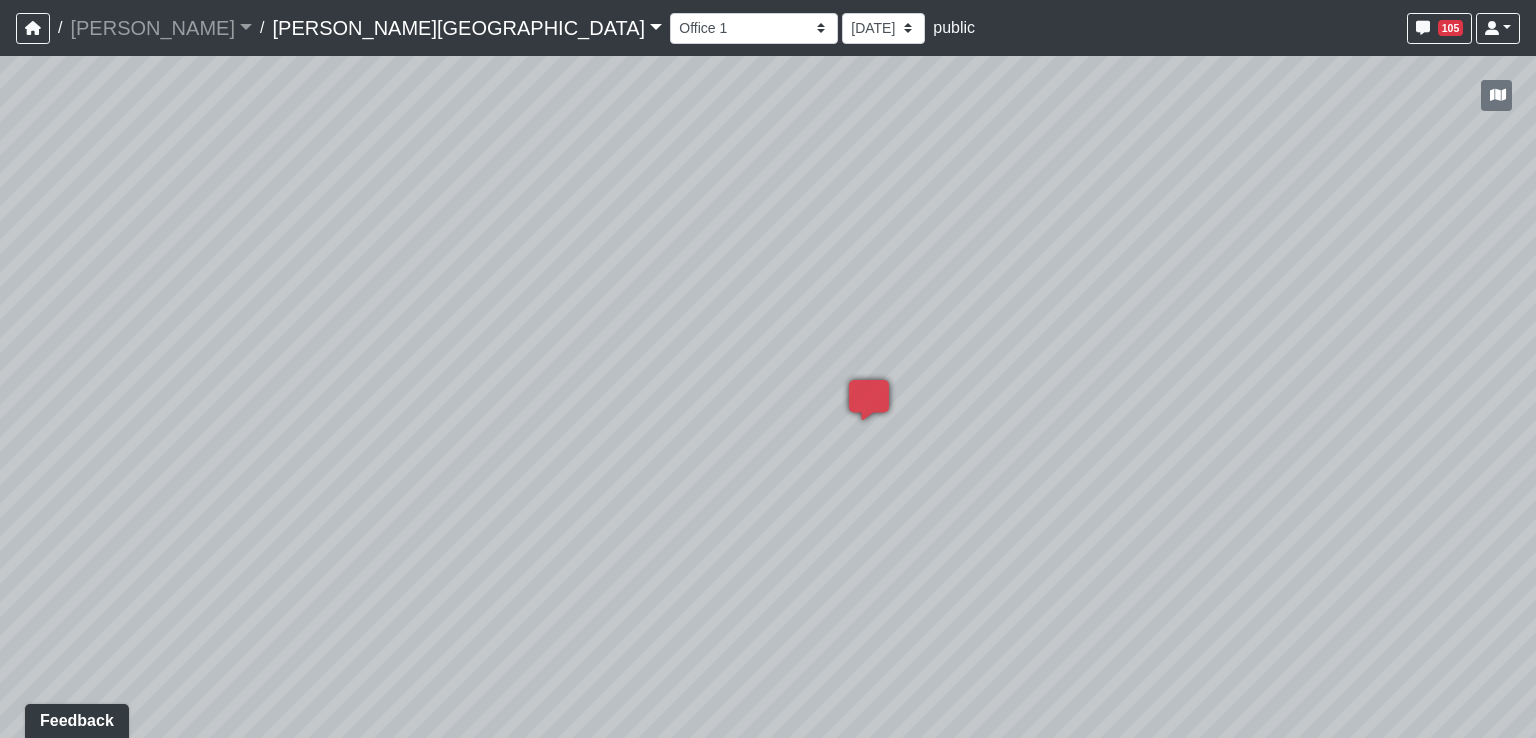 drag, startPoint x: 758, startPoint y: 413, endPoint x: 672, endPoint y: 686, distance: 286.22543 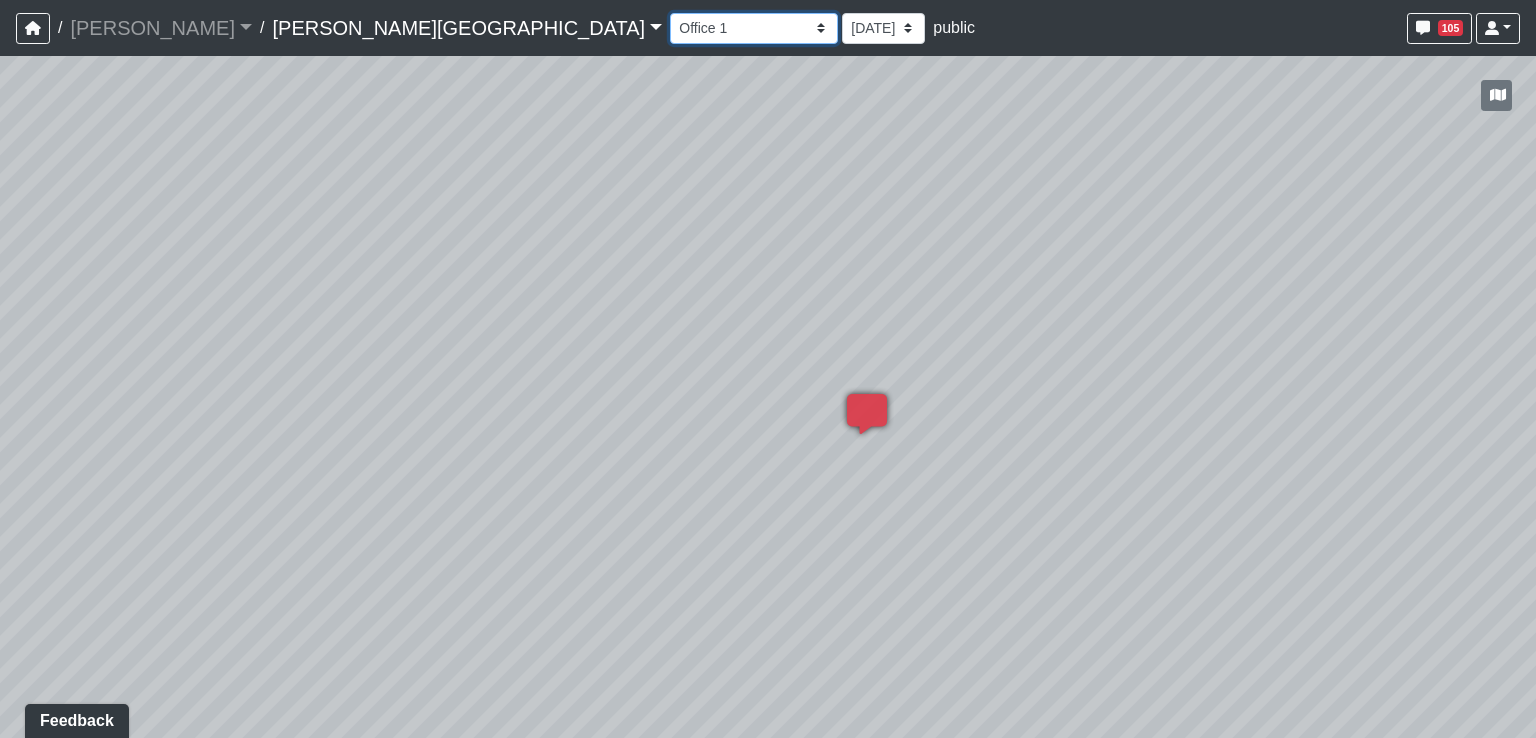 click on "Booths 1 Booths 2 Lounge 1 Bar Entrance Lounge Main Lounge Steps Booths Entry Cubbies Entry Fireplace Main Room [GEOGRAPHIC_DATA] 3 Cabinets Easels Main Floor Cabinets Desks Office 1 Office 2 Mailboxes 1 Mailboxes 2 Mailboxes 3 Mailboxes 4 Package Room Banquette Cabinets Displays Table Chairs 1 Chairs 2 Entrance 1 Entrance 2 Fire Pit Lounge Poolside 1 Poolside 2 Poolside 3 Poolside 4 Poolside 5 Poolside 6 Poolside 7 Turf Conference Room Corridor 1 Corridor 2 Entrance Focus Room 1 Focus Room 2 Guest Bathroom Guest Bedroom Hallway Kitchen Kitchen Entrance Living Room Master Bathroom Master Bedroom Walk-In Closet 1 Walk-In Closet 2 Cubbies Main Room Mirrors" at bounding box center [754, 28] 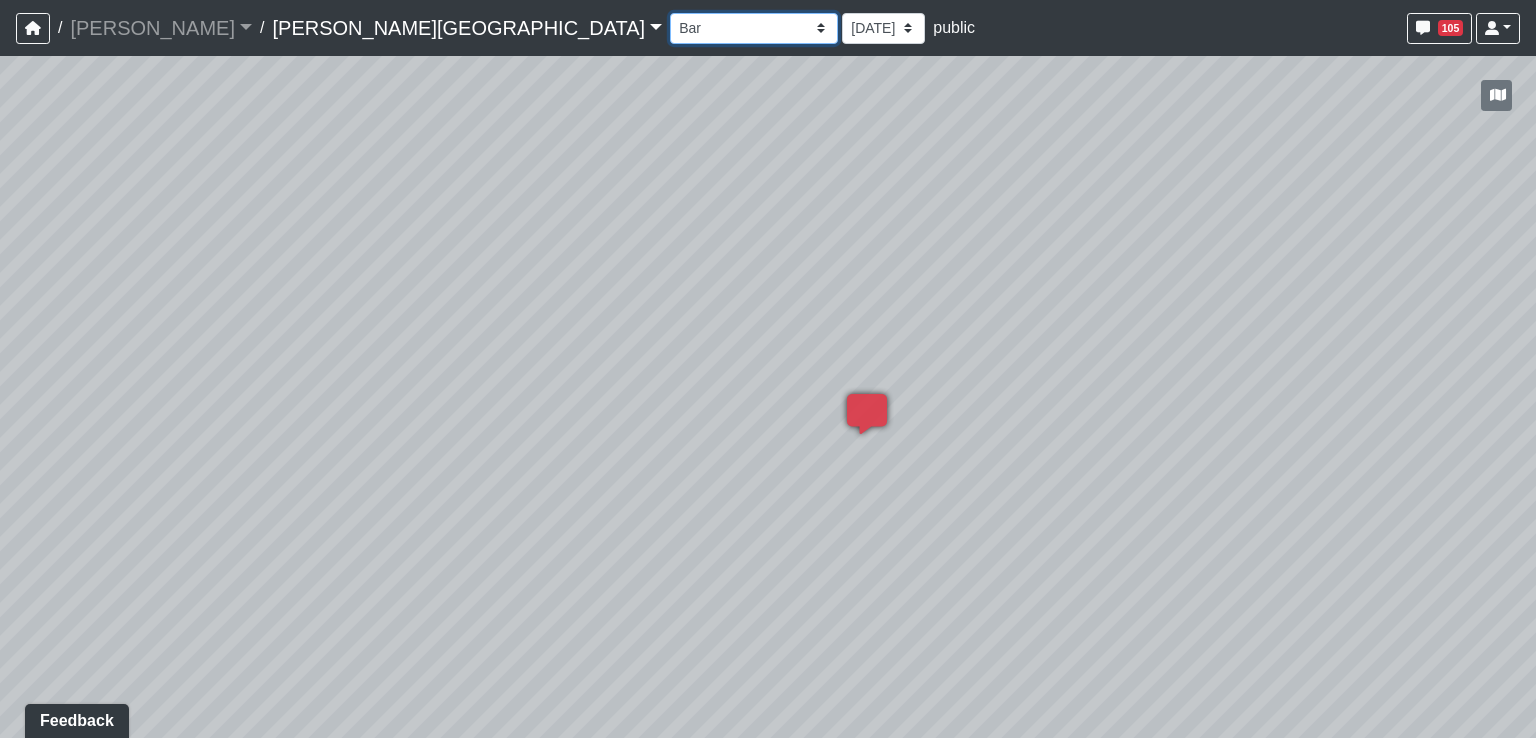 click on "Booths 1 Booths 2 Lounge 1 Bar Entrance Lounge Main Lounge Steps Booths Entry Cubbies Entry Fireplace Main Room [GEOGRAPHIC_DATA] 3 Cabinets Easels Main Floor Cabinets Desks Office 1 Office 2 Mailboxes 1 Mailboxes 2 Mailboxes 3 Mailboxes 4 Package Room Banquette Cabinets Displays Table Chairs 1 Chairs 2 Entrance 1 Entrance 2 Fire Pit Lounge Poolside 1 Poolside 2 Poolside 3 Poolside 4 Poolside 5 Poolside 6 Poolside 7 Turf Conference Room Corridor 1 Corridor 2 Entrance Focus Room 1 Focus Room 2 Guest Bathroom Guest Bedroom Hallway Kitchen Kitchen Entrance Living Room Master Bathroom Master Bedroom Walk-In Closet 1 Walk-In Closet 2 Cubbies Main Room Mirrors" at bounding box center [754, 28] 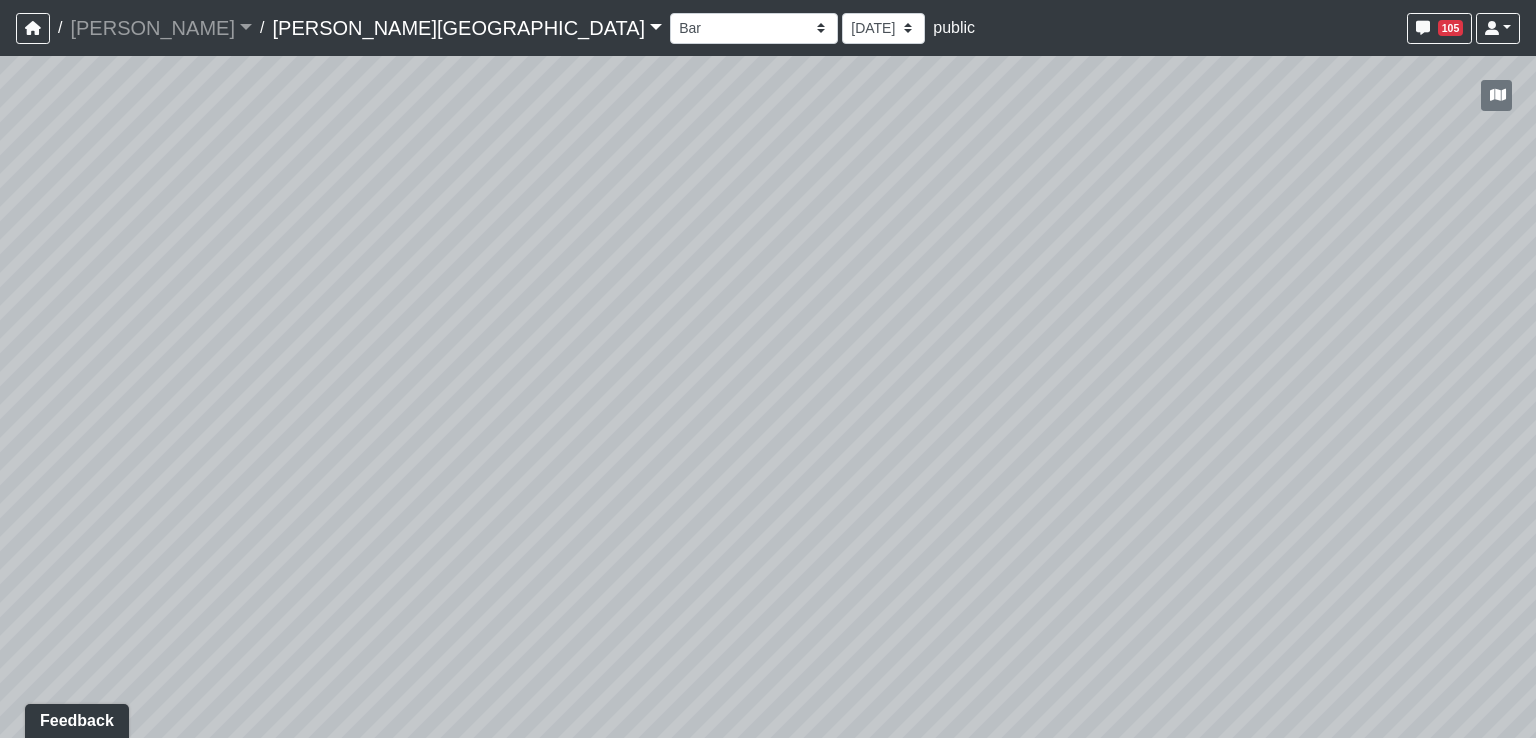 drag, startPoint x: 542, startPoint y: 592, endPoint x: 1222, endPoint y: 567, distance: 680.4594 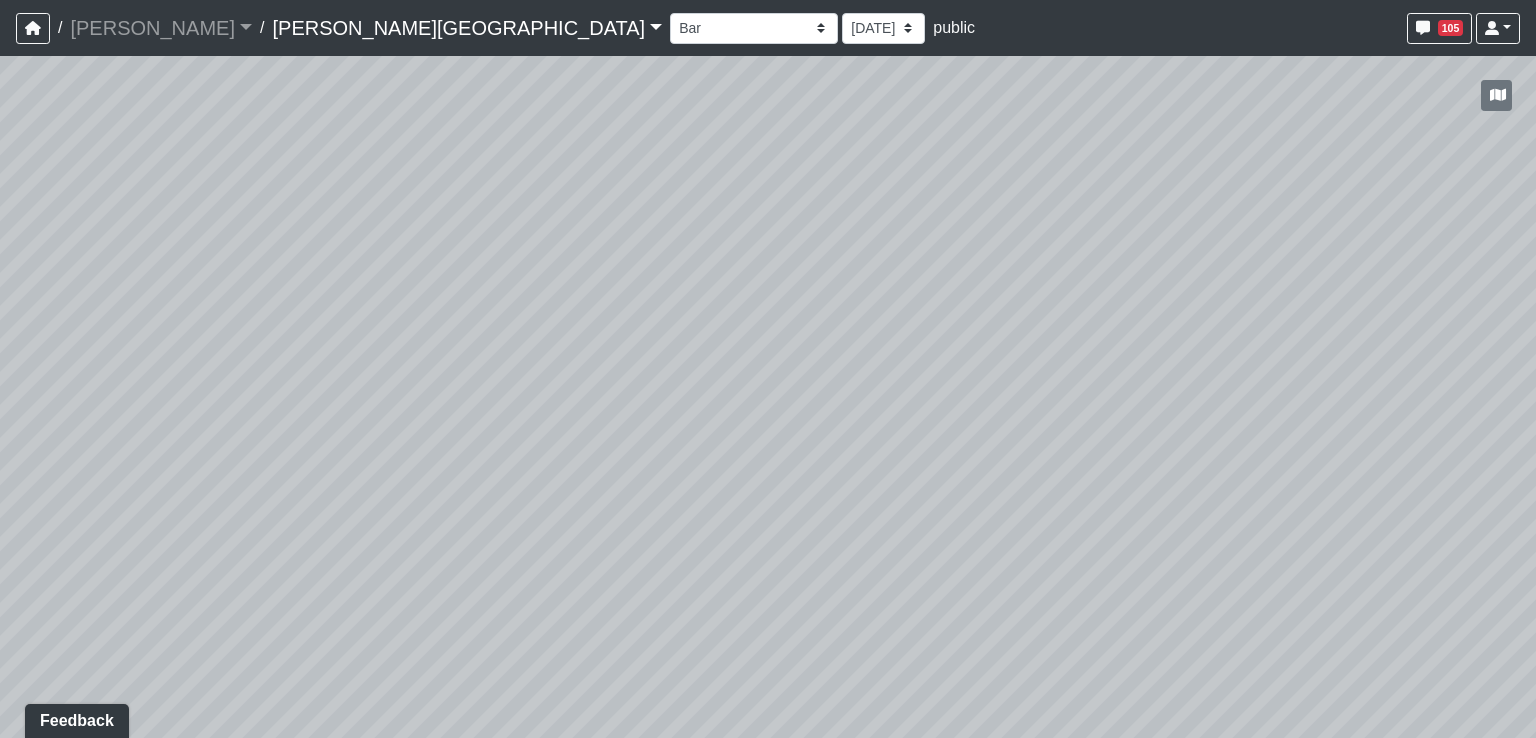 drag, startPoint x: 1186, startPoint y: 573, endPoint x: 337, endPoint y: 493, distance: 852.7608 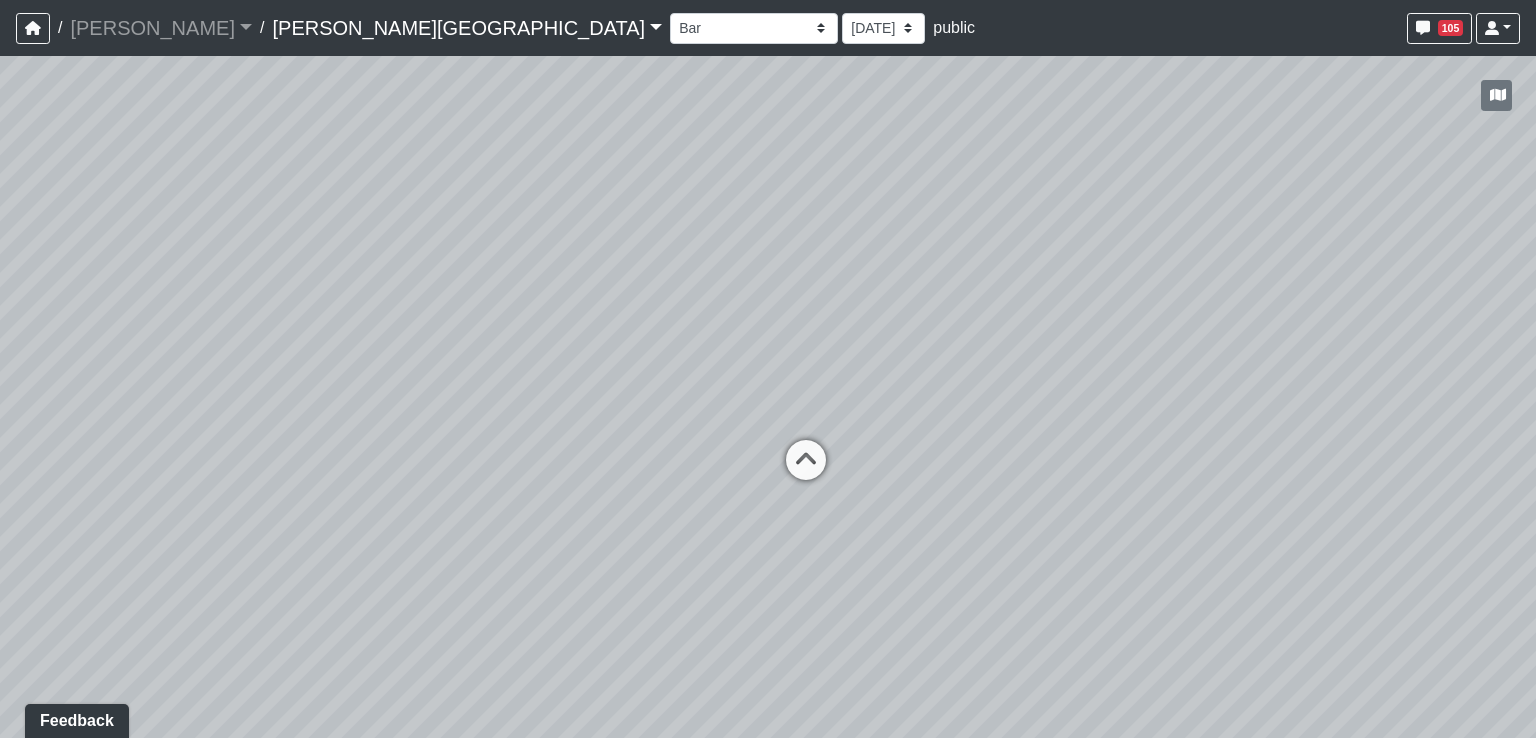 drag, startPoint x: 937, startPoint y: 467, endPoint x: 560, endPoint y: 681, distance: 433.50317 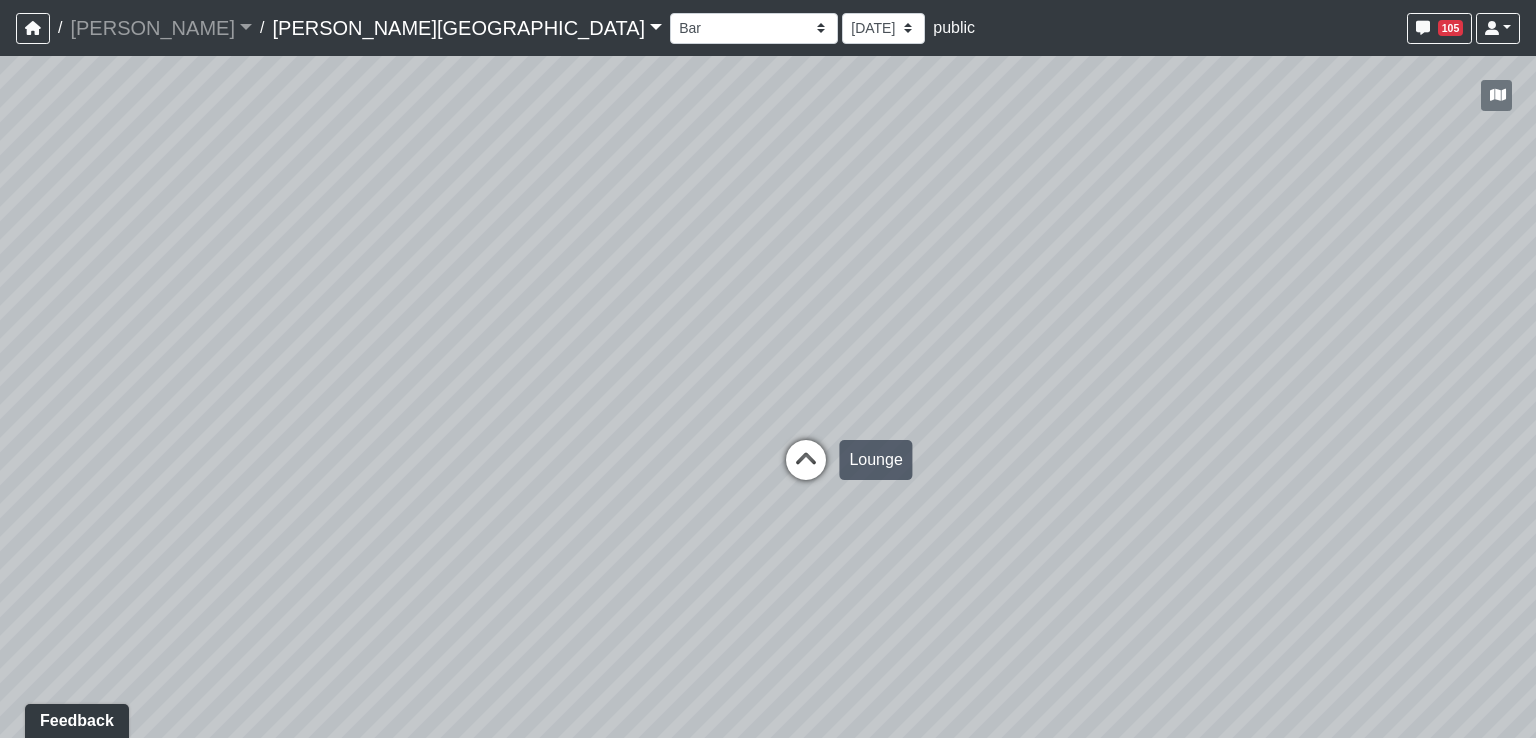 click at bounding box center (806, 470) 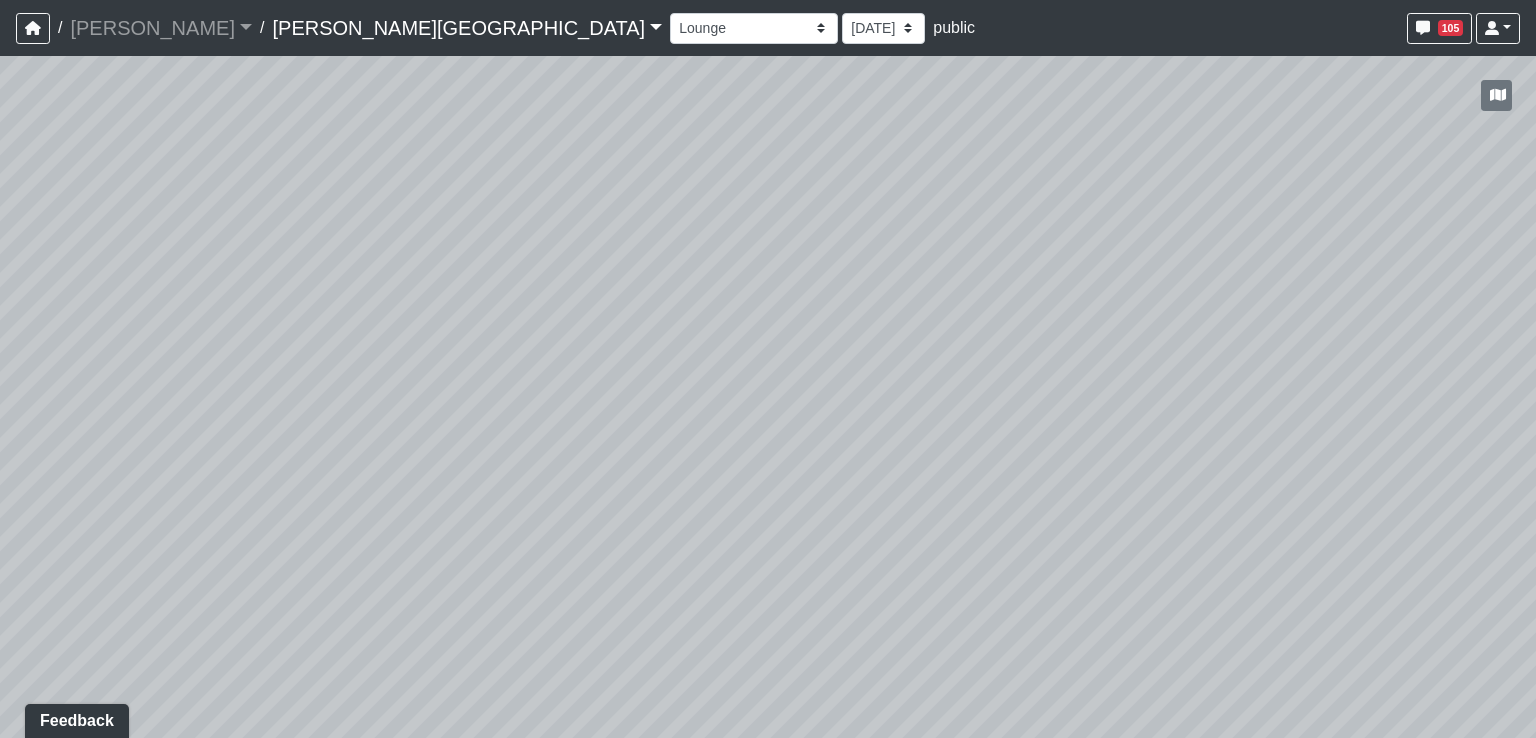 drag, startPoint x: 916, startPoint y: 379, endPoint x: 524, endPoint y: 519, distance: 416.24994 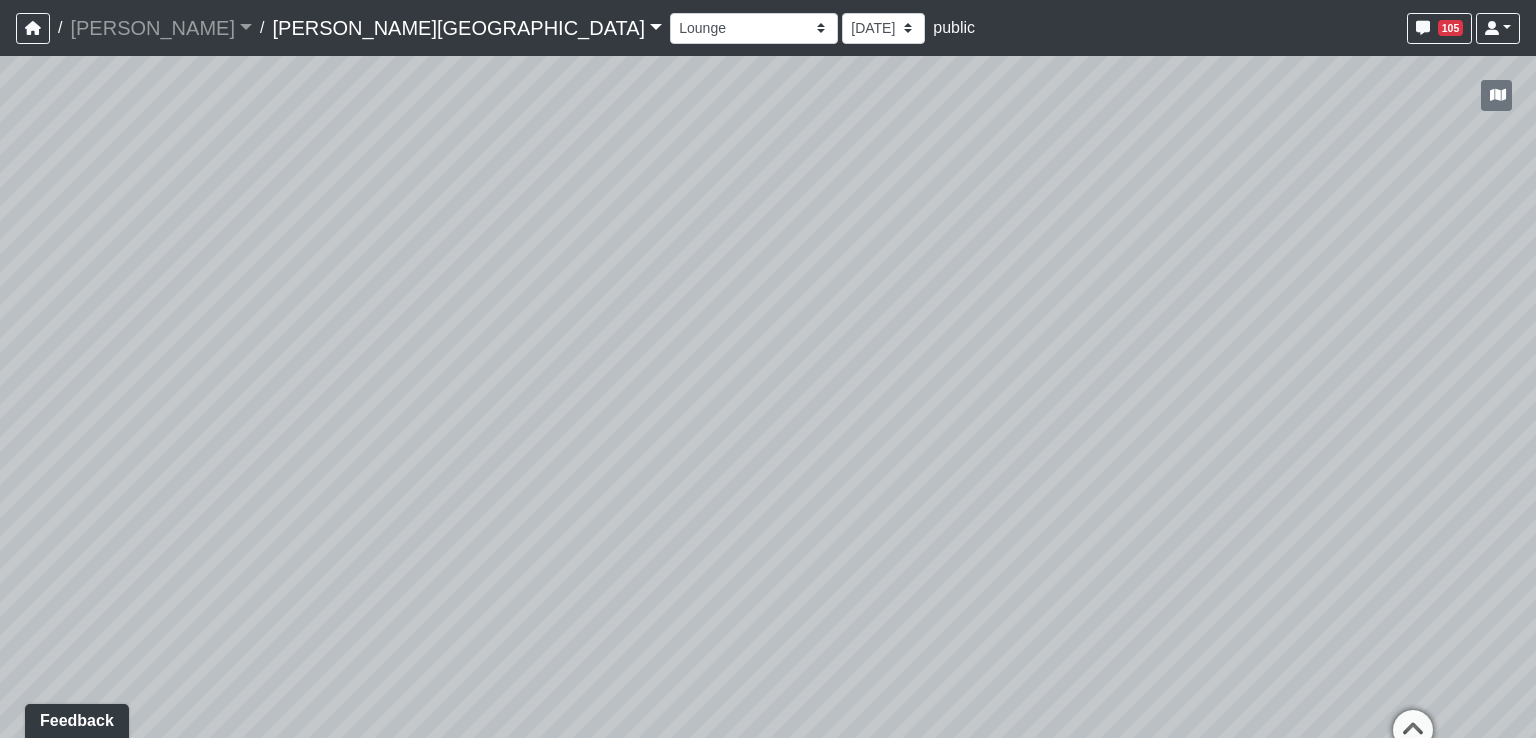 drag, startPoint x: 1028, startPoint y: 510, endPoint x: 324, endPoint y: 456, distance: 706.068 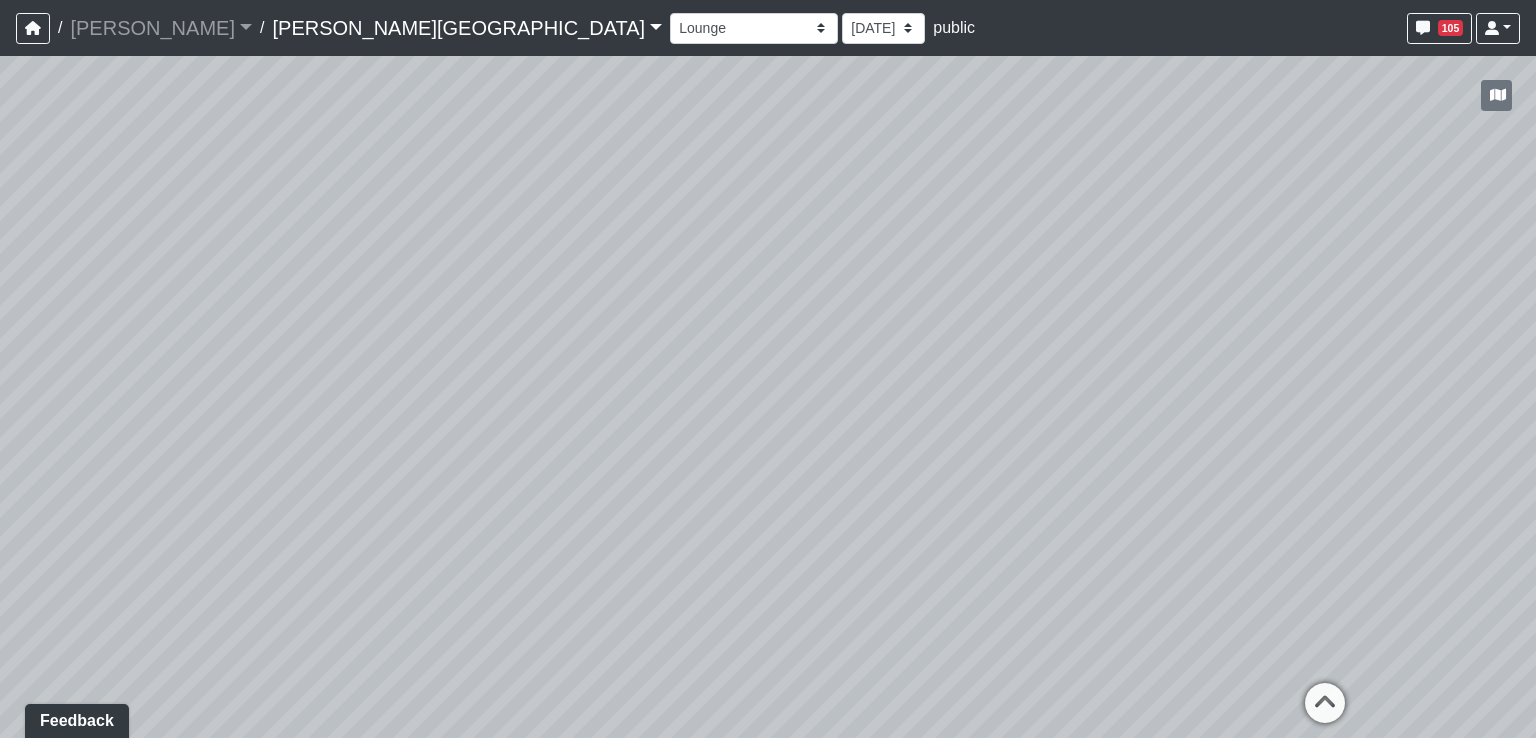 drag, startPoint x: 1184, startPoint y: 544, endPoint x: 972, endPoint y: 493, distance: 218.04816 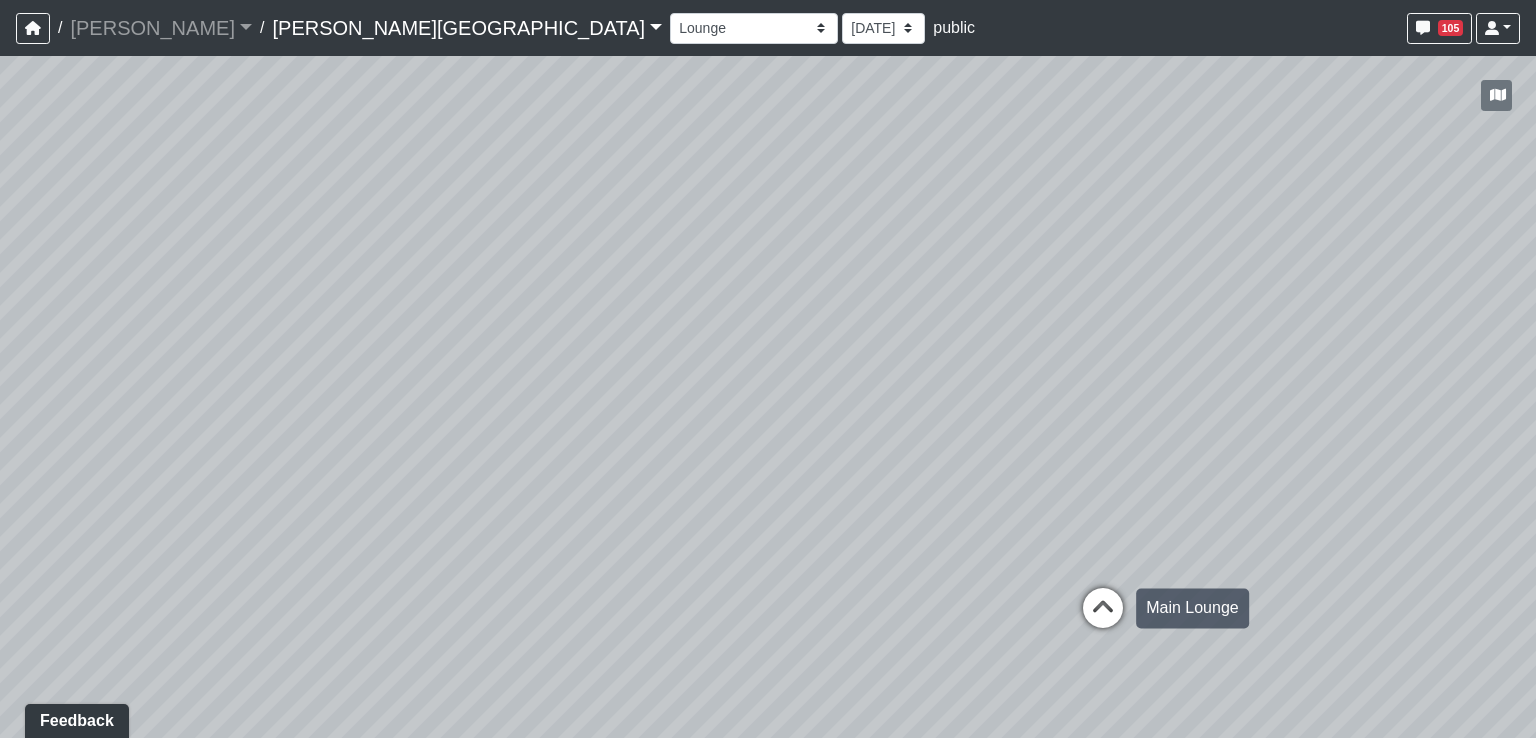 click at bounding box center (1103, 618) 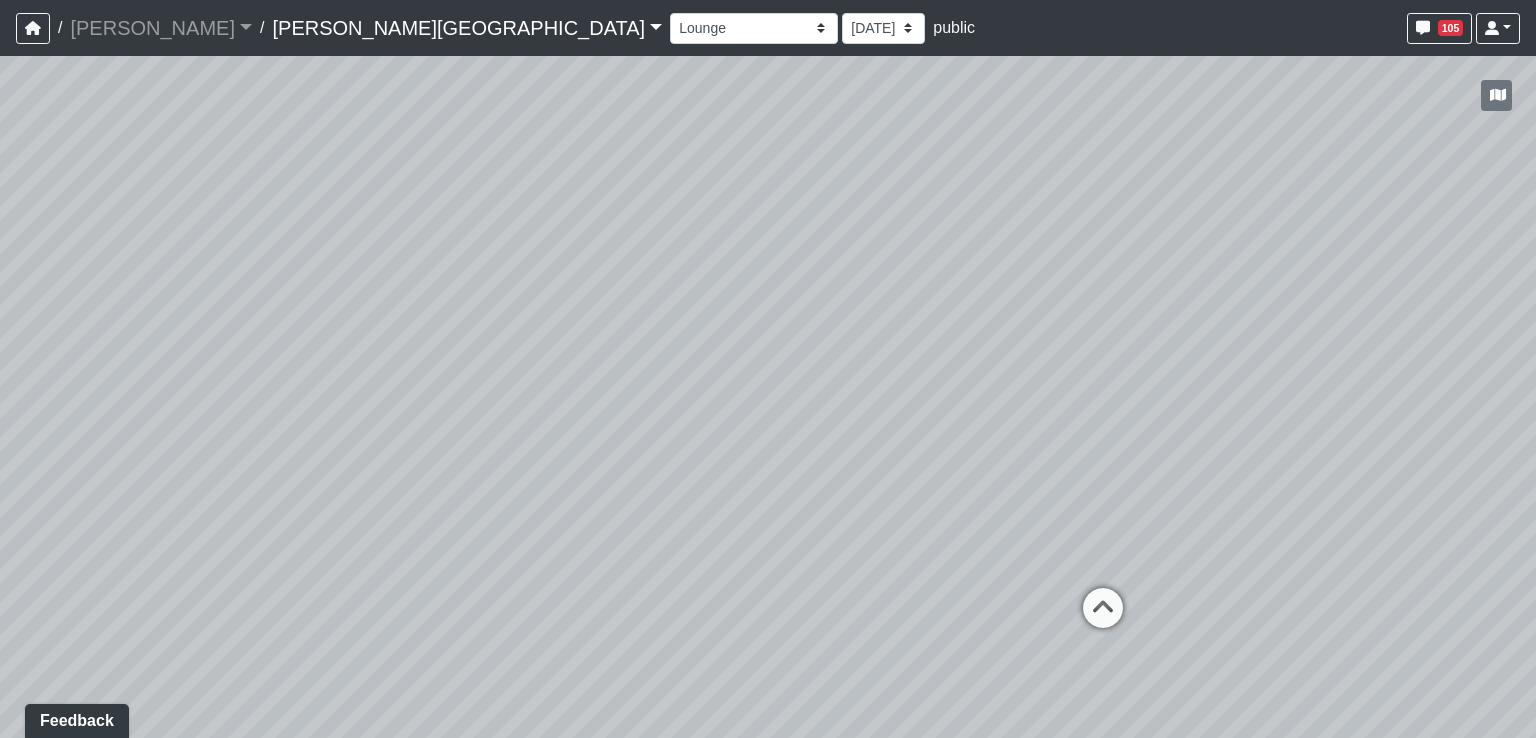 select on "5RUyaef5Fa75NHkmRDMvrW" 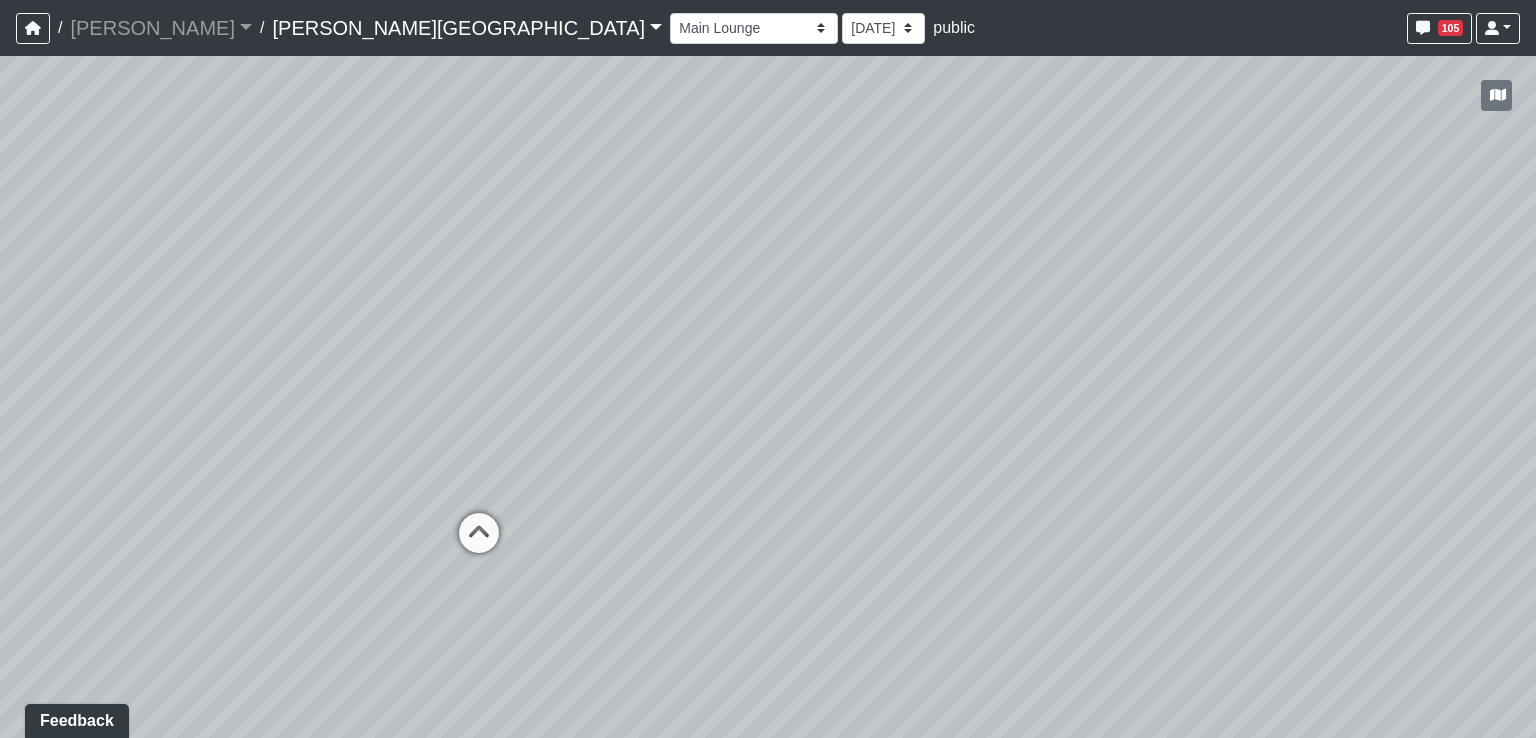 drag, startPoint x: 690, startPoint y: 487, endPoint x: 1535, endPoint y: 466, distance: 845.2609 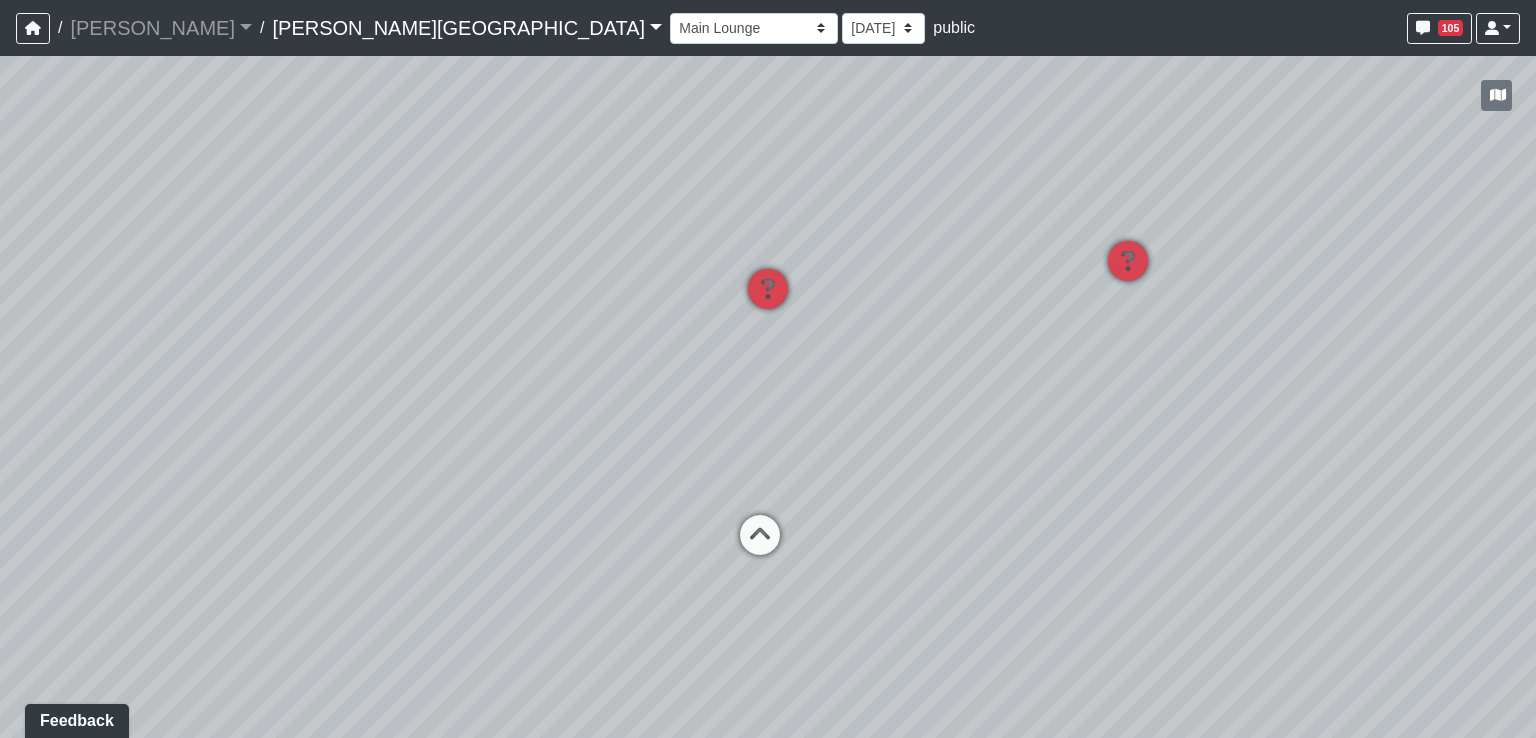 drag, startPoint x: 689, startPoint y: 345, endPoint x: 1002, endPoint y: 361, distance: 313.4087 